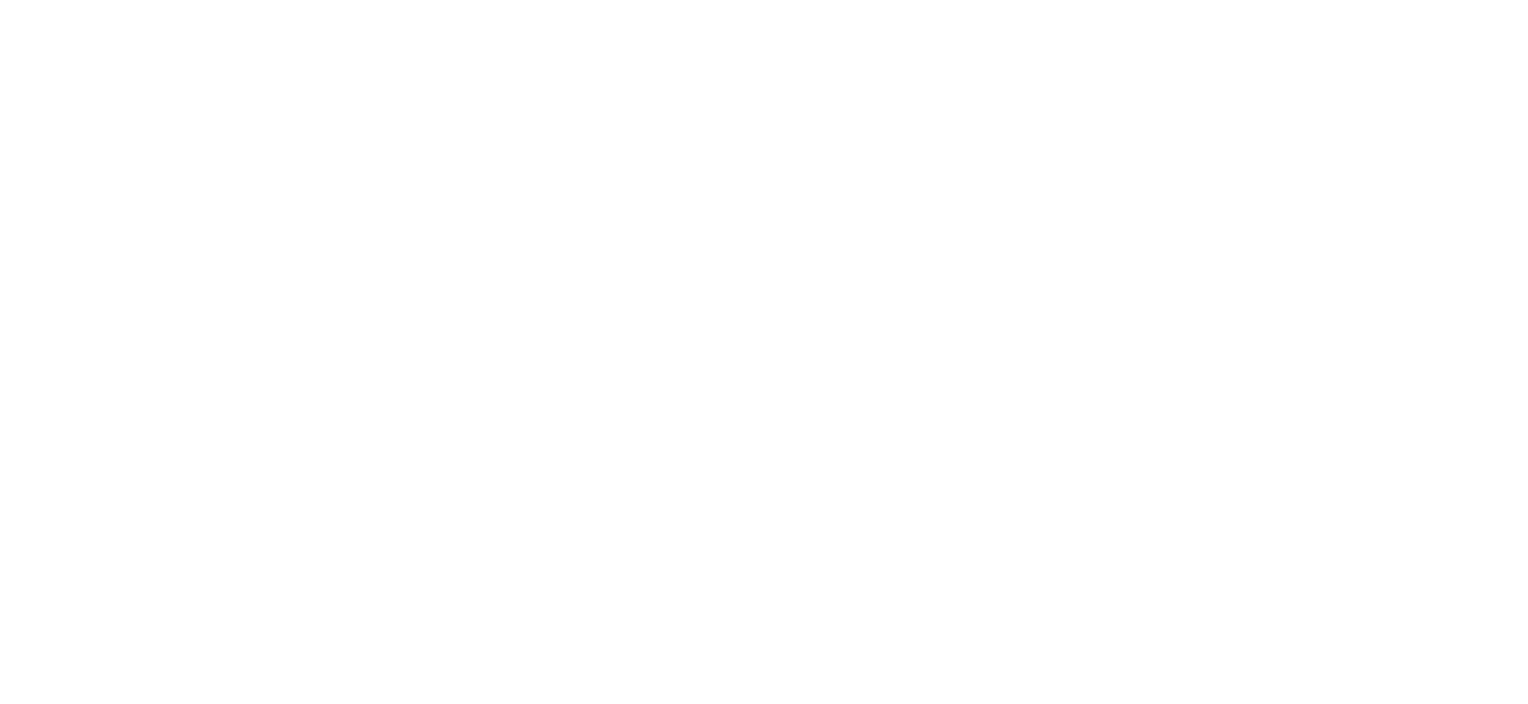 scroll, scrollTop: 0, scrollLeft: 0, axis: both 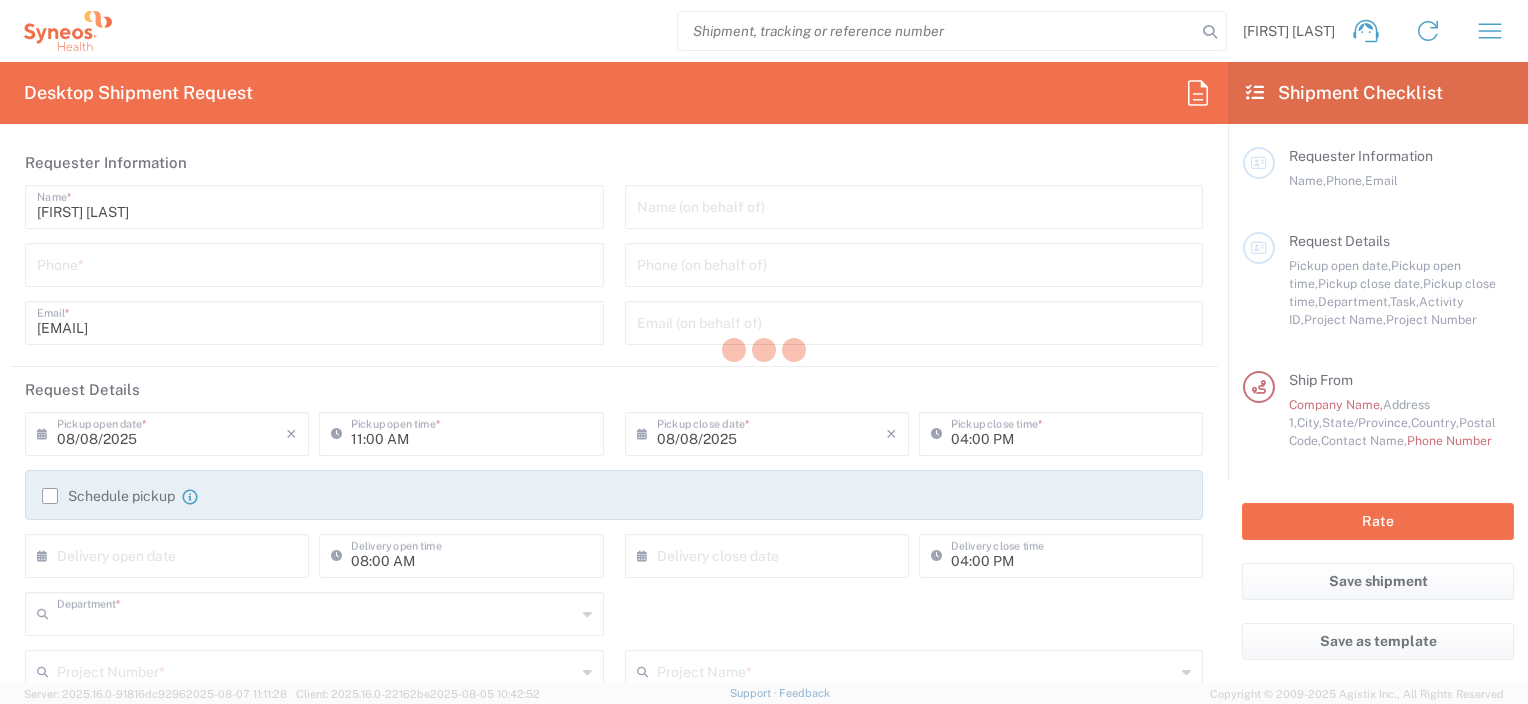 type on "3112" 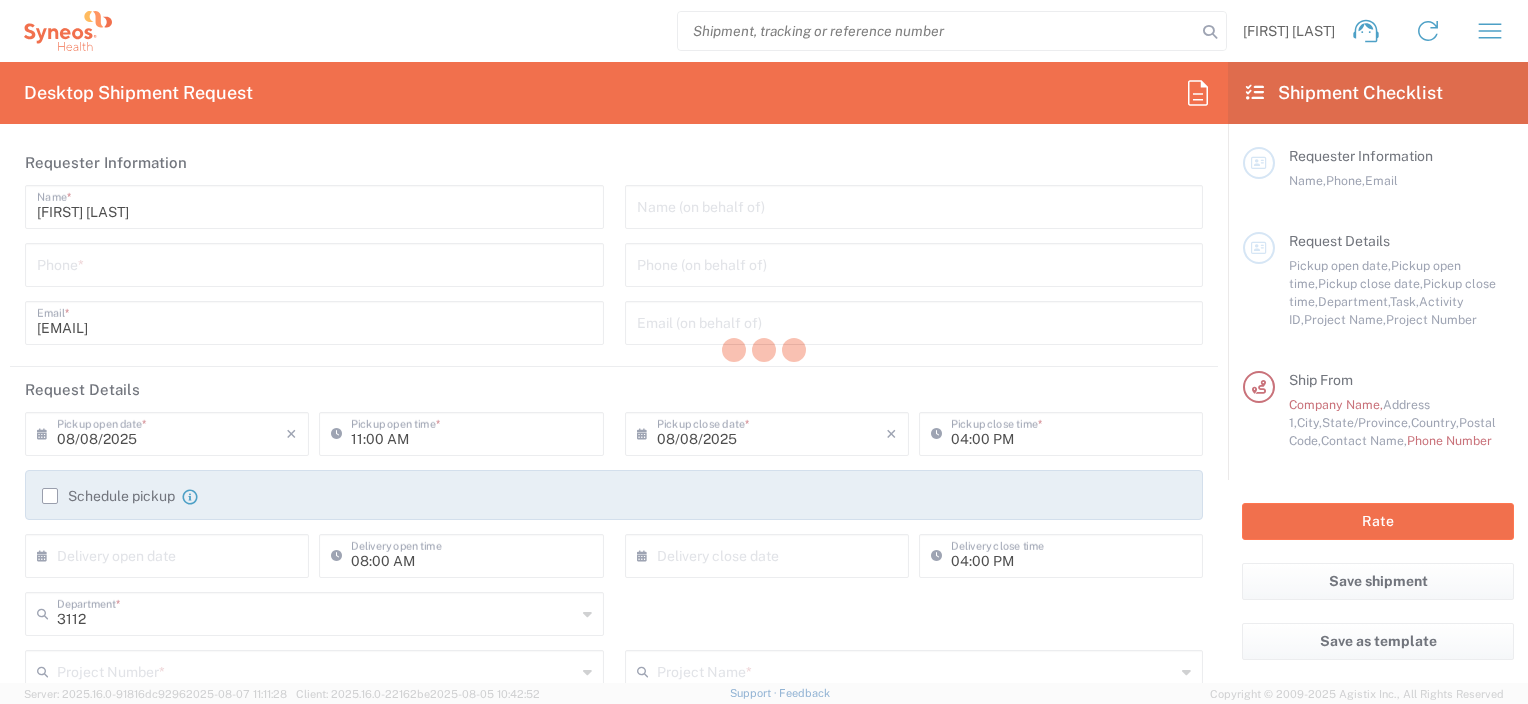 type on "Syneos Health, LLC-Morrisville NC US" 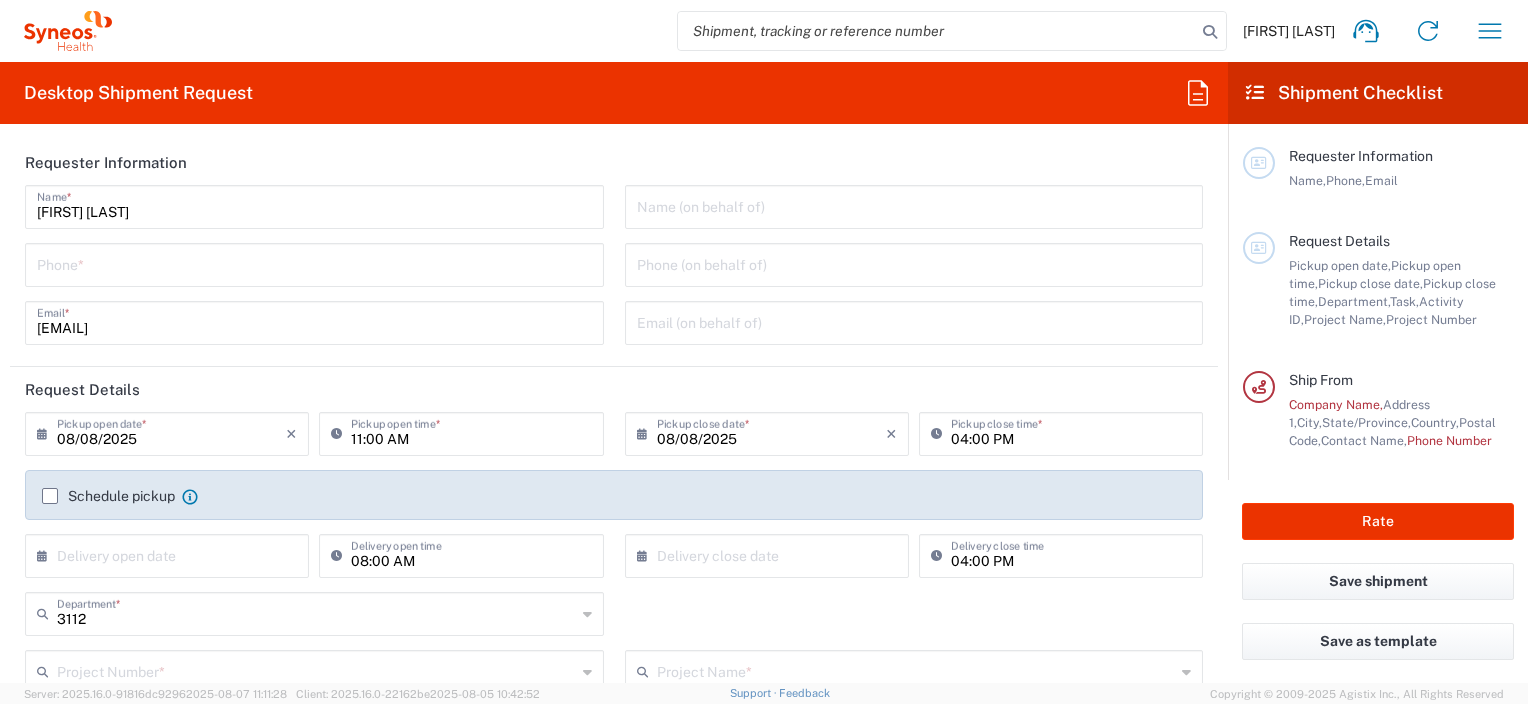 scroll, scrollTop: 0, scrollLeft: 0, axis: both 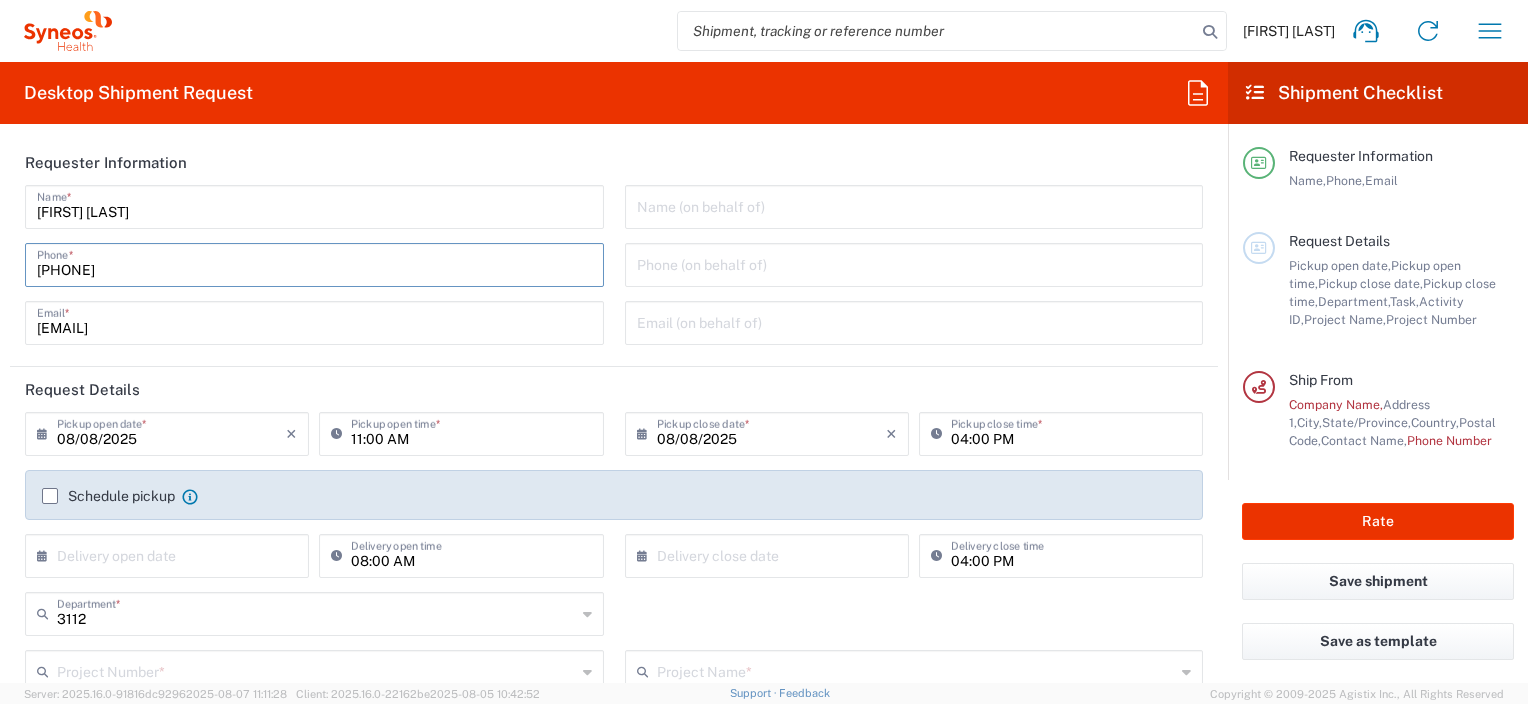 type on "[PHONE]" 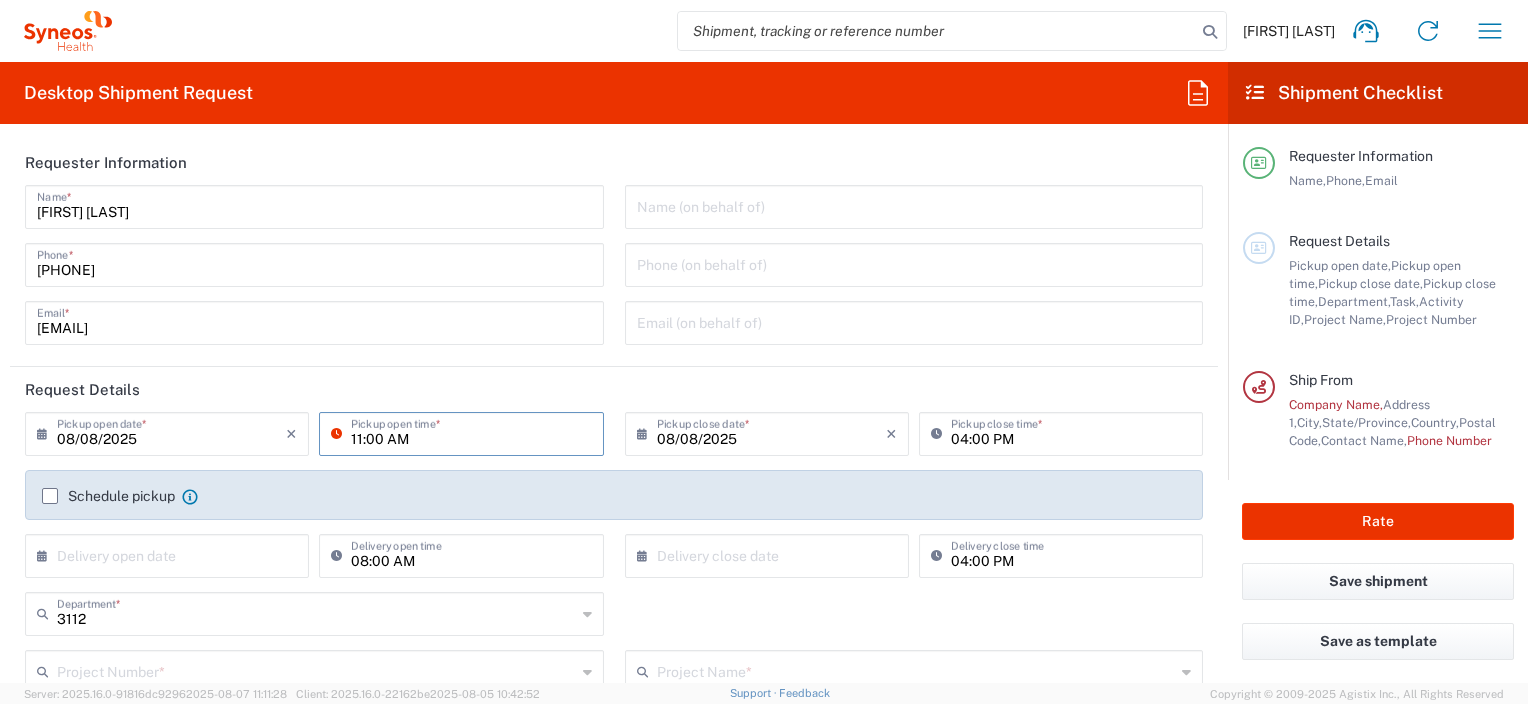 click on "11:00 AM" at bounding box center (471, 432) 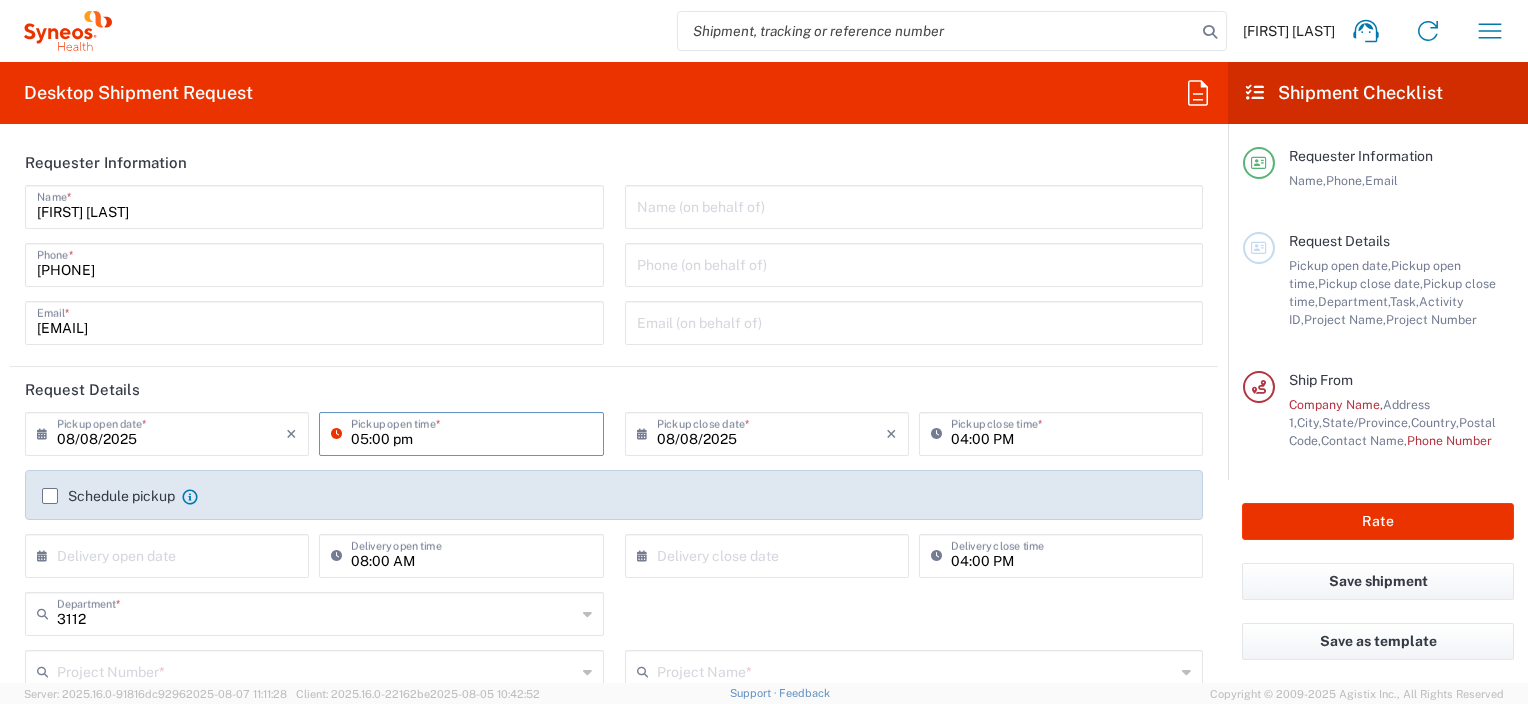 type on "05:00 PM" 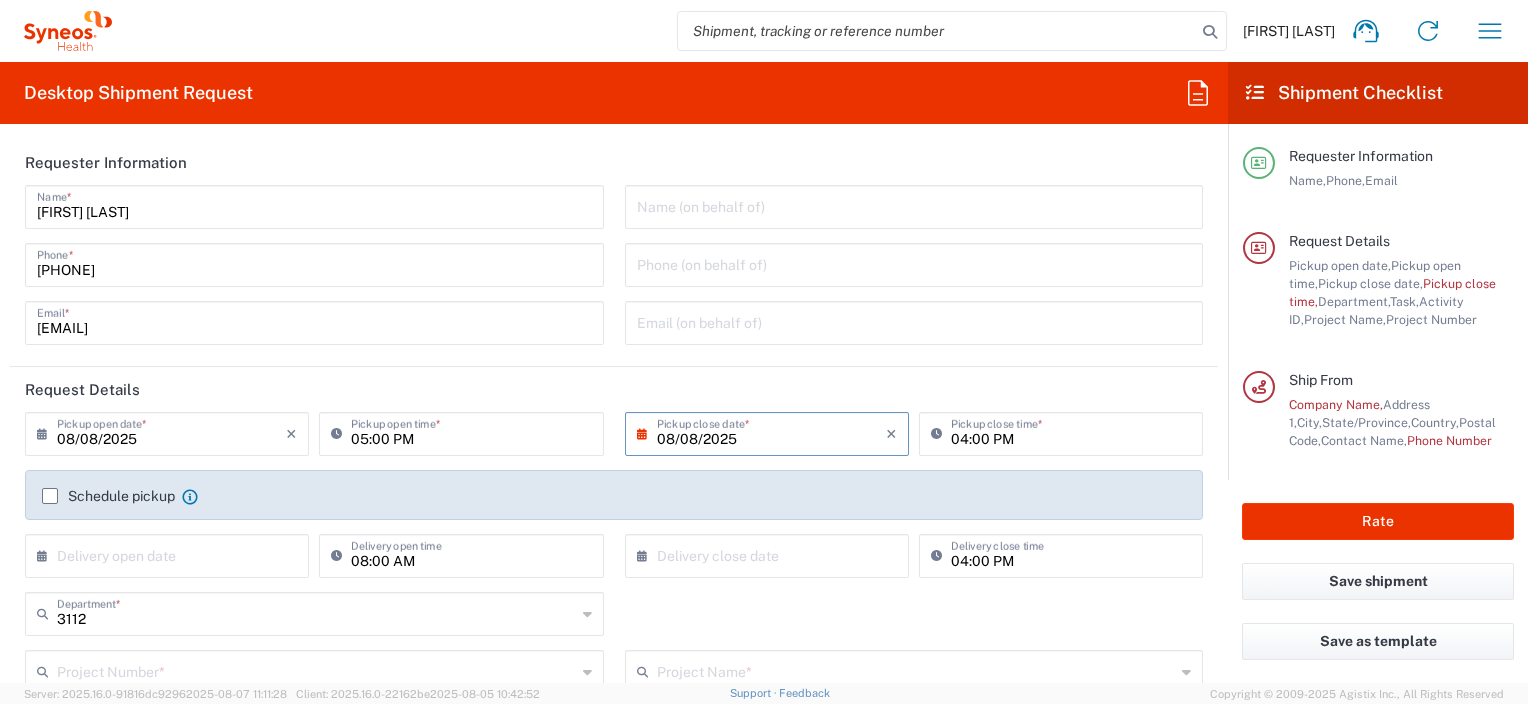 click on "05:00 PM" at bounding box center (471, 432) 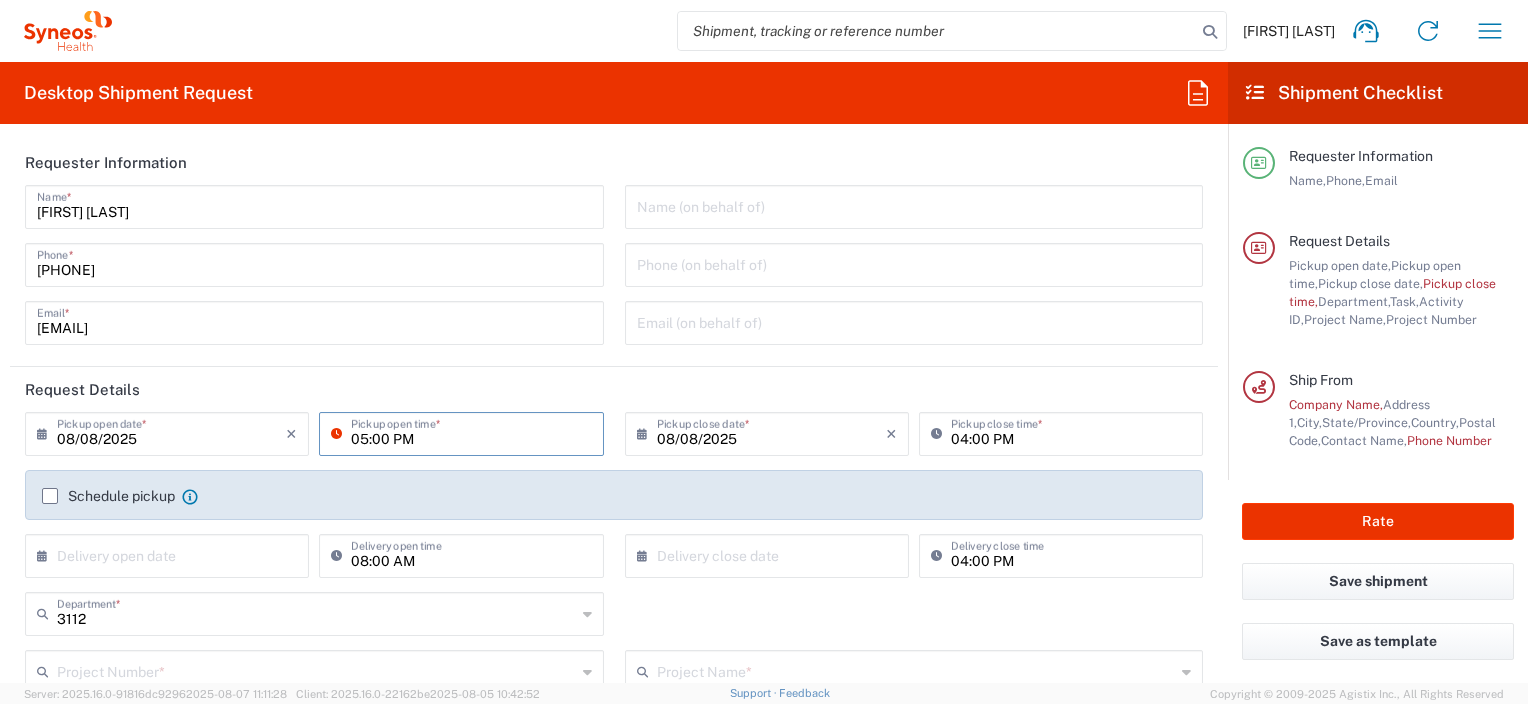 click on "05:00 PM" at bounding box center [471, 432] 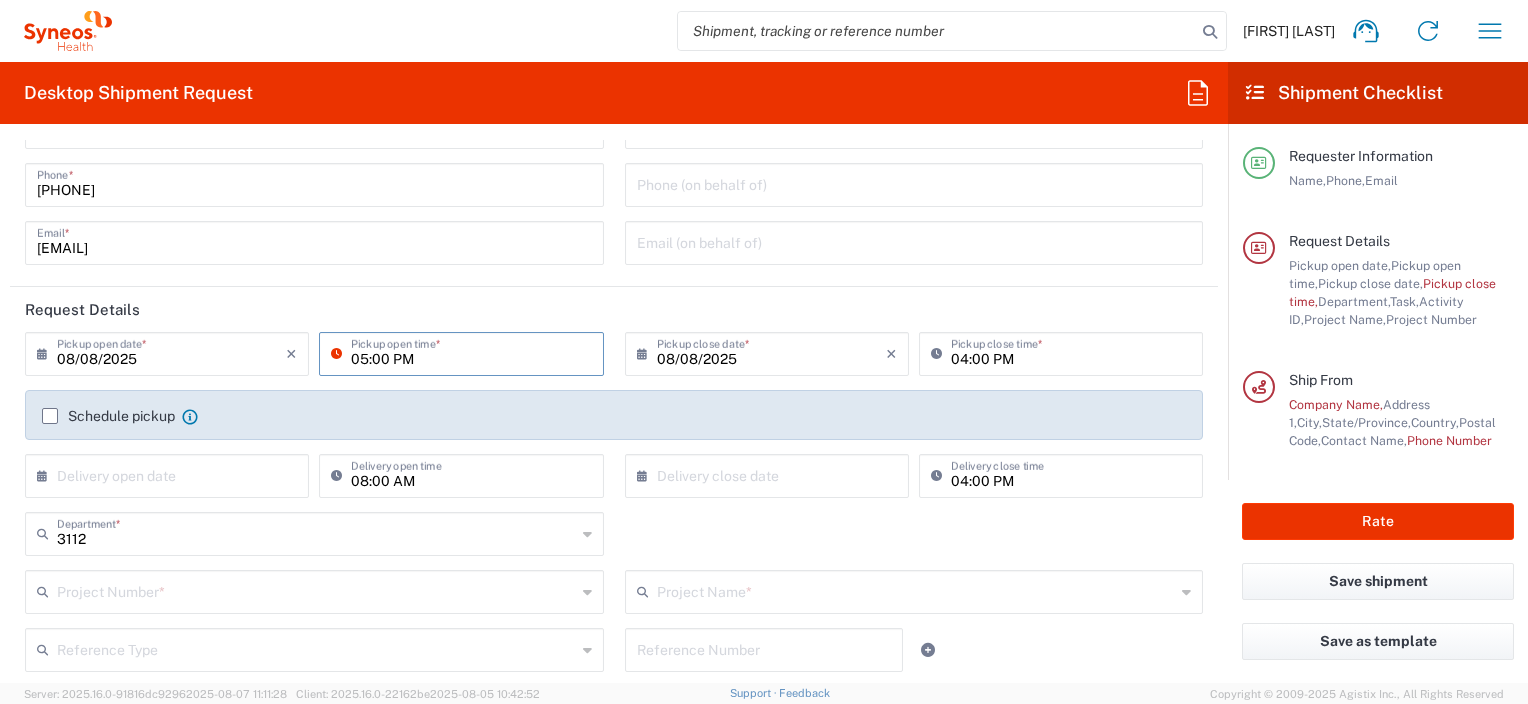 scroll, scrollTop: 200, scrollLeft: 0, axis: vertical 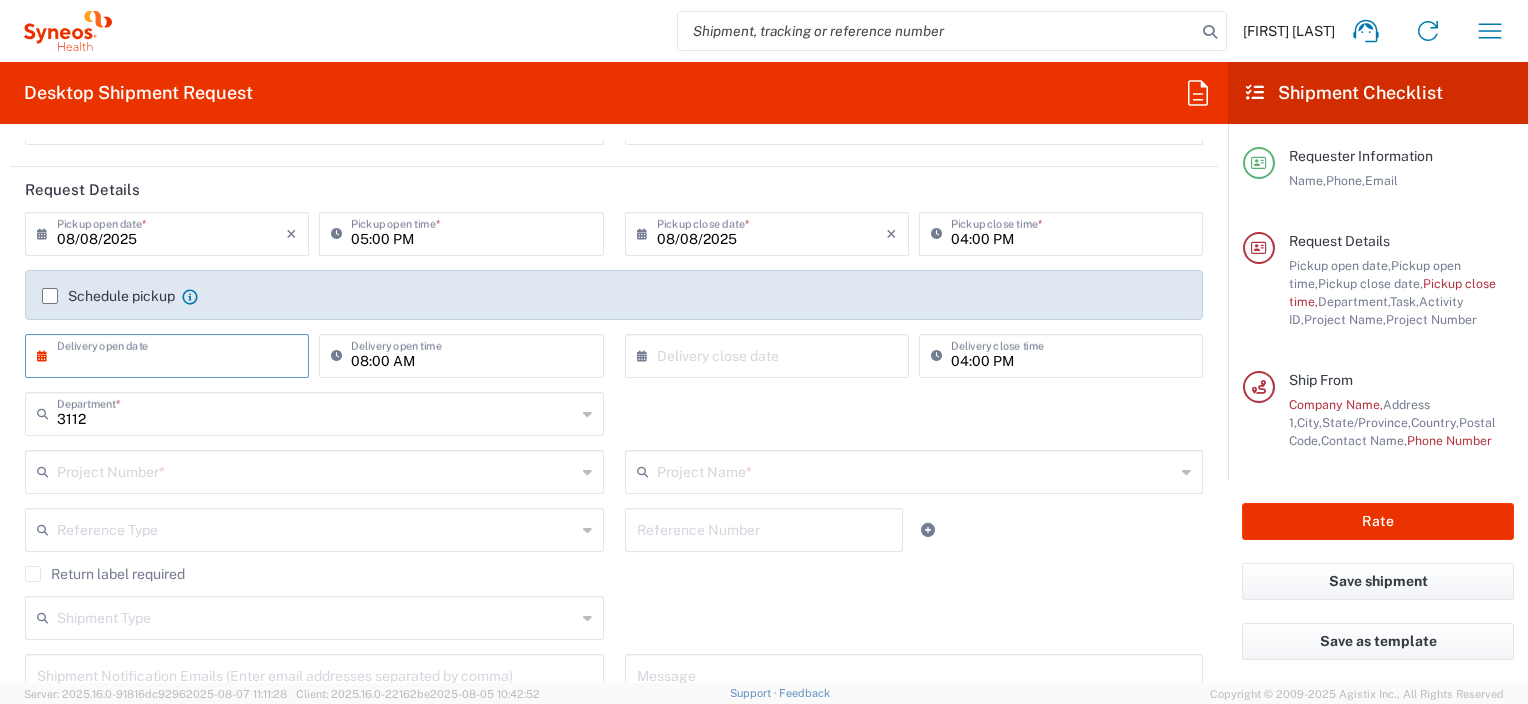 click at bounding box center [171, 354] 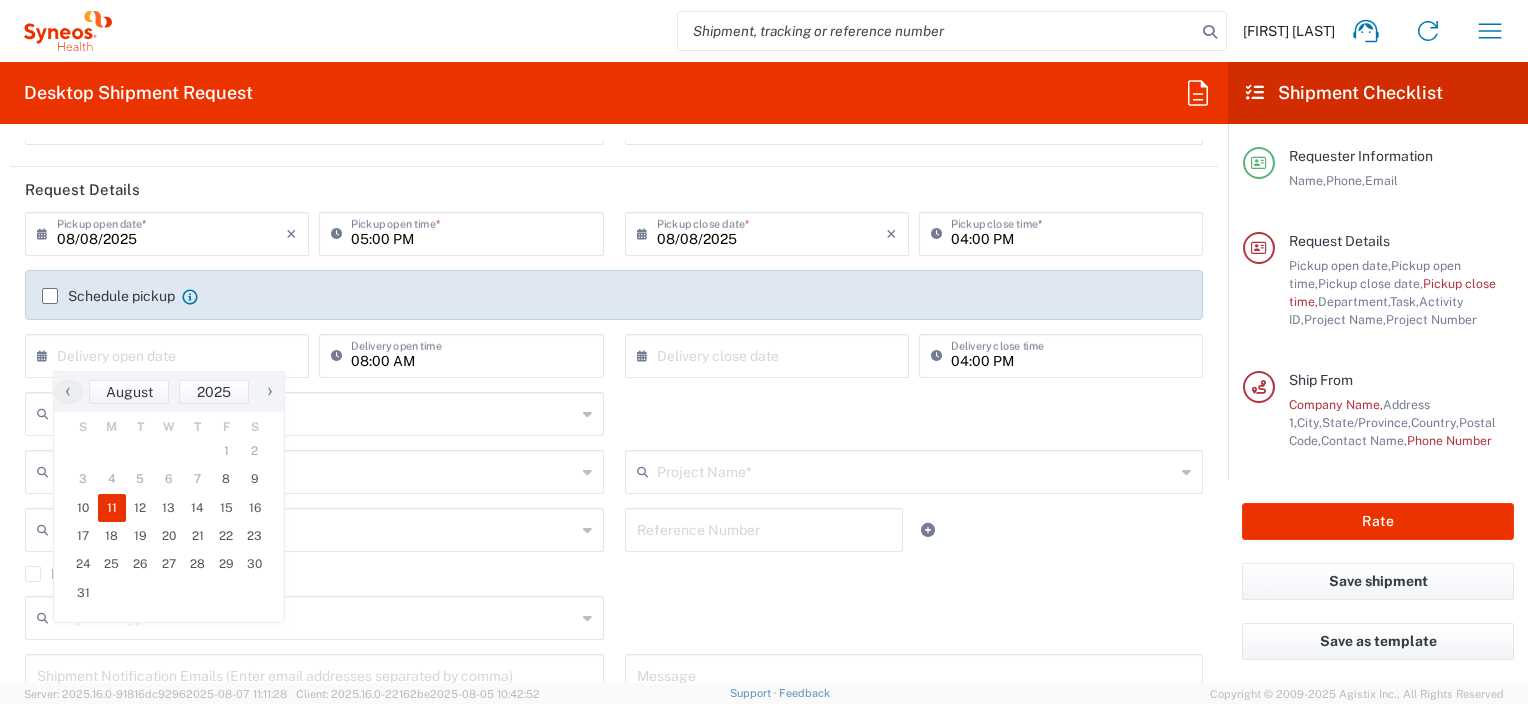 click on "11" 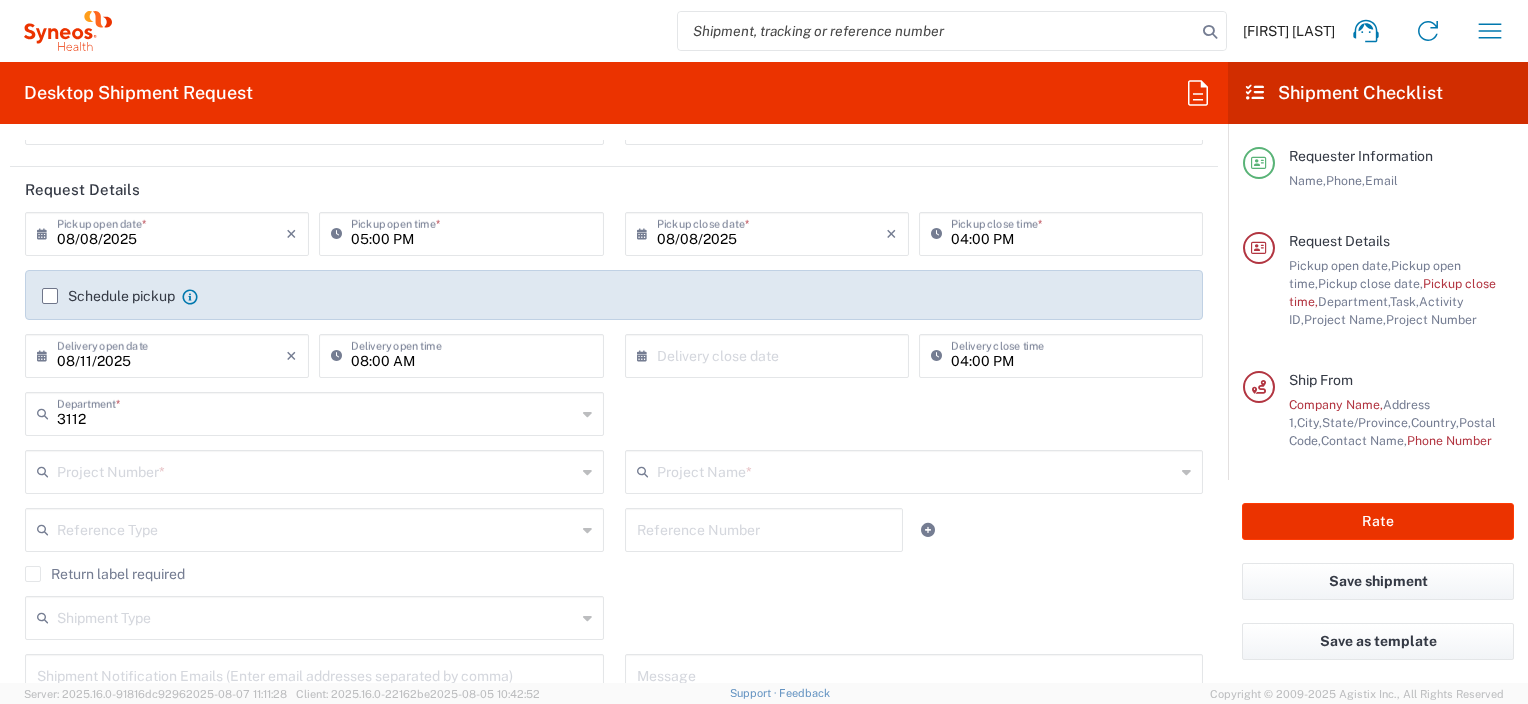 click on "05:00 PM" at bounding box center (471, 232) 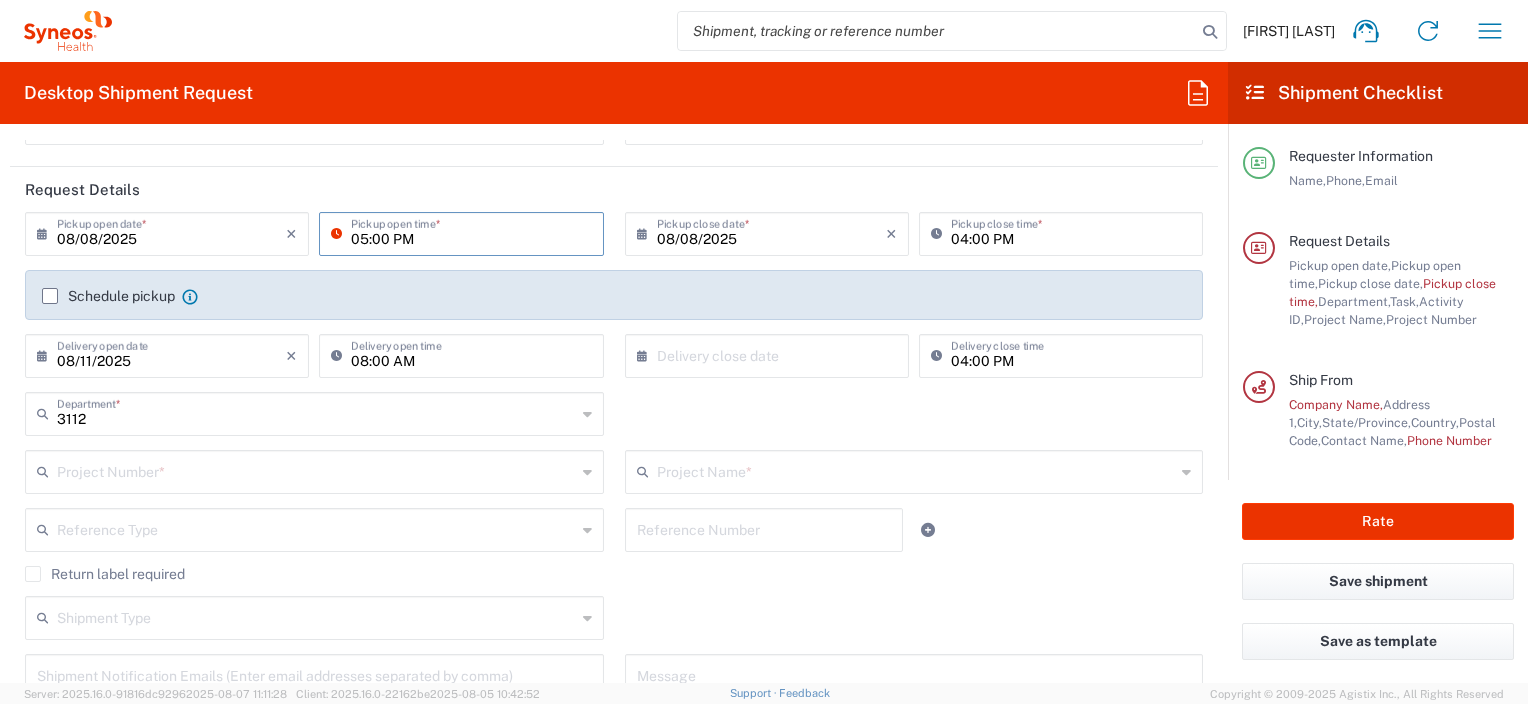 drag, startPoint x: 422, startPoint y: 236, endPoint x: 333, endPoint y: 240, distance: 89.08984 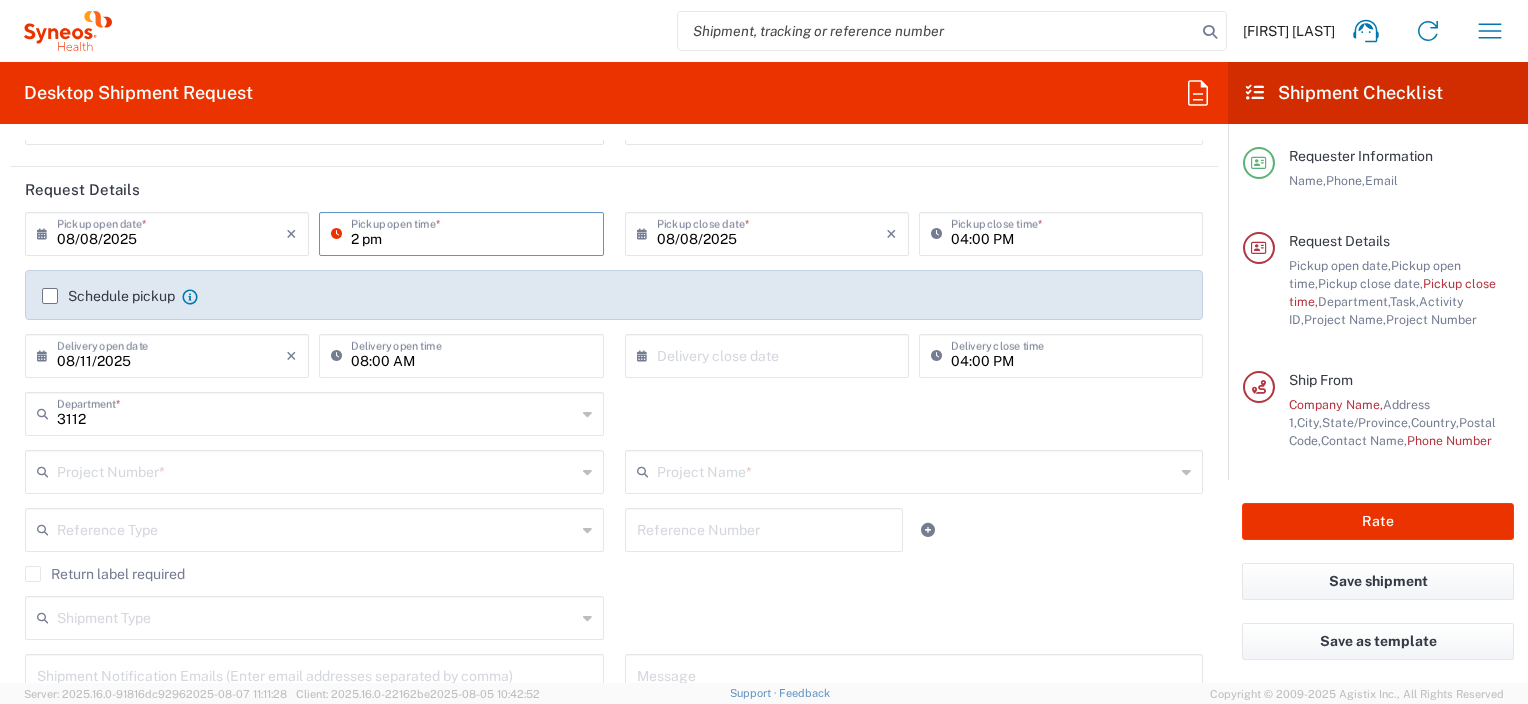 click on "2 pm" at bounding box center [471, 232] 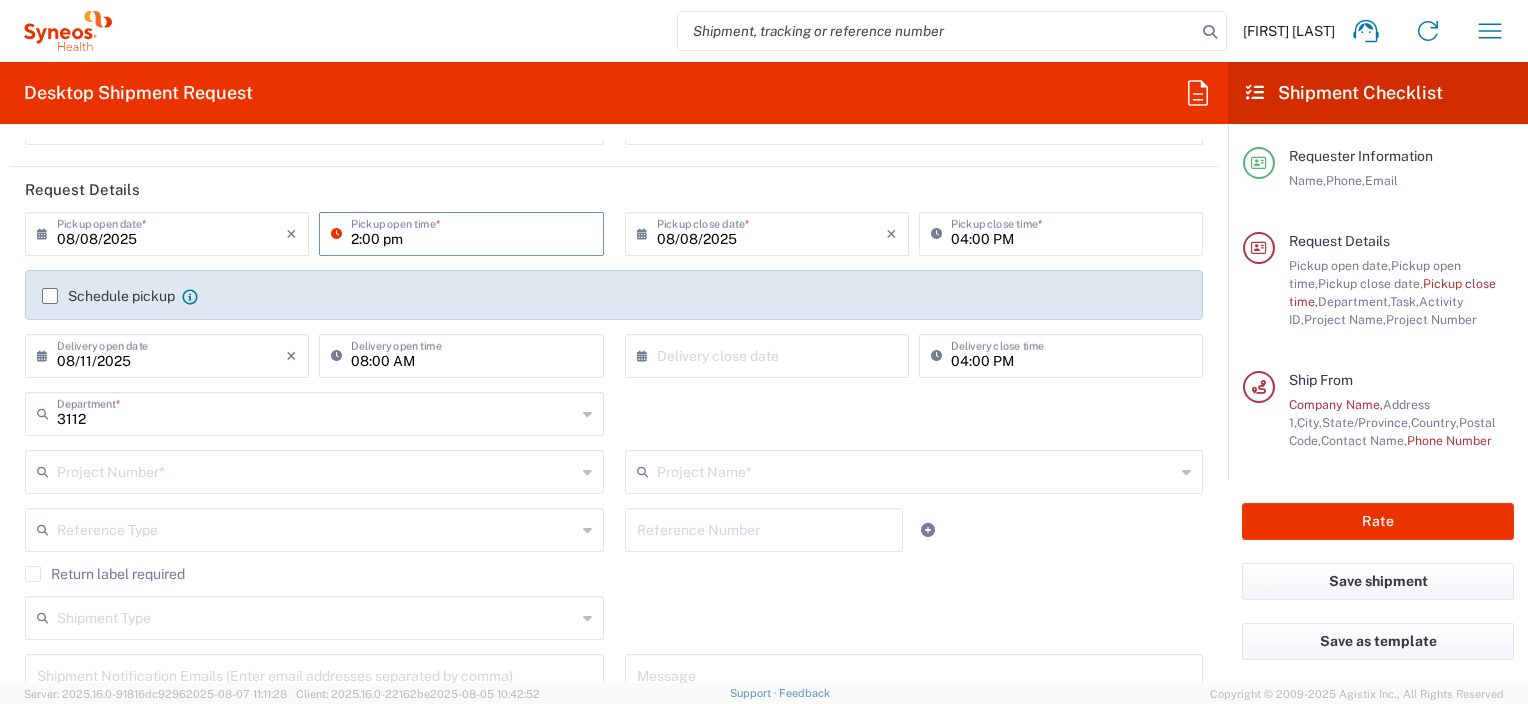 scroll, scrollTop: 300, scrollLeft: 0, axis: vertical 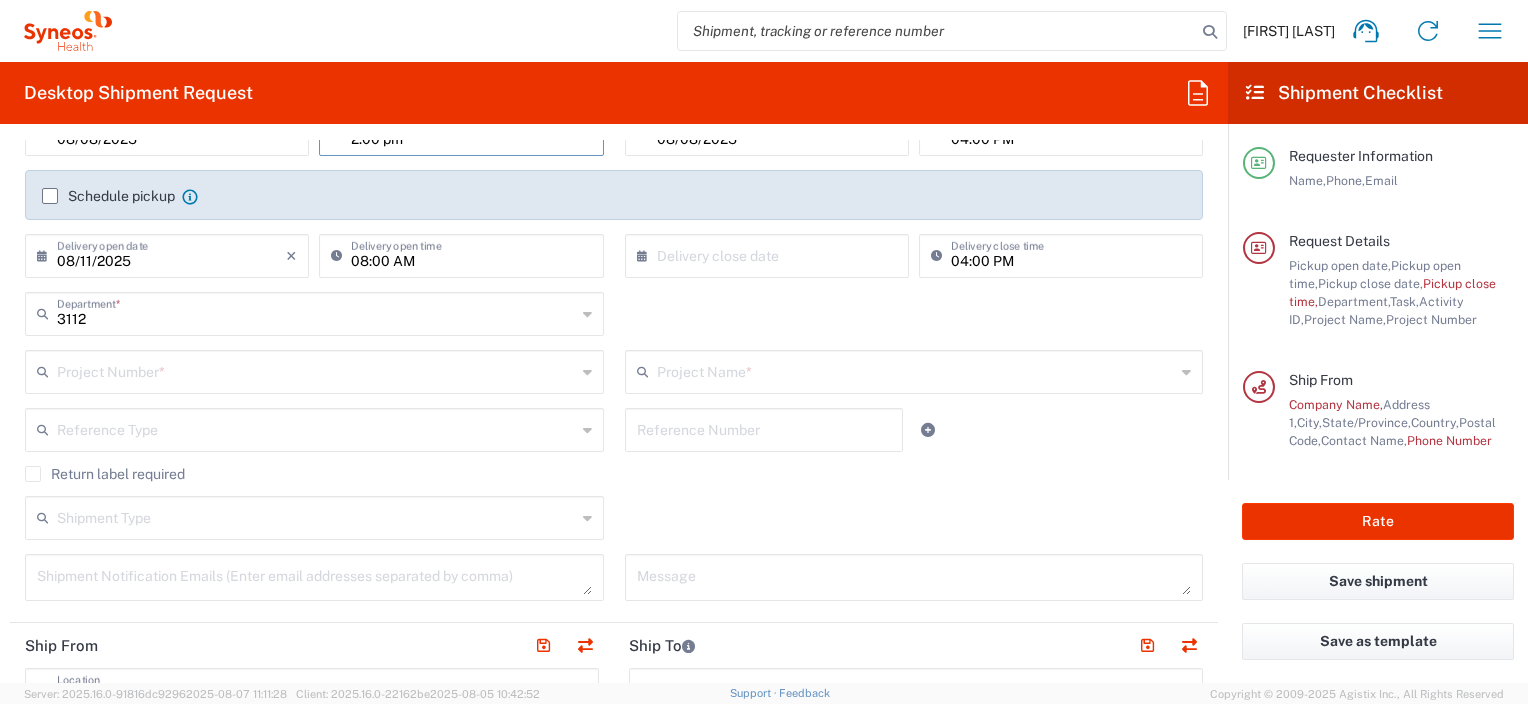 type on "02:00 PM" 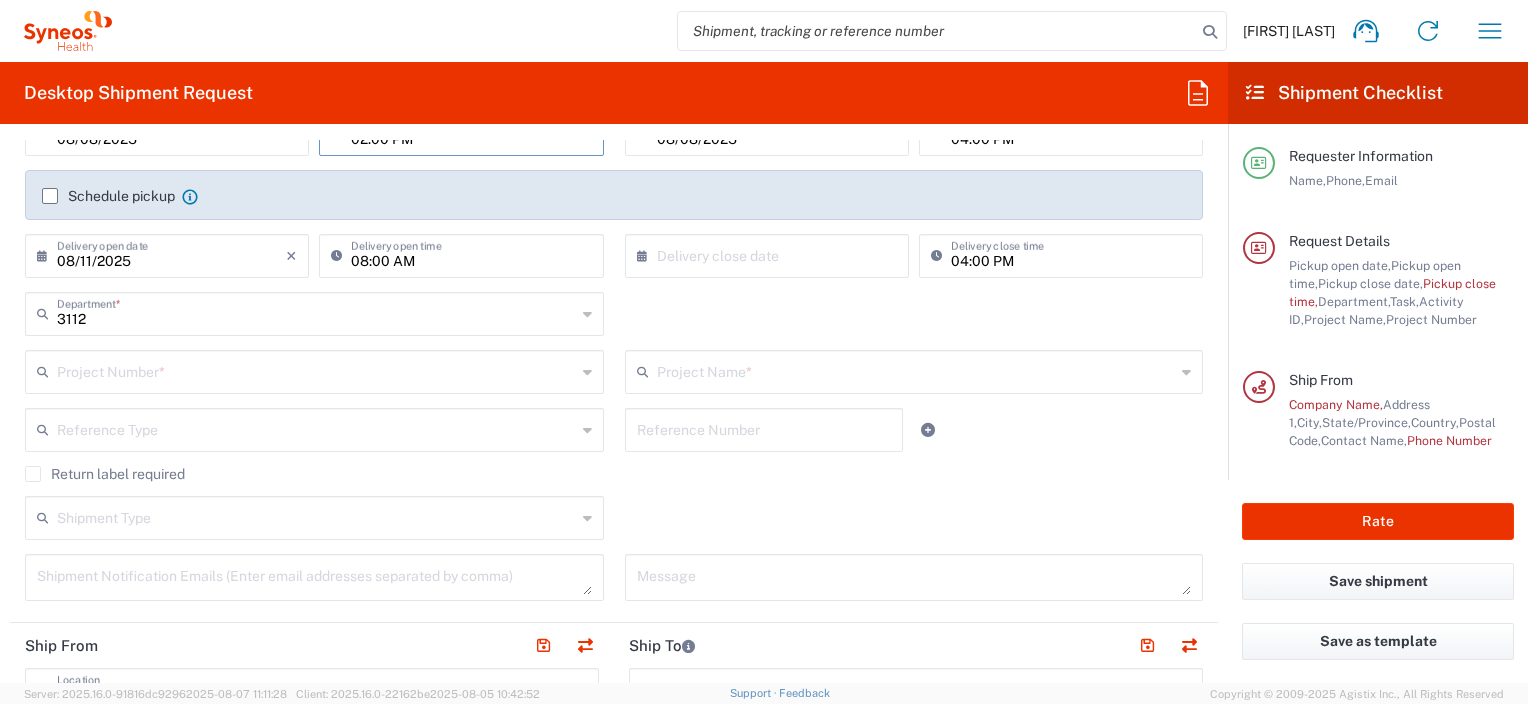 click at bounding box center (316, 370) 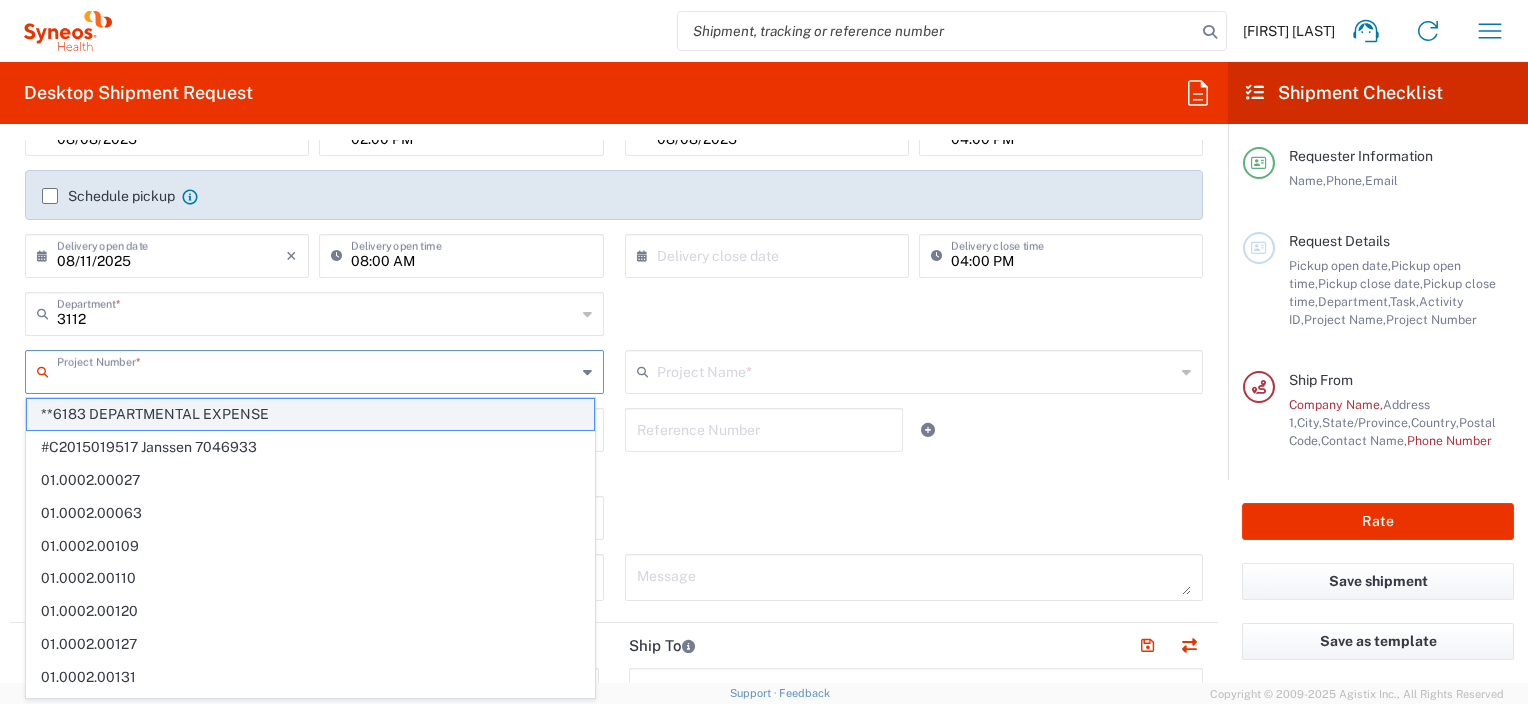 click on "**6183 DEPARTMENTAL EXPENSE" 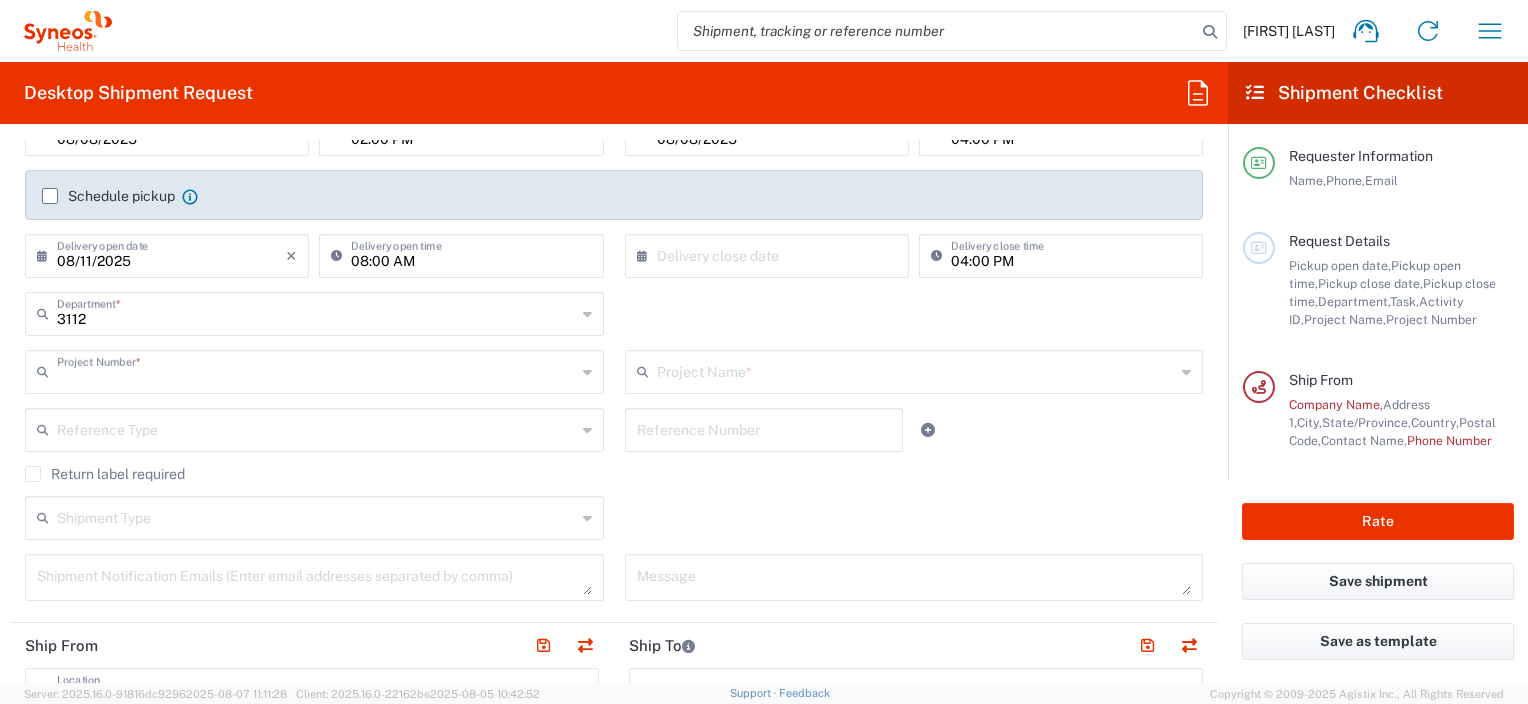 type on "**6183 DEPARTMENTAL EXPENSE" 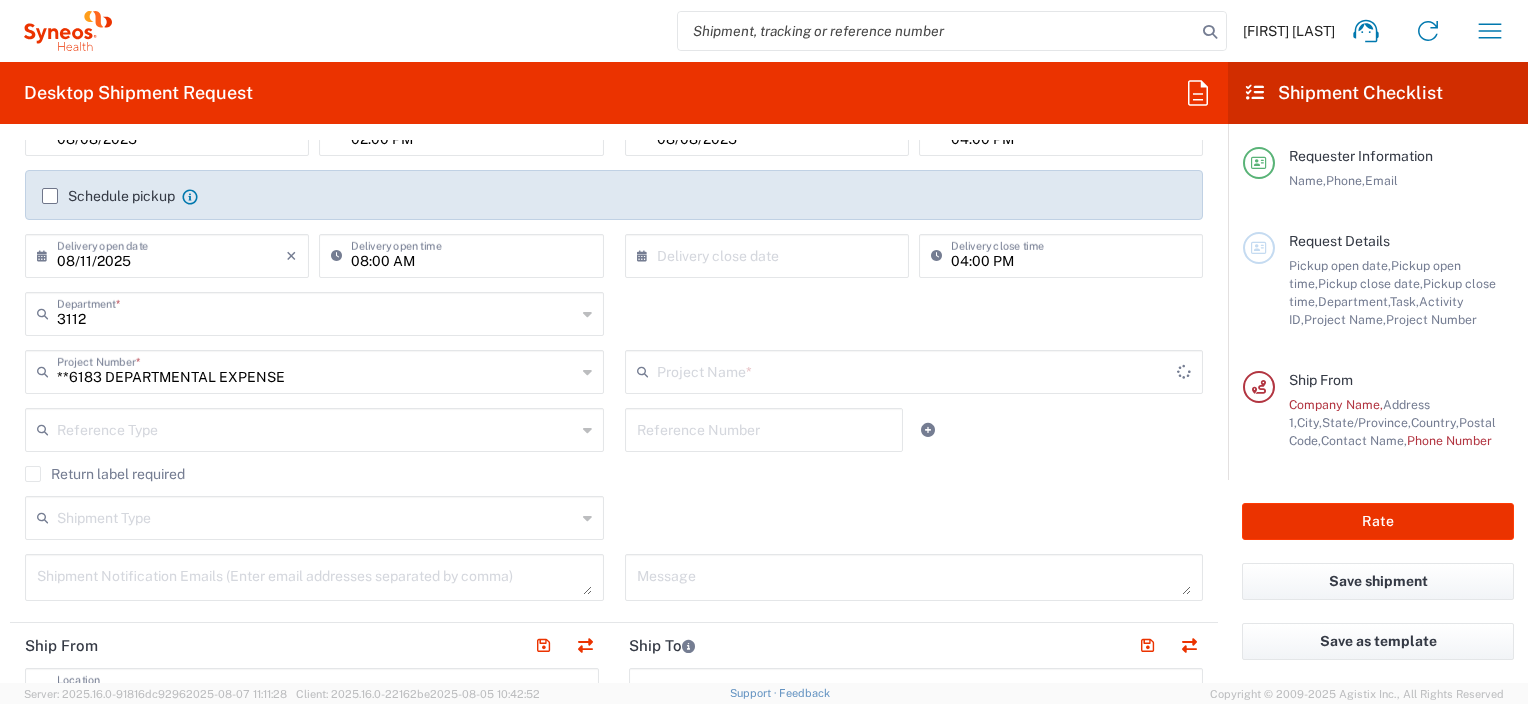 type on "6183" 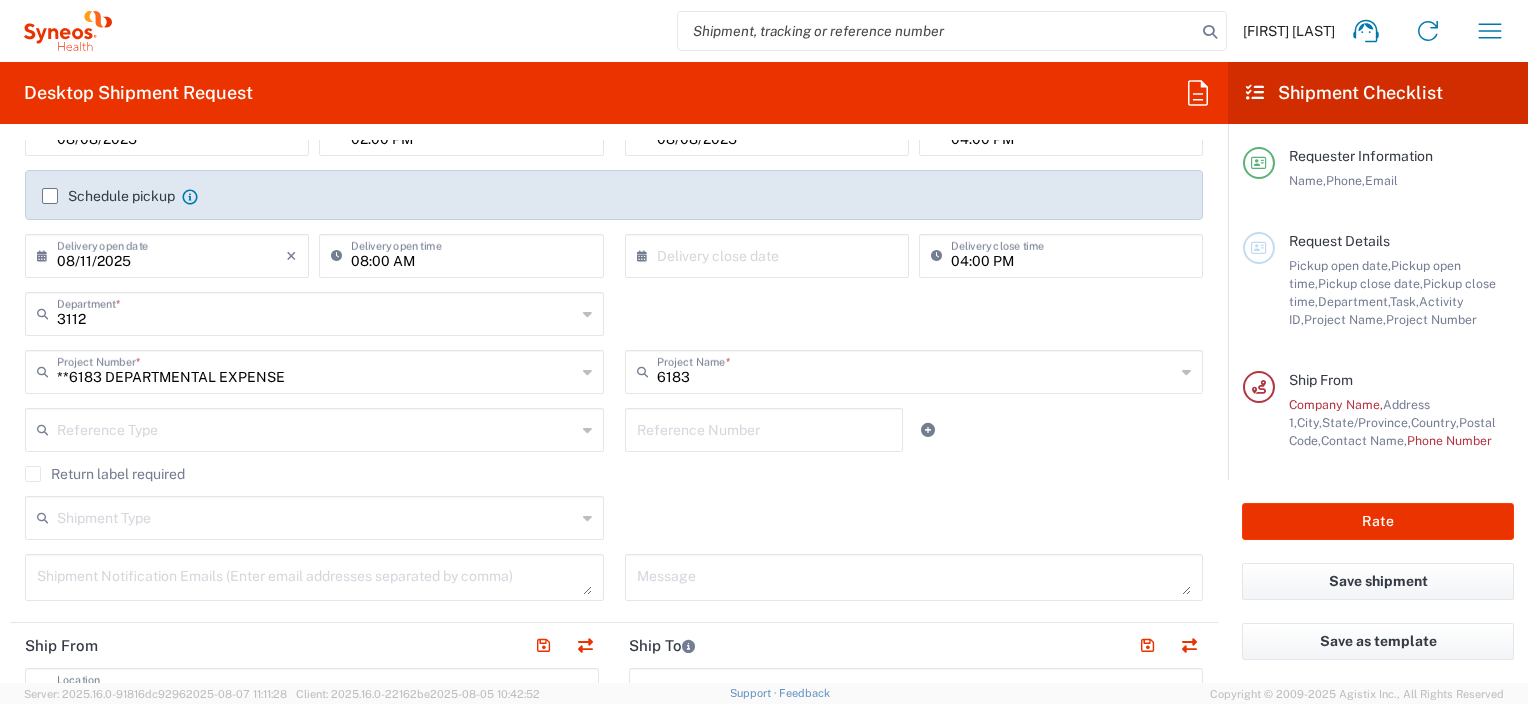 scroll, scrollTop: 400, scrollLeft: 0, axis: vertical 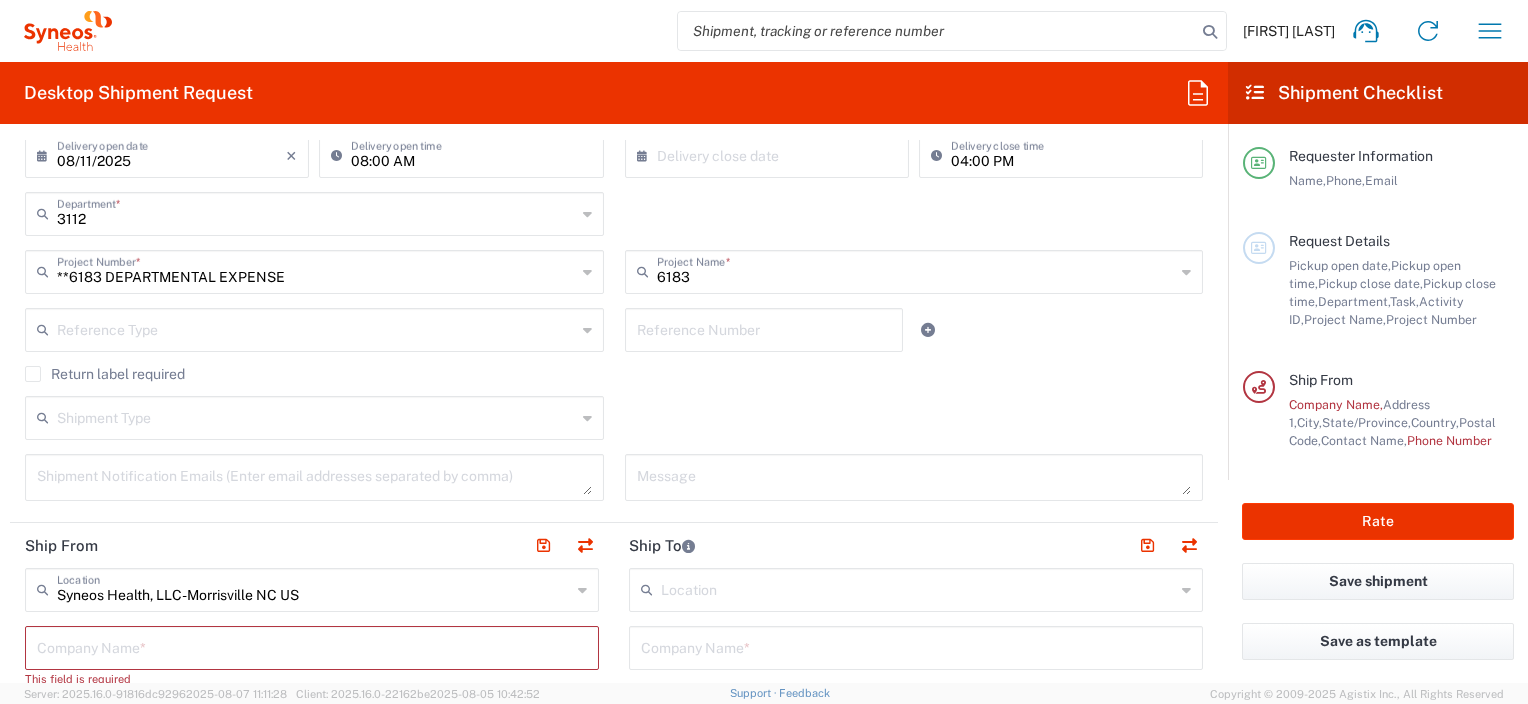 click at bounding box center [316, 328] 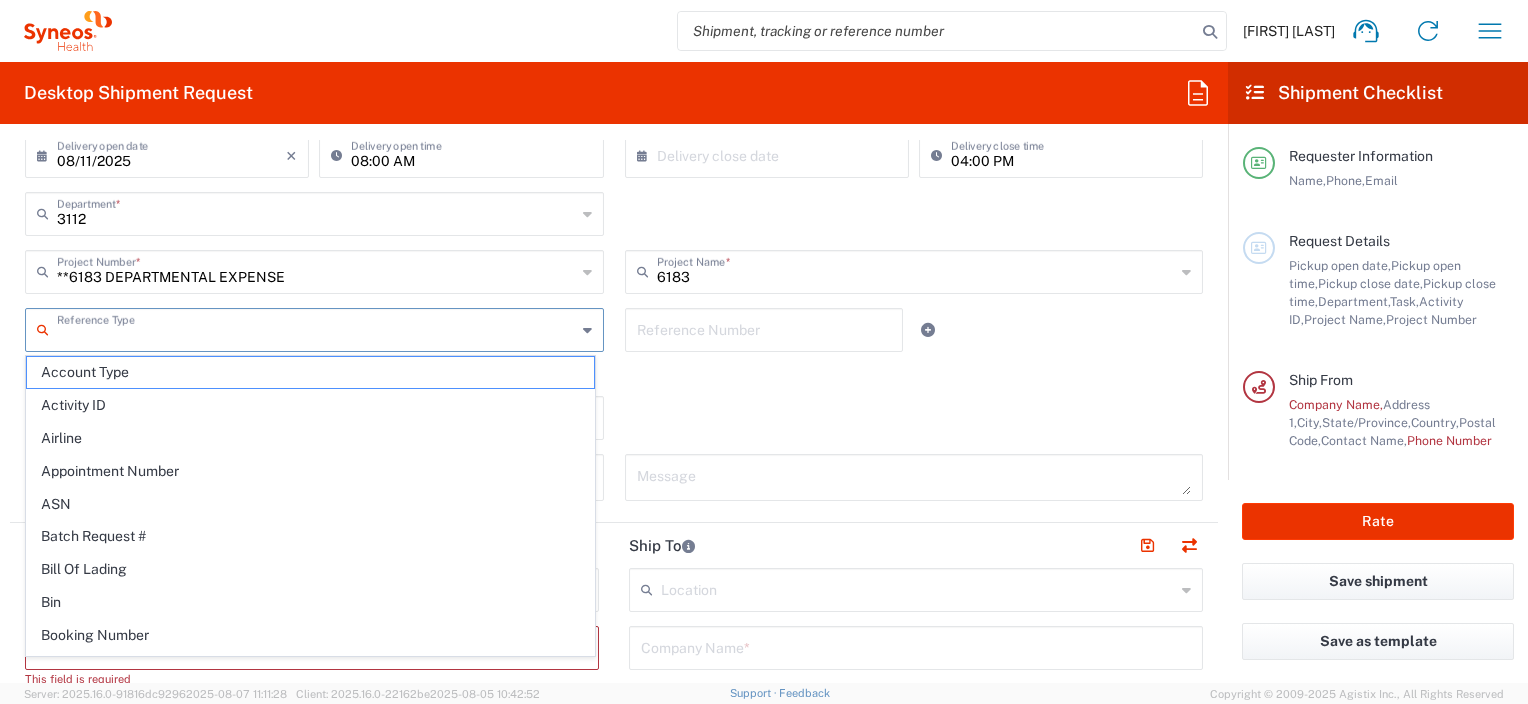 click on "Shipment Type  Batch Regular" 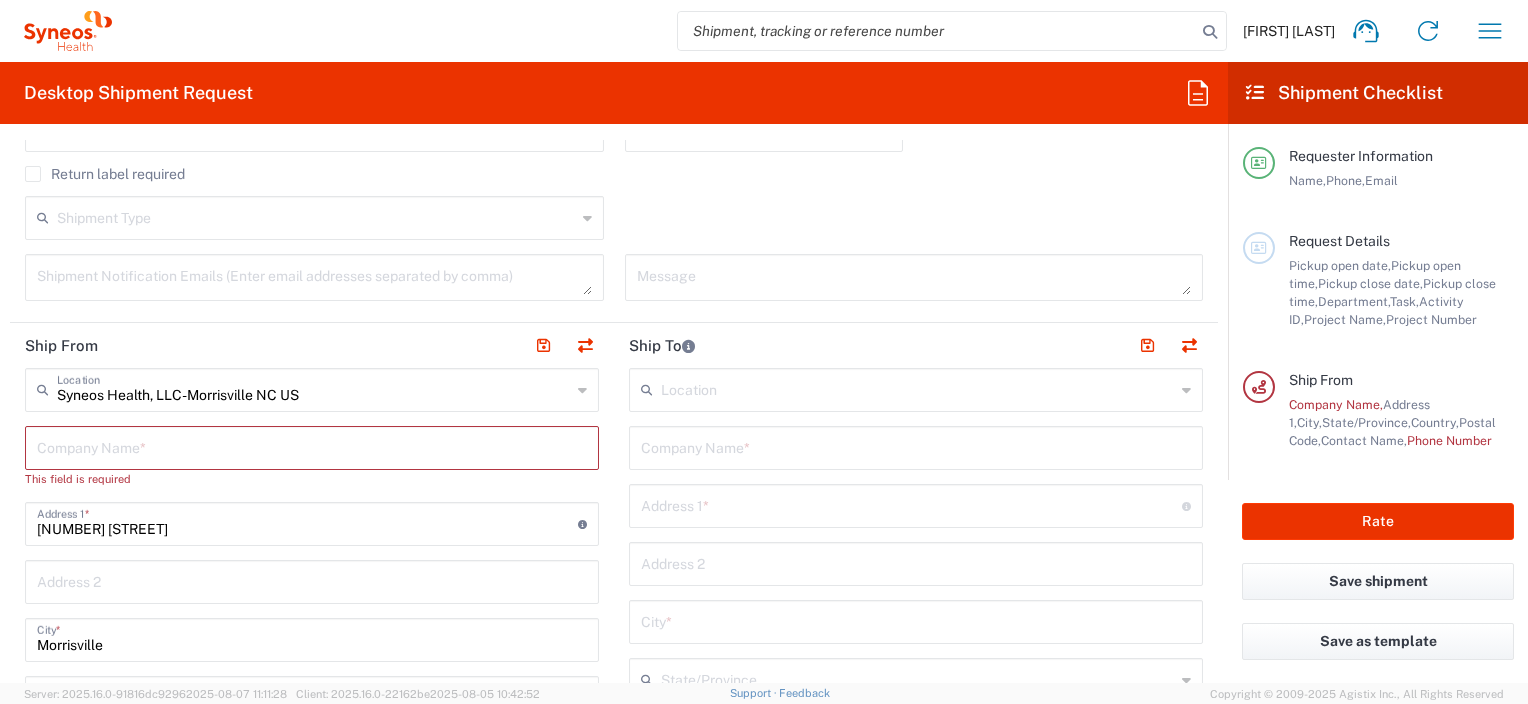 scroll, scrollTop: 700, scrollLeft: 0, axis: vertical 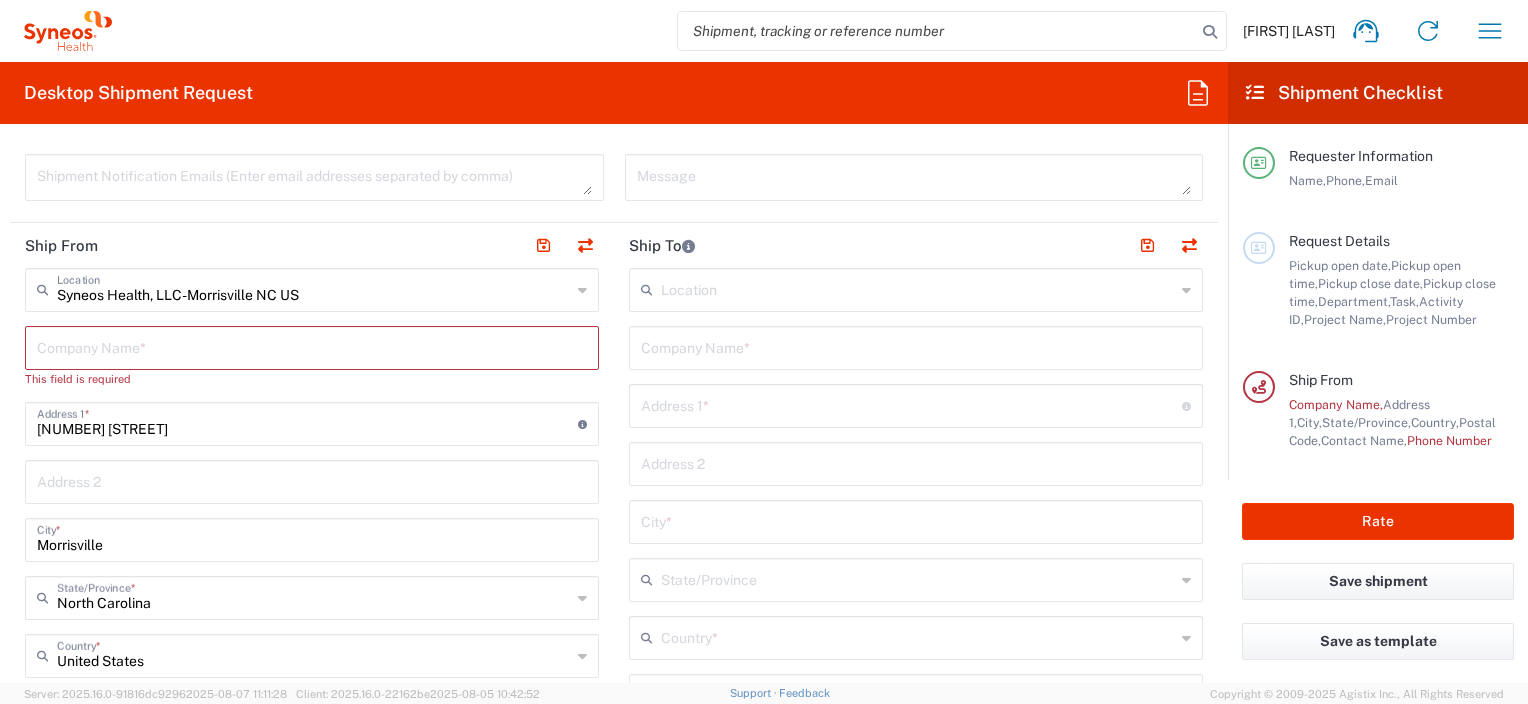 click at bounding box center (312, 346) 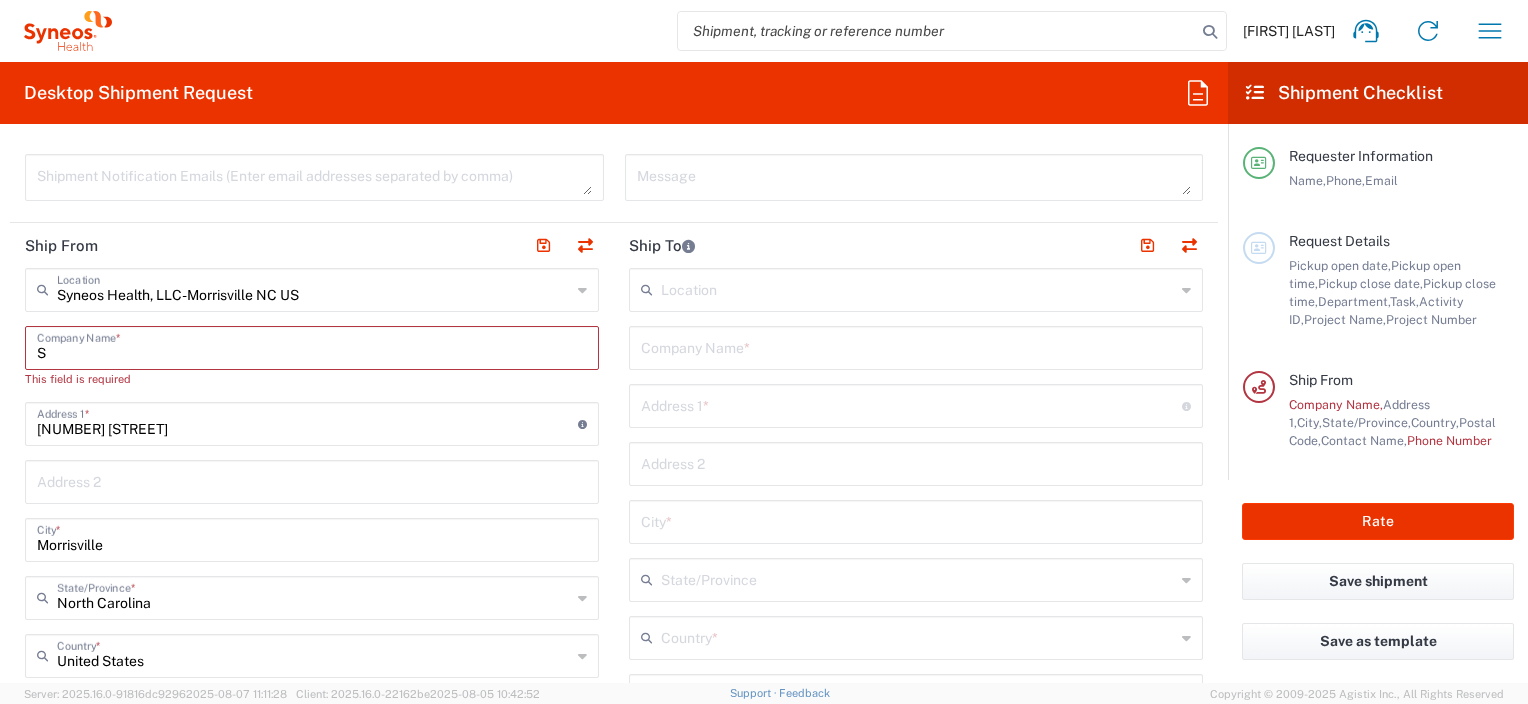 type on "Sy" 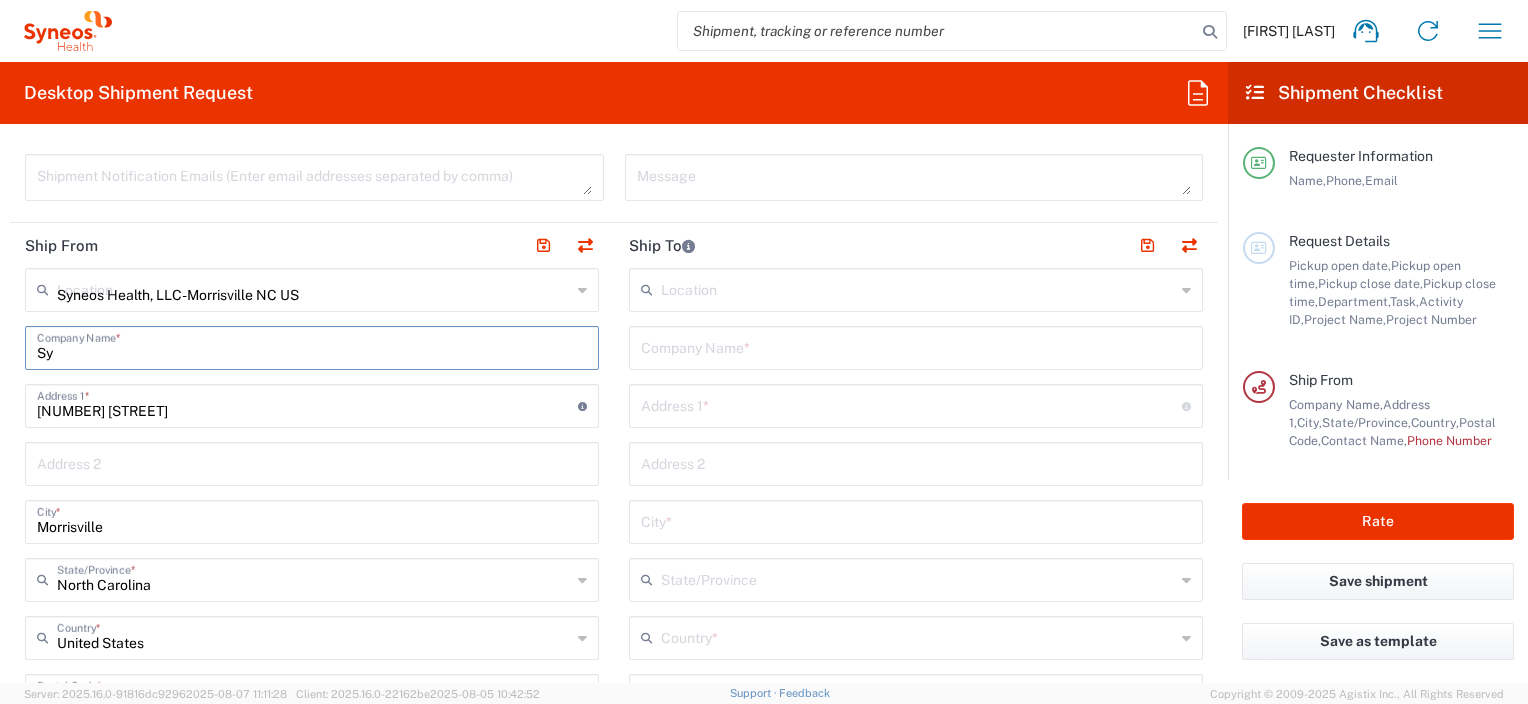 type 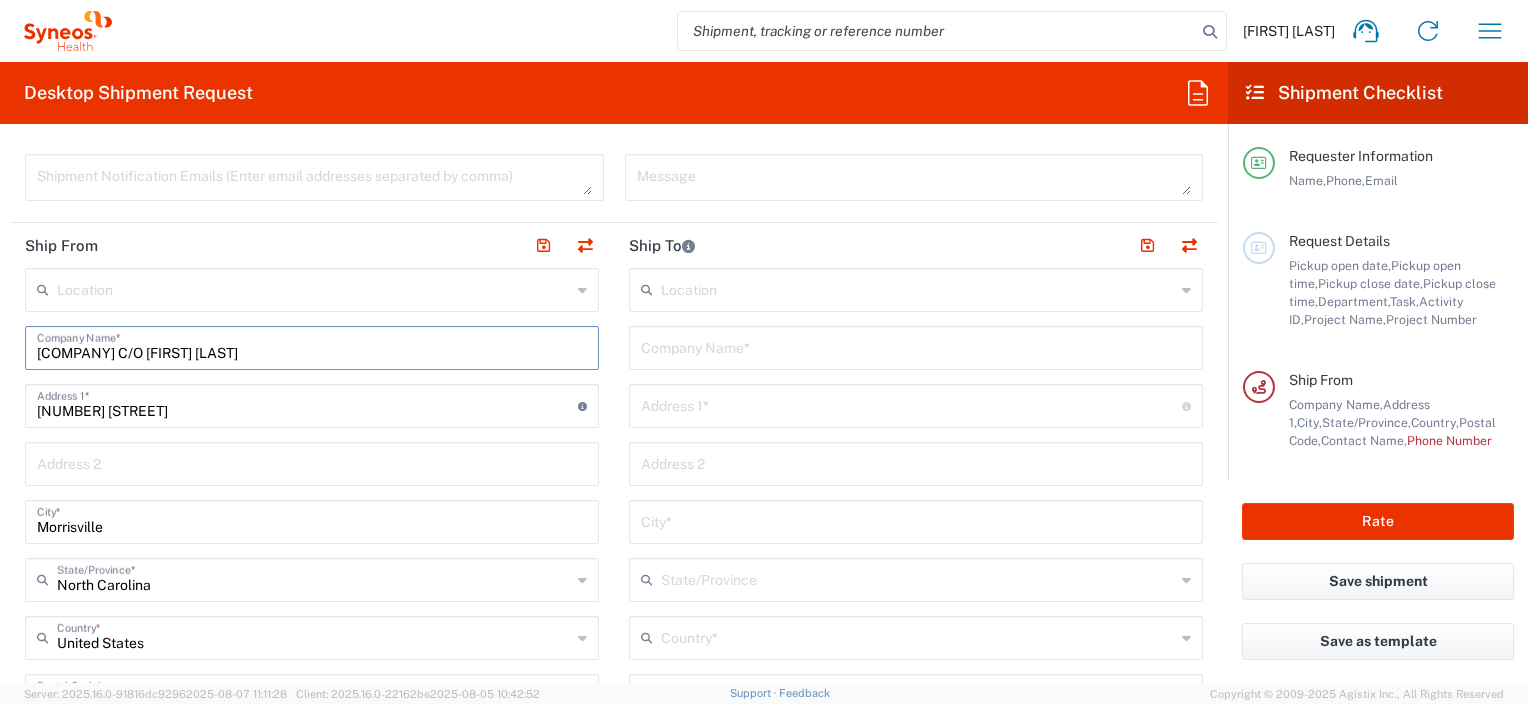 click on "[NUMBER] [STREET]" at bounding box center [307, 404] 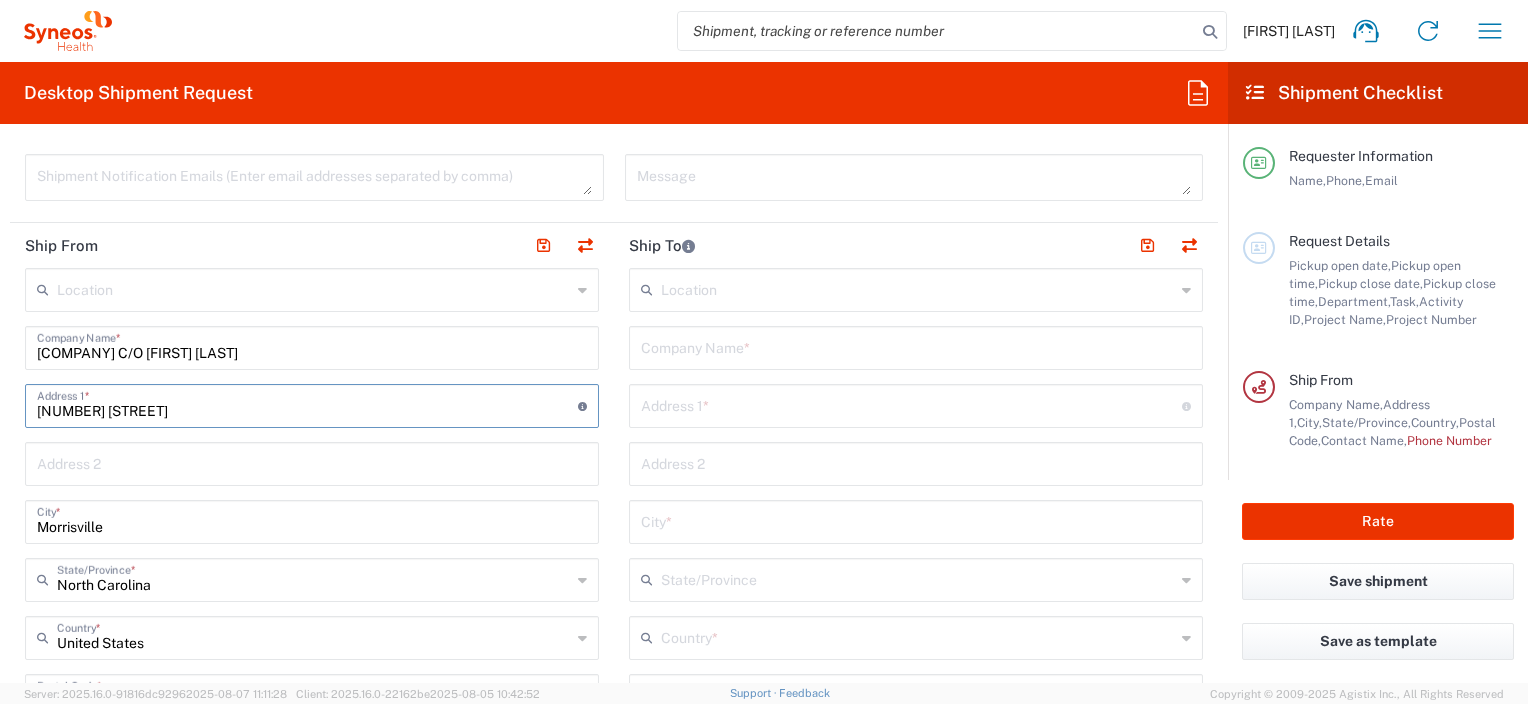 drag, startPoint x: 196, startPoint y: 409, endPoint x: -41, endPoint y: 402, distance: 237.10335 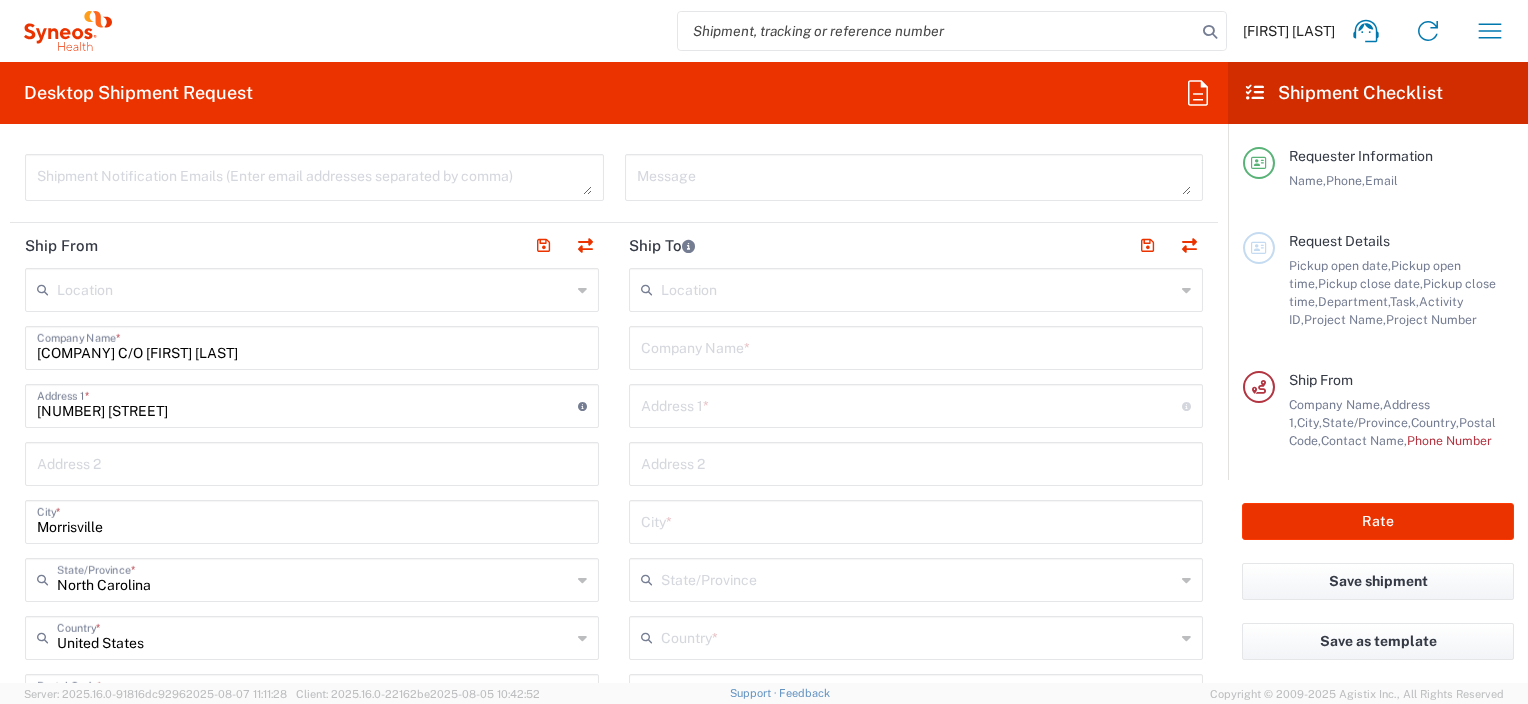 click on "[COMPANY] C/O [FIRST] [LAST]  Company Name  *" 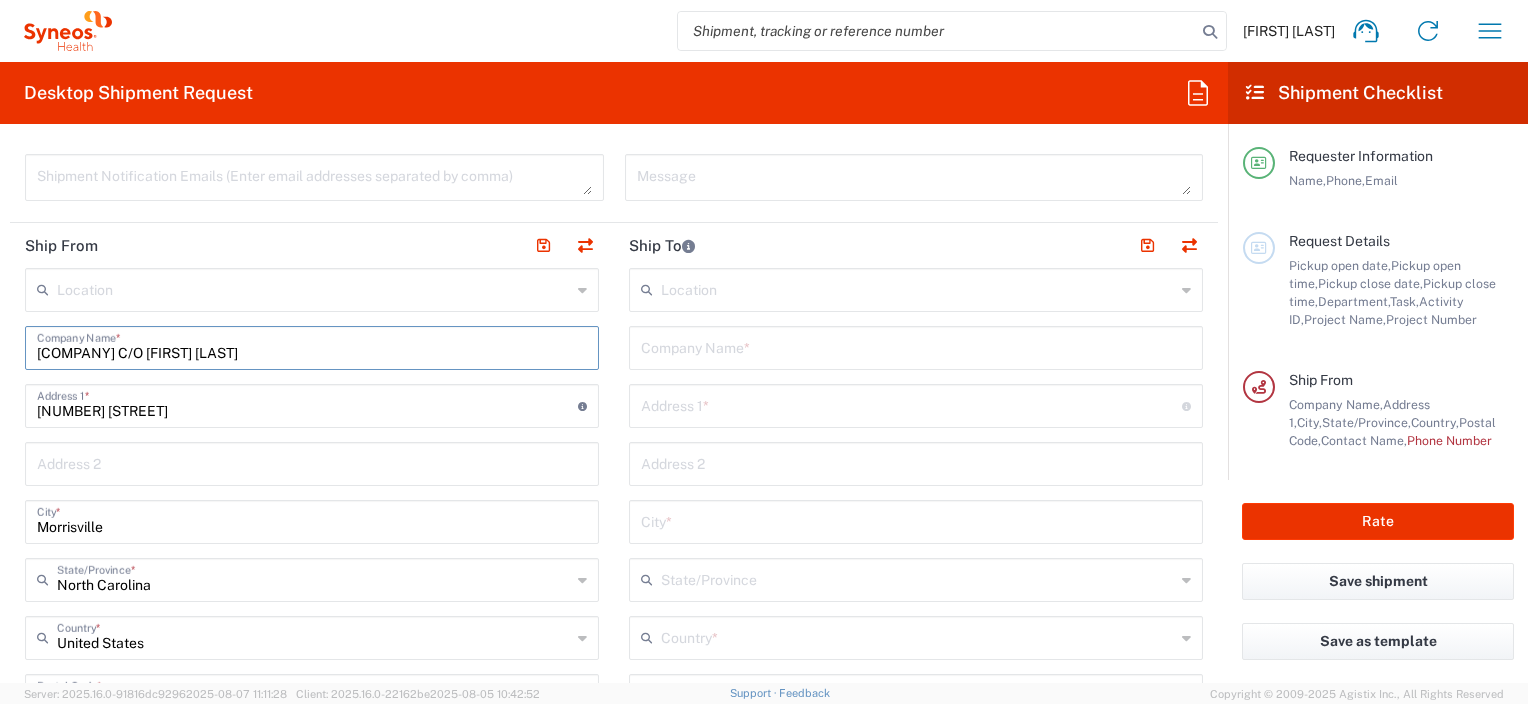 drag, startPoint x: 258, startPoint y: 344, endPoint x: -16, endPoint y: 351, distance: 274.08942 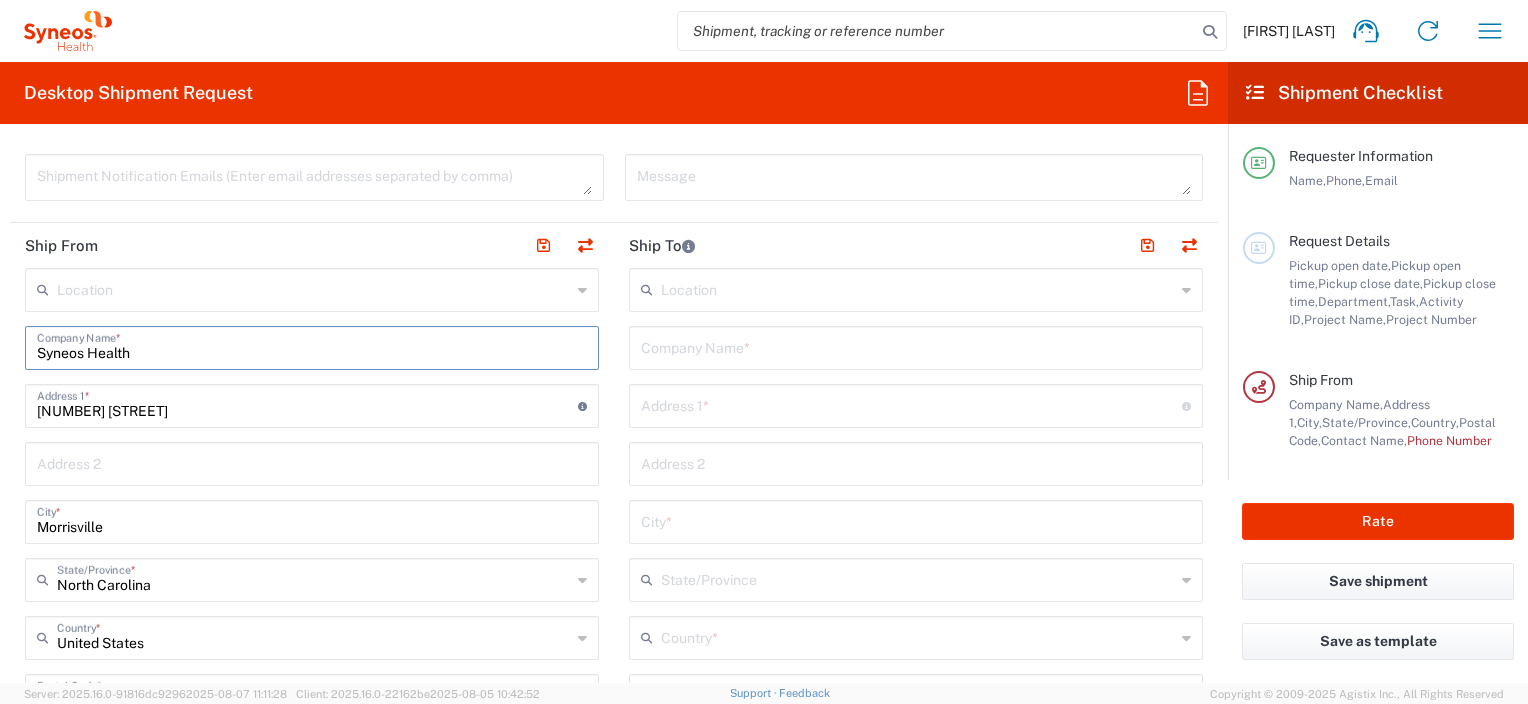 click on "Syneos Health" at bounding box center [312, 346] 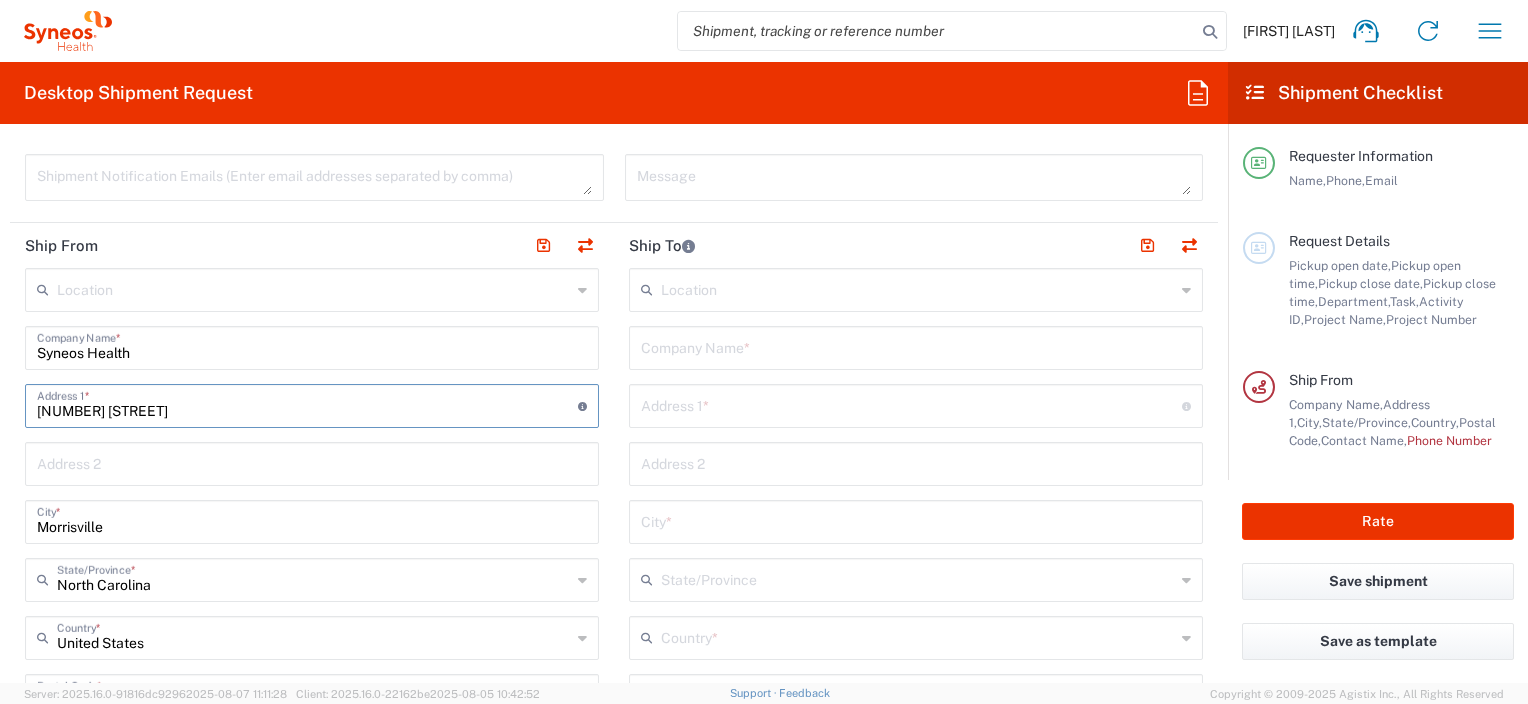 drag, startPoint x: 352, startPoint y: 400, endPoint x: 349, endPoint y: 411, distance: 11.401754 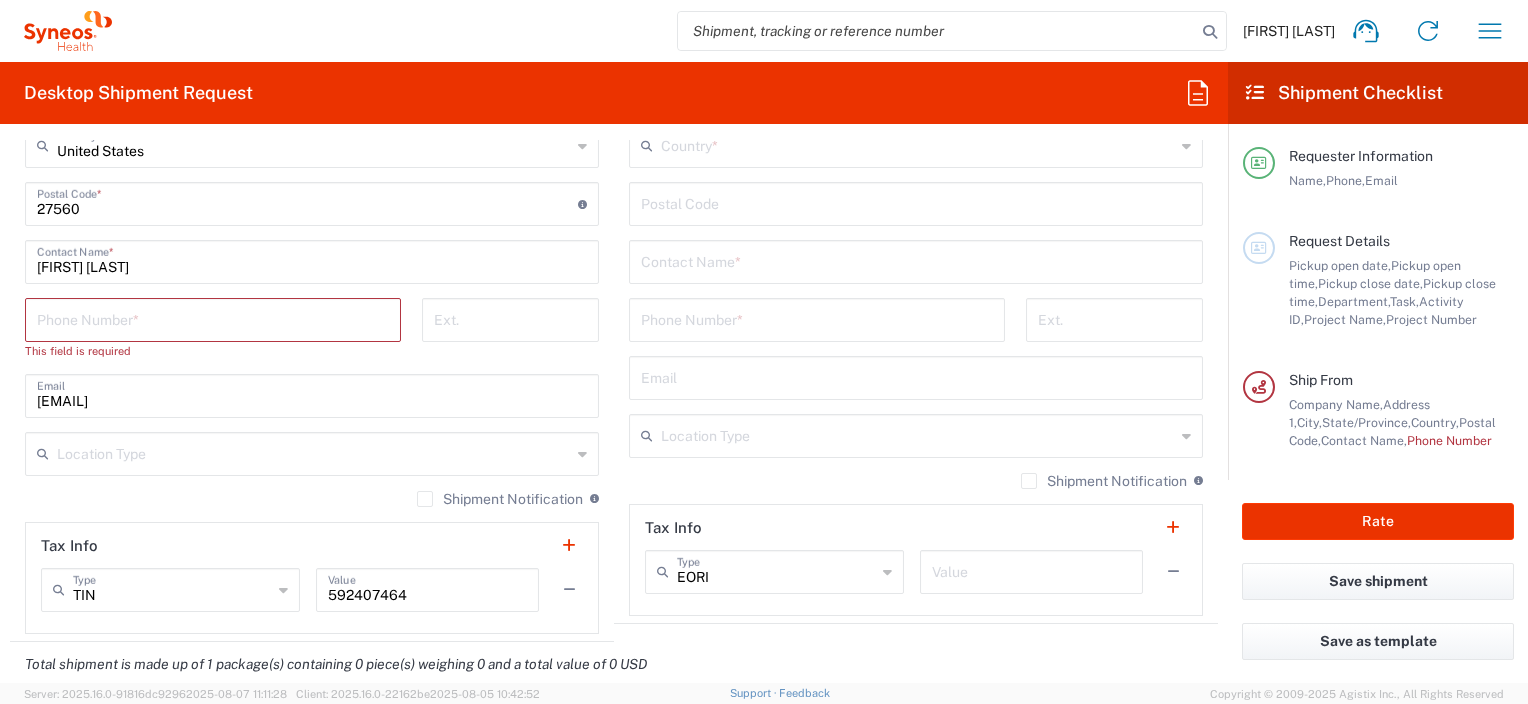 scroll, scrollTop: 1200, scrollLeft: 0, axis: vertical 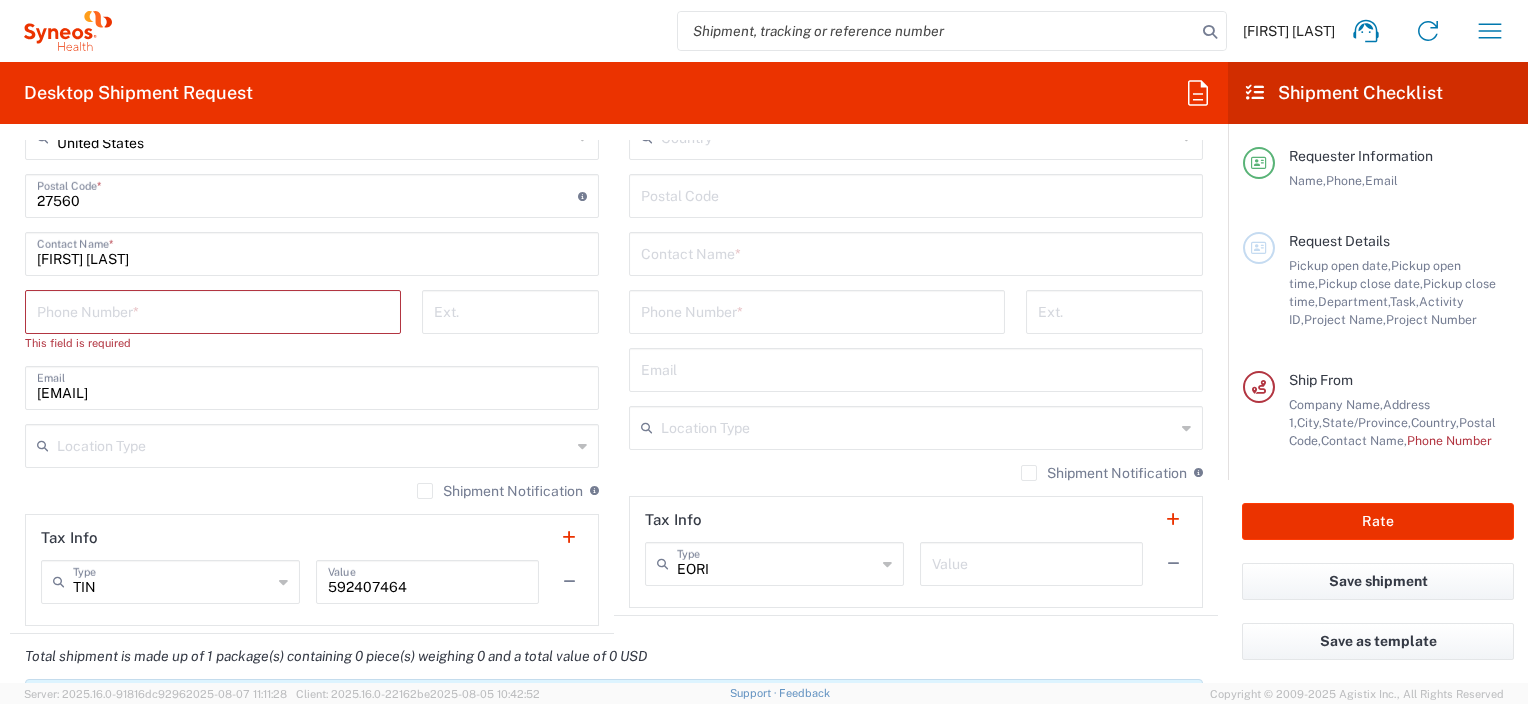 click on "This field is required" 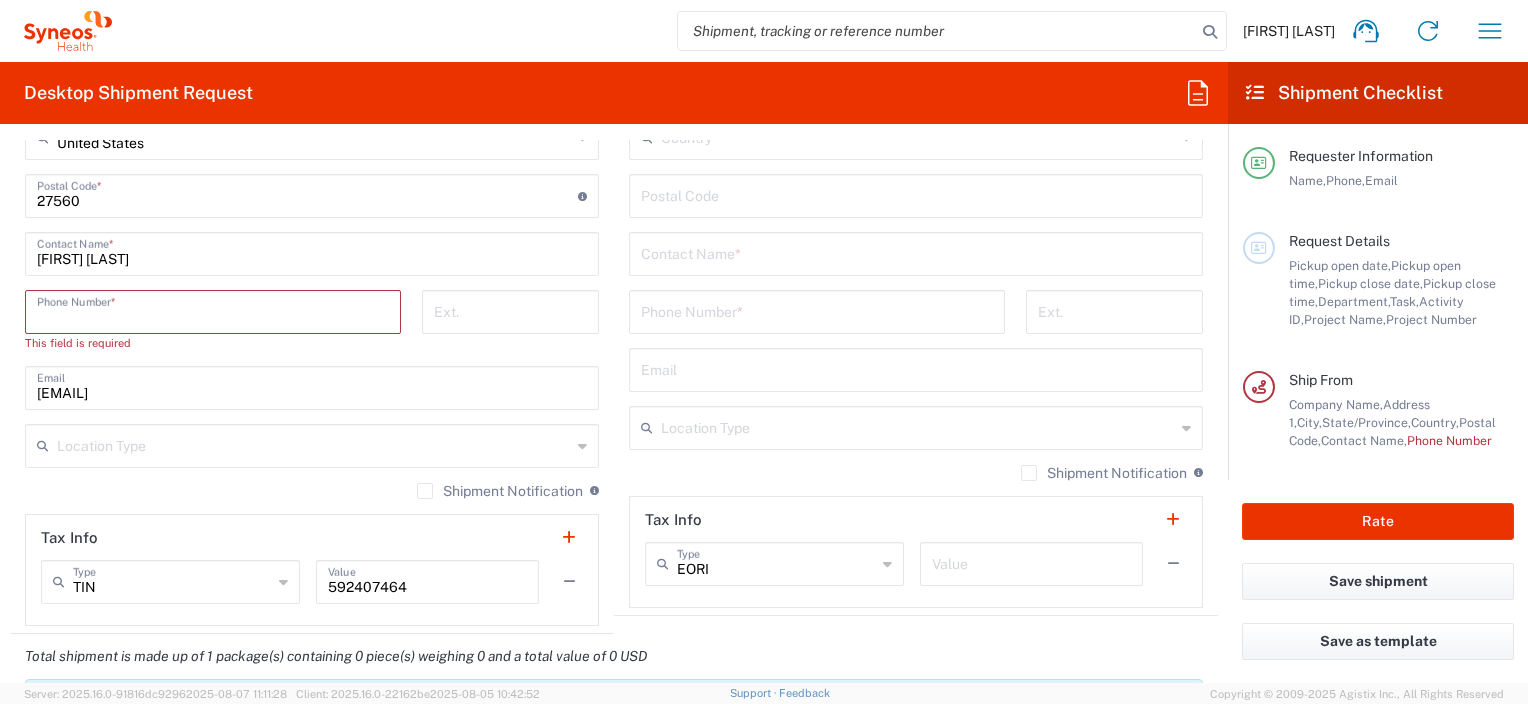type on "[PHONE]" 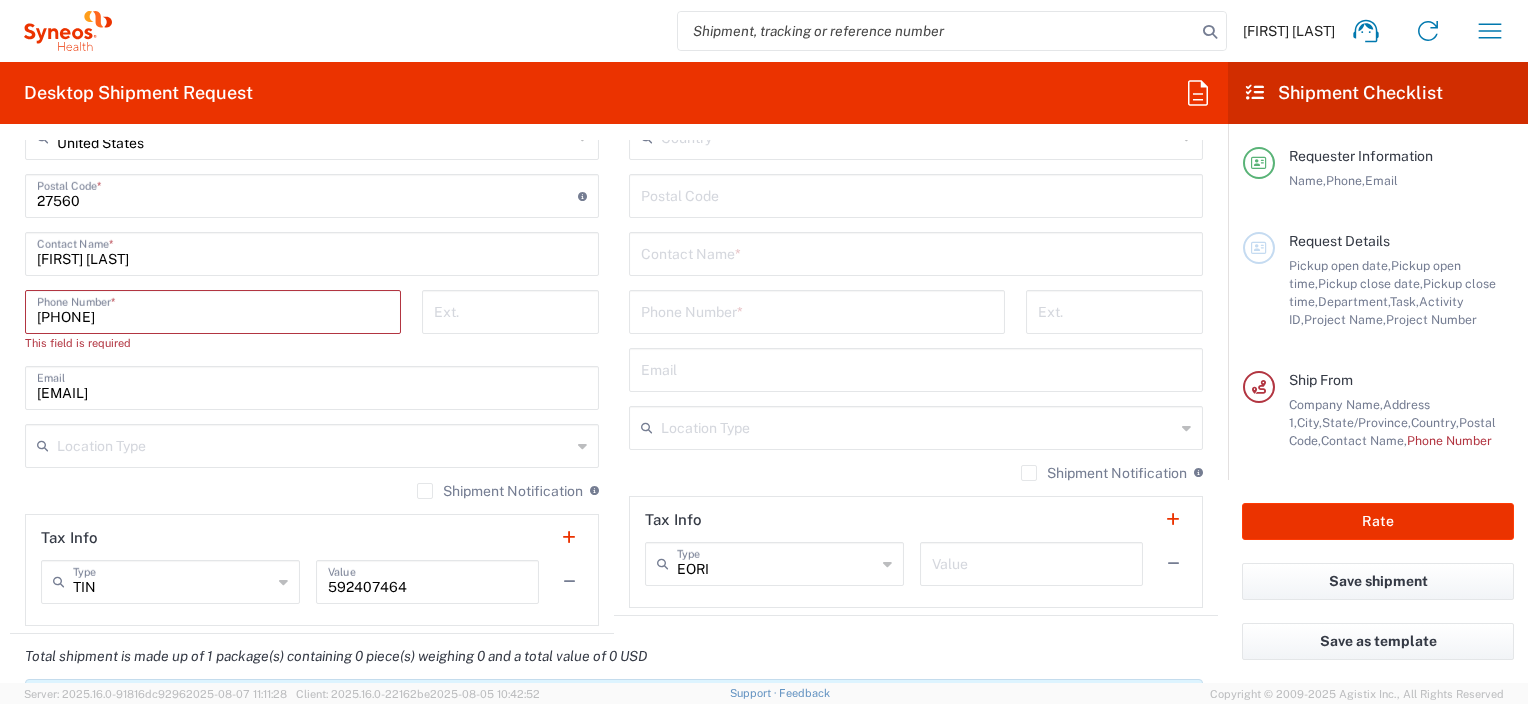 type on "[EMAIL]" 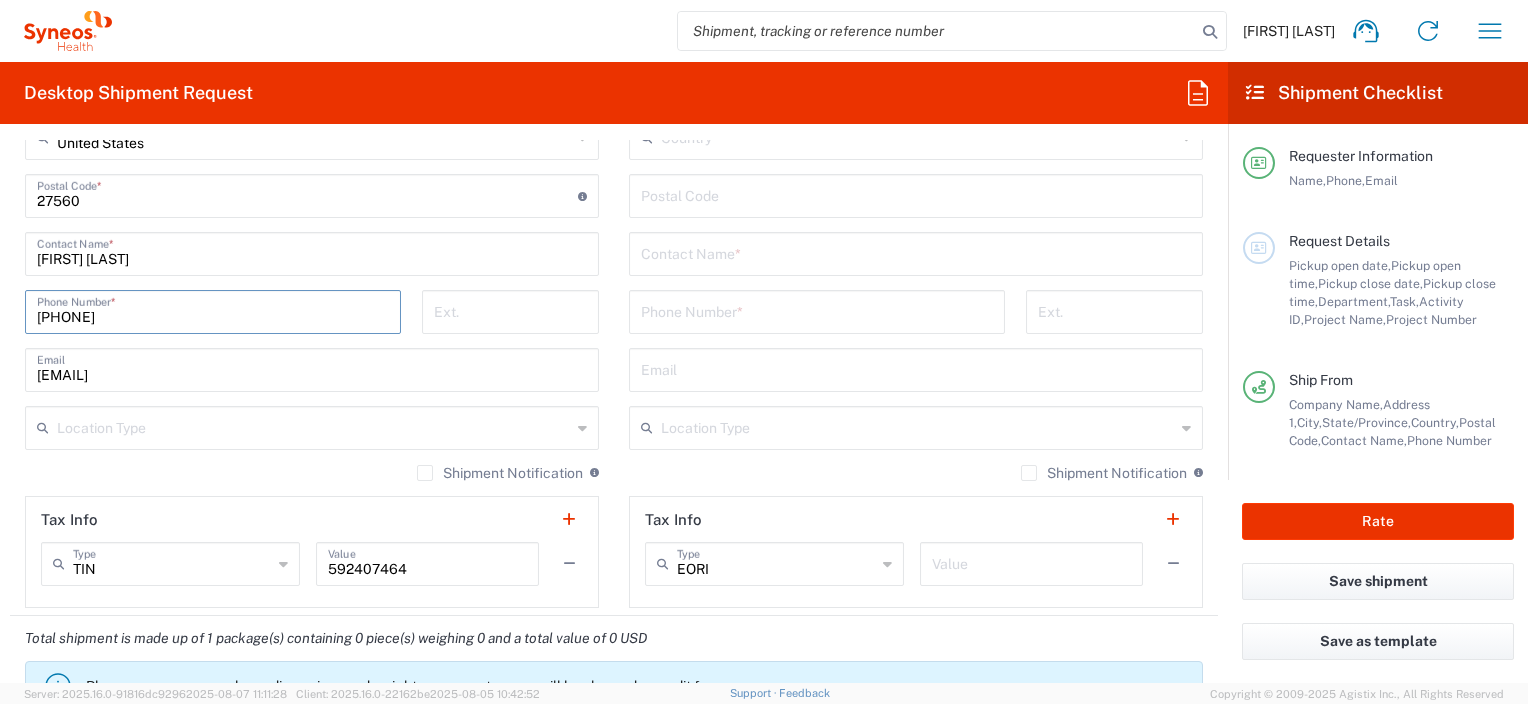 type on "7374843133" 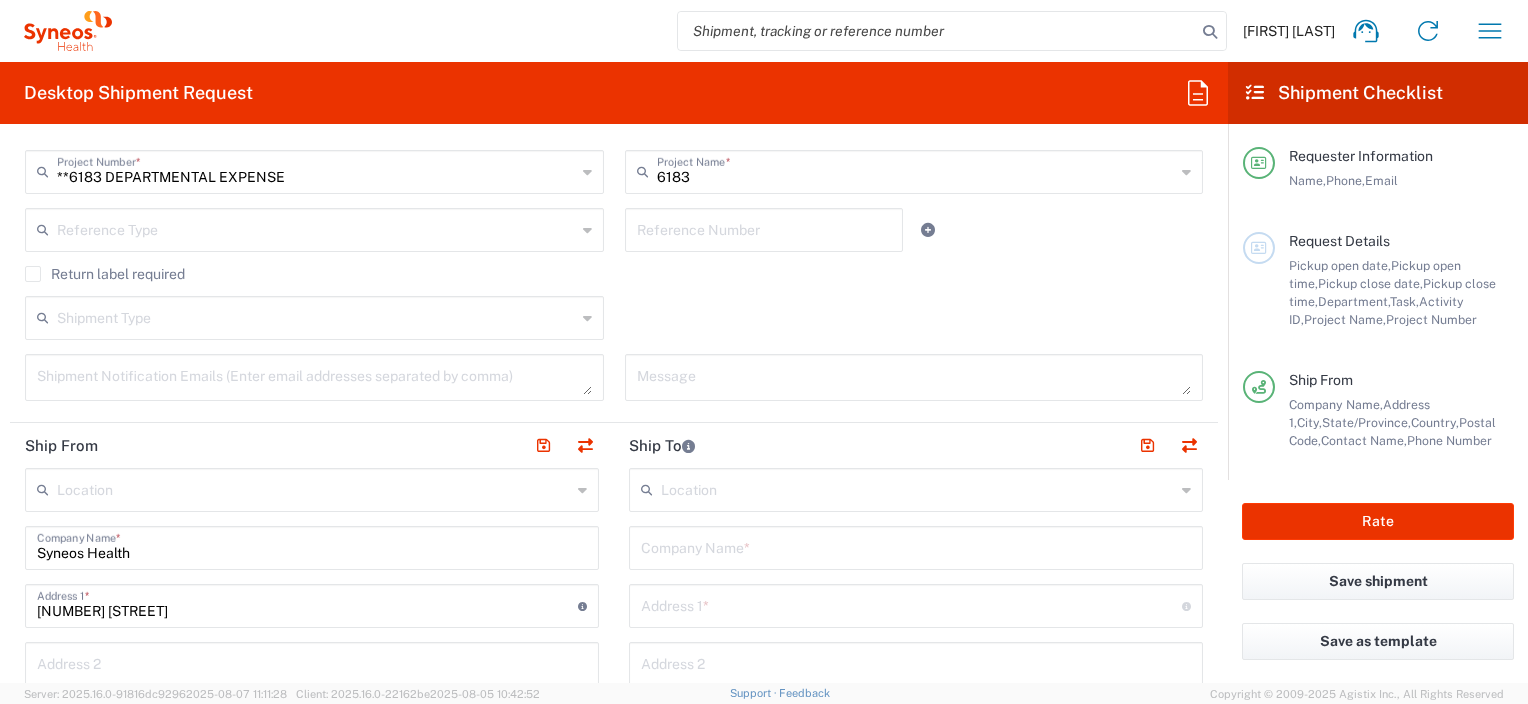 scroll, scrollTop: 600, scrollLeft: 0, axis: vertical 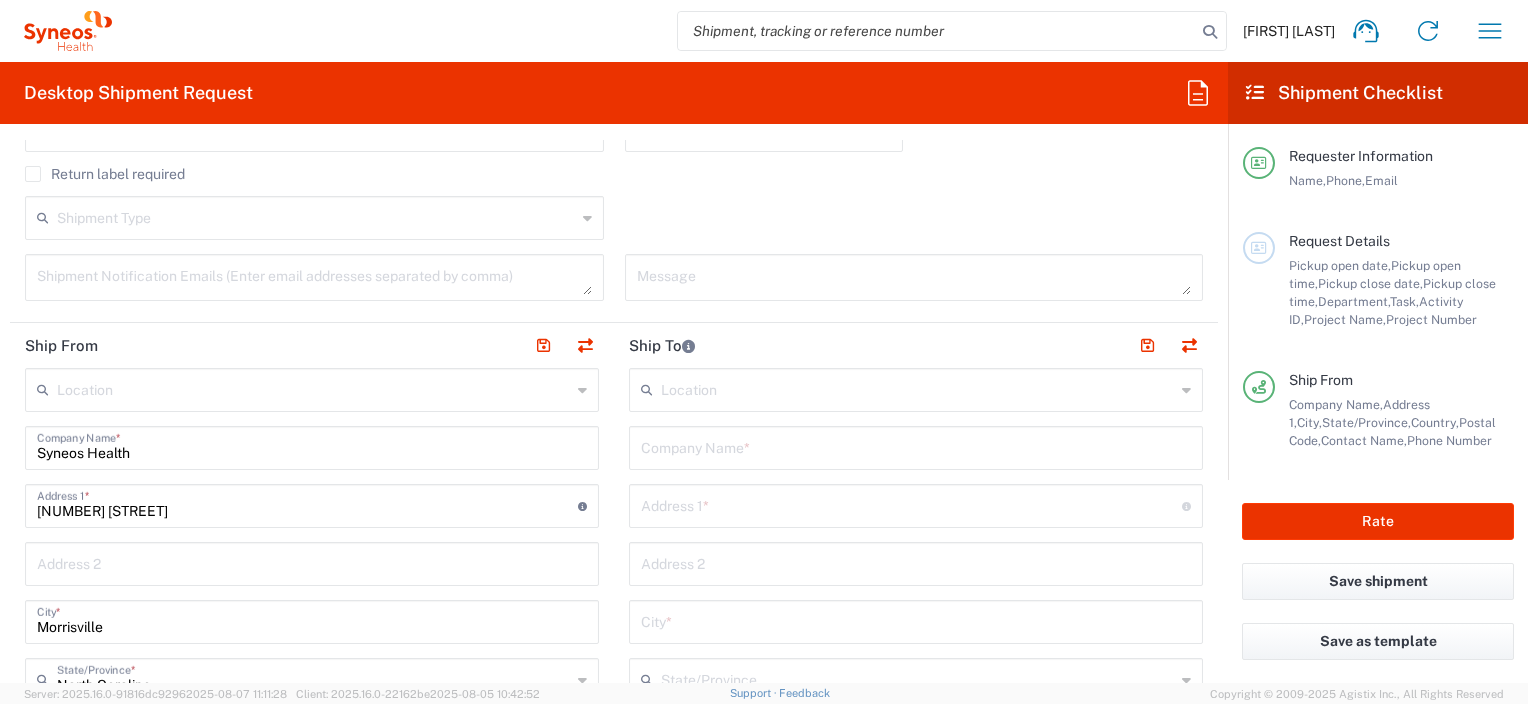 click at bounding box center (314, 388) 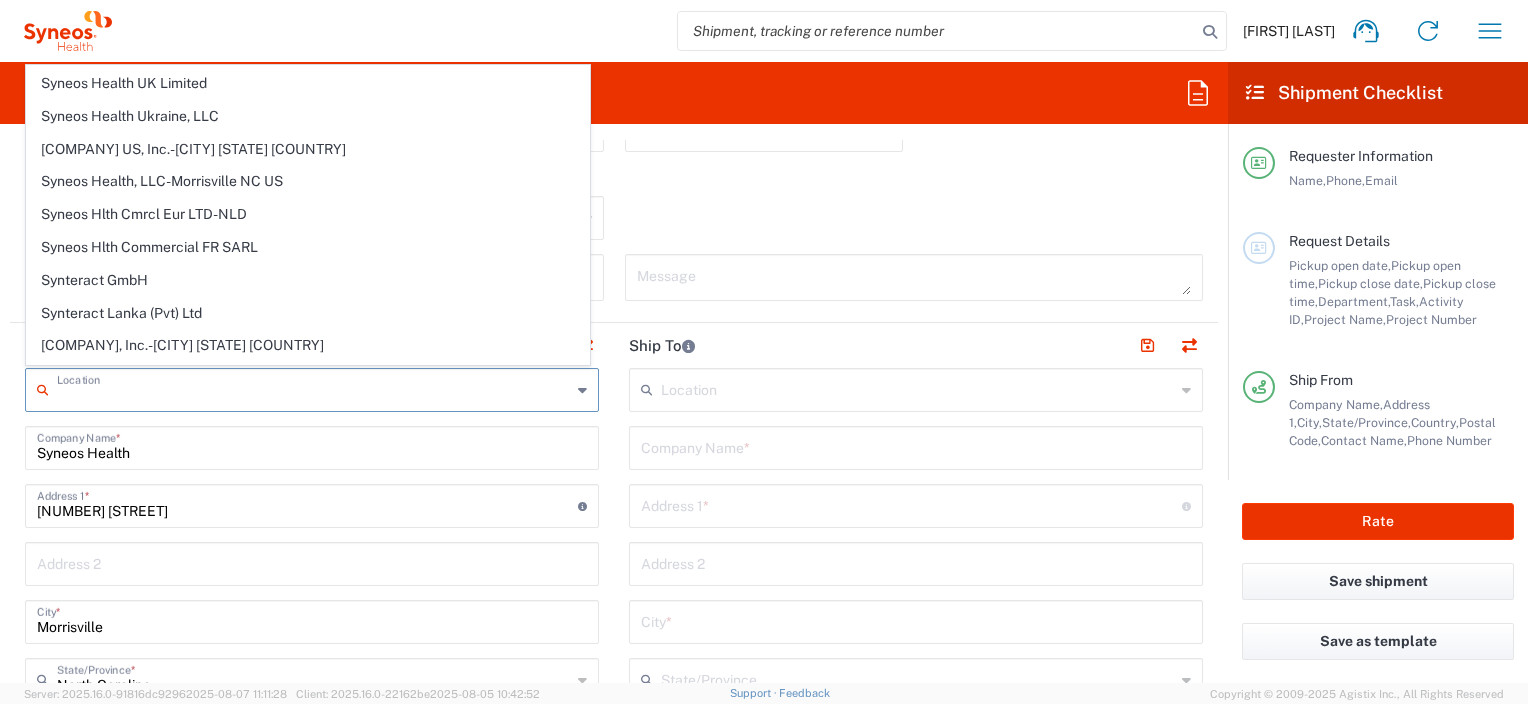 scroll, scrollTop: 3400, scrollLeft: 0, axis: vertical 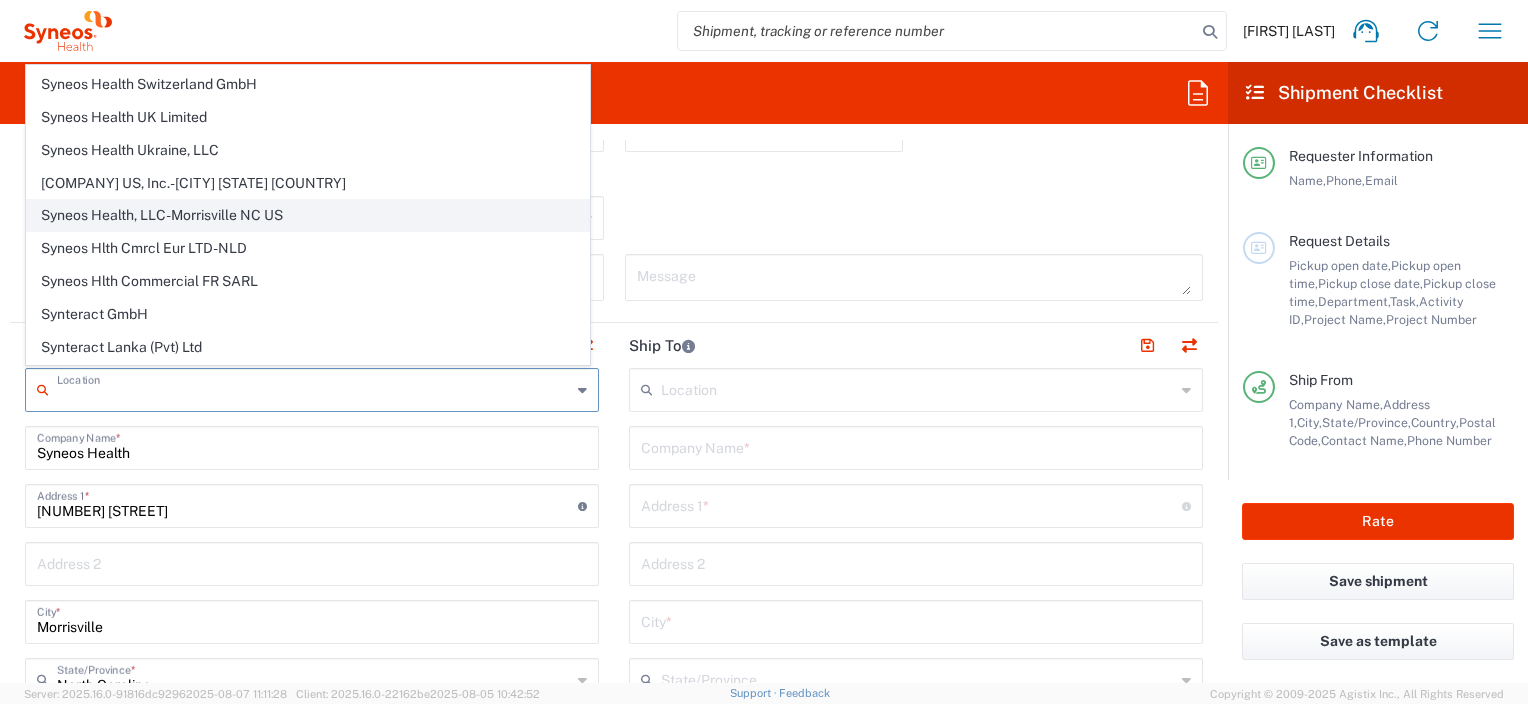 click on "Syneos Health, LLC-Morrisville NC US" 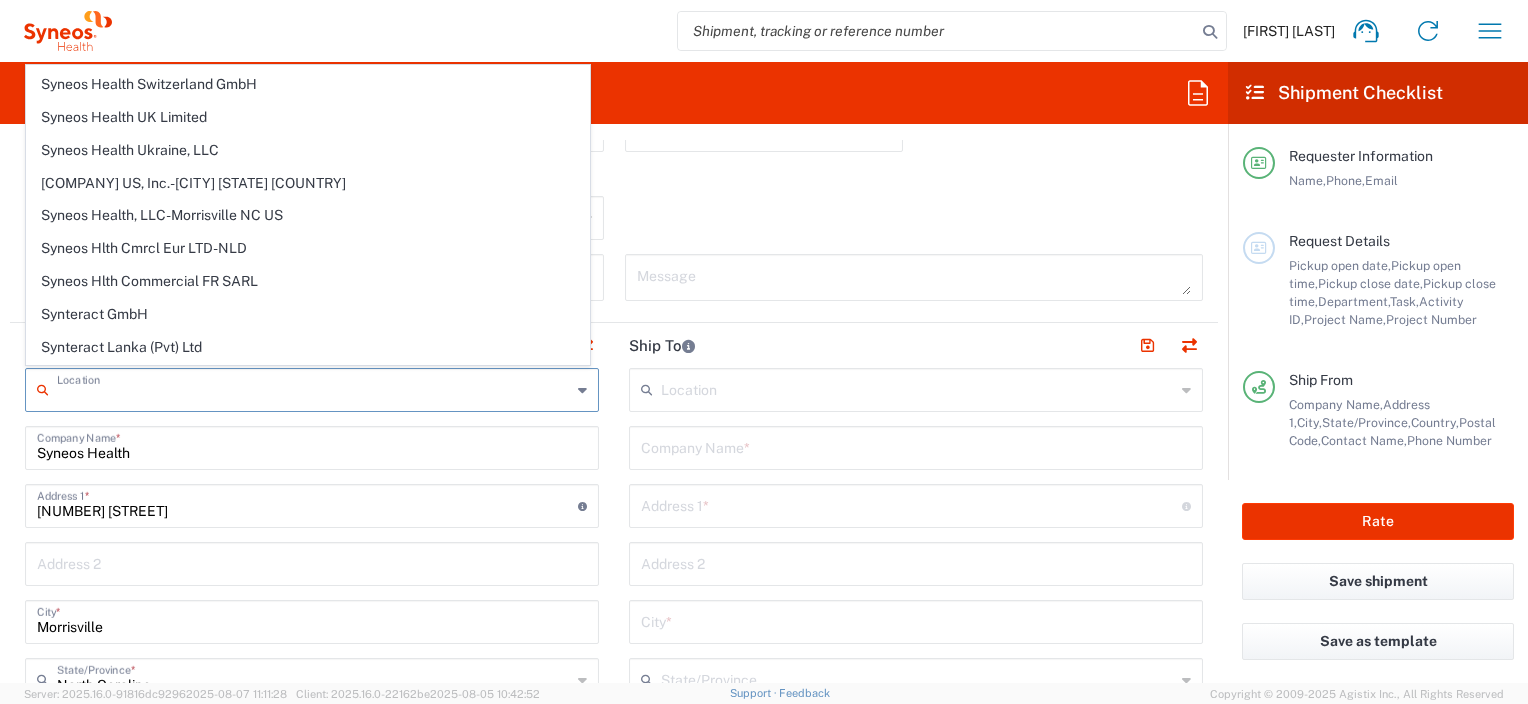 type on "Syneos Health, LLC-Morrisville NC US" 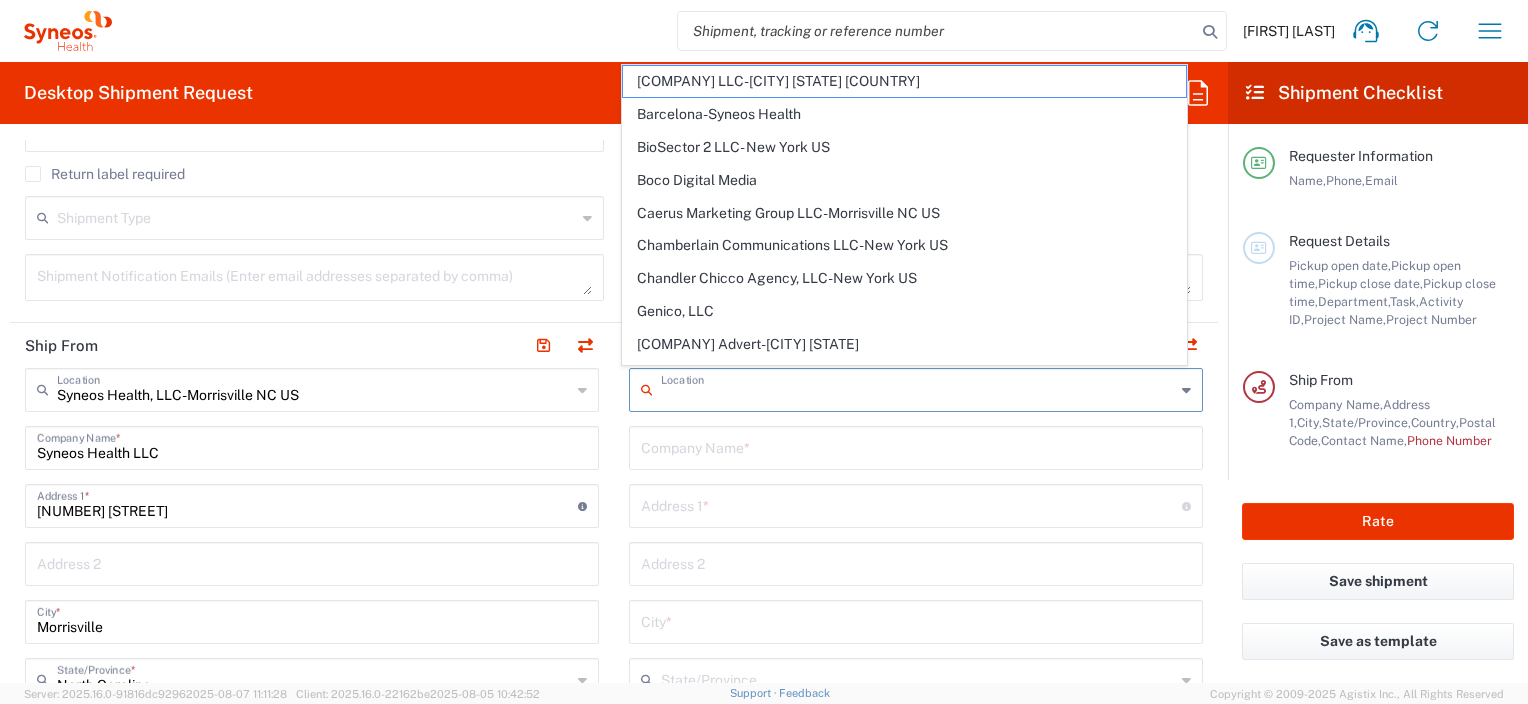 click at bounding box center (918, 388) 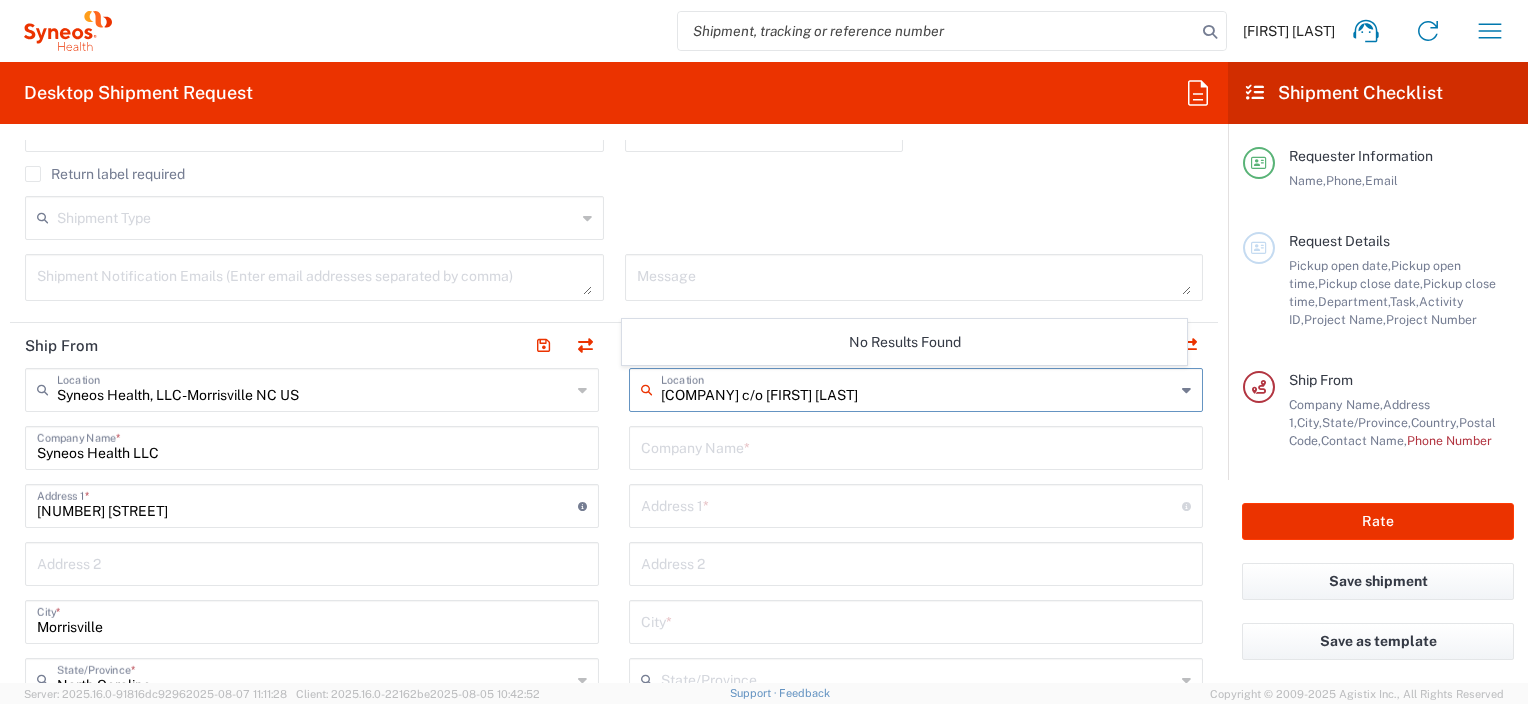 type on "[COMPANY] c/o [FIRST] [LAST]" 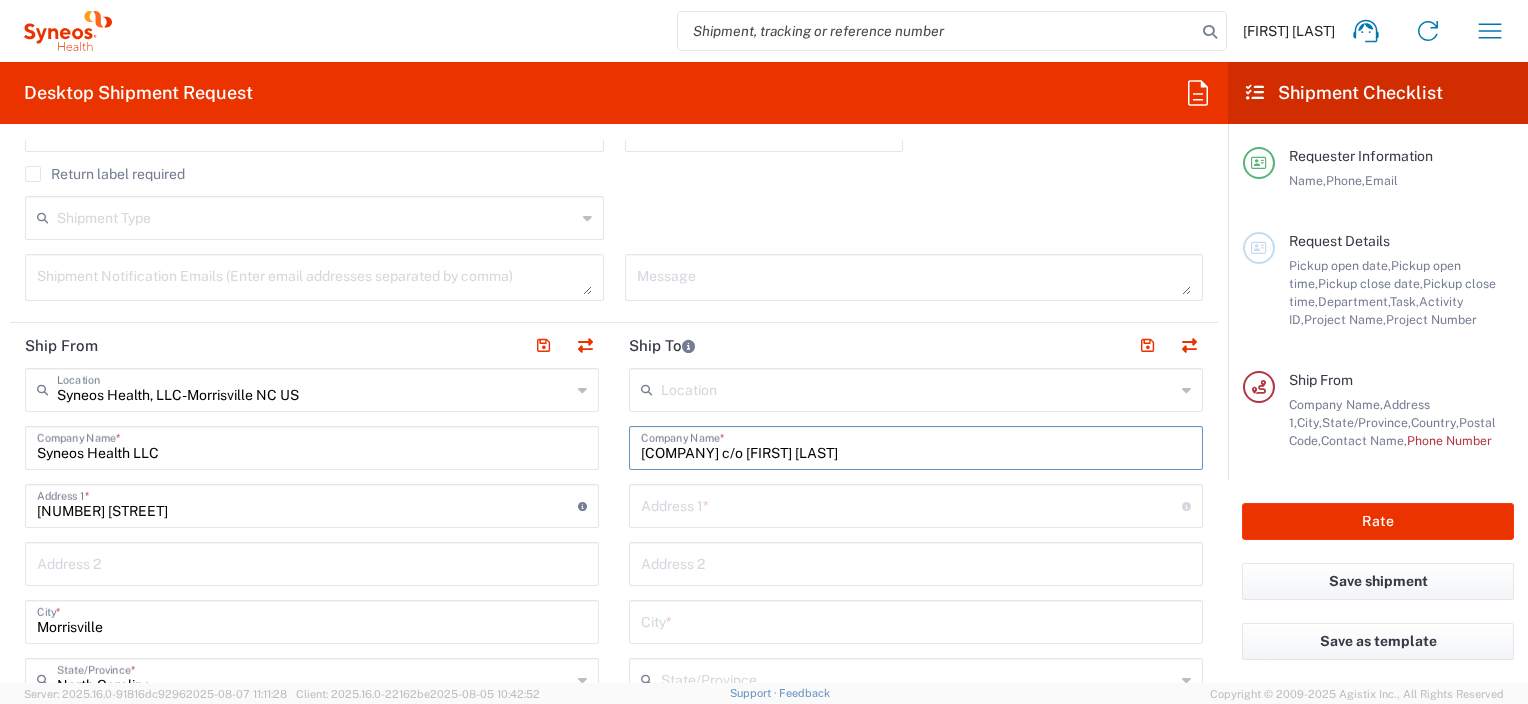 type on "[COMPANY] c/o [FIRST] [LAST]" 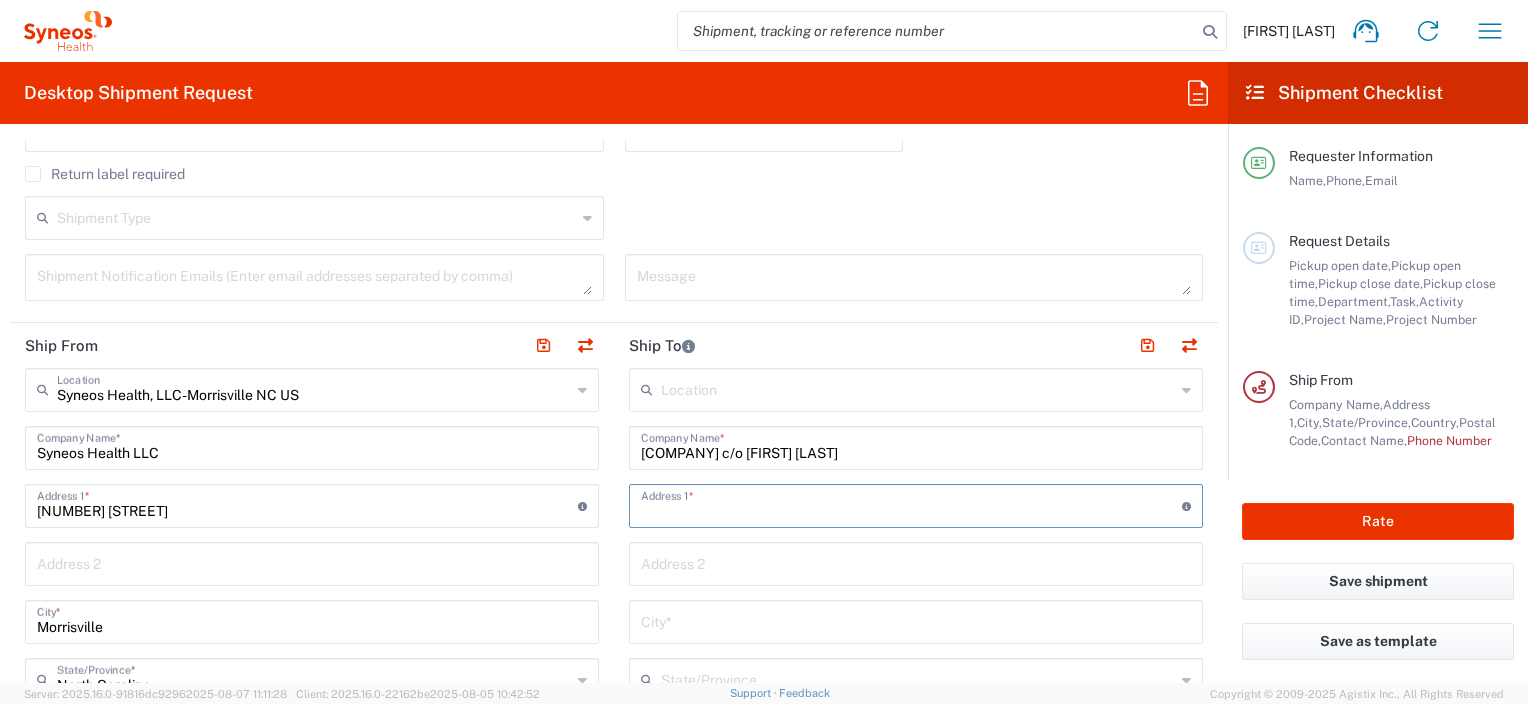 click at bounding box center (911, 504) 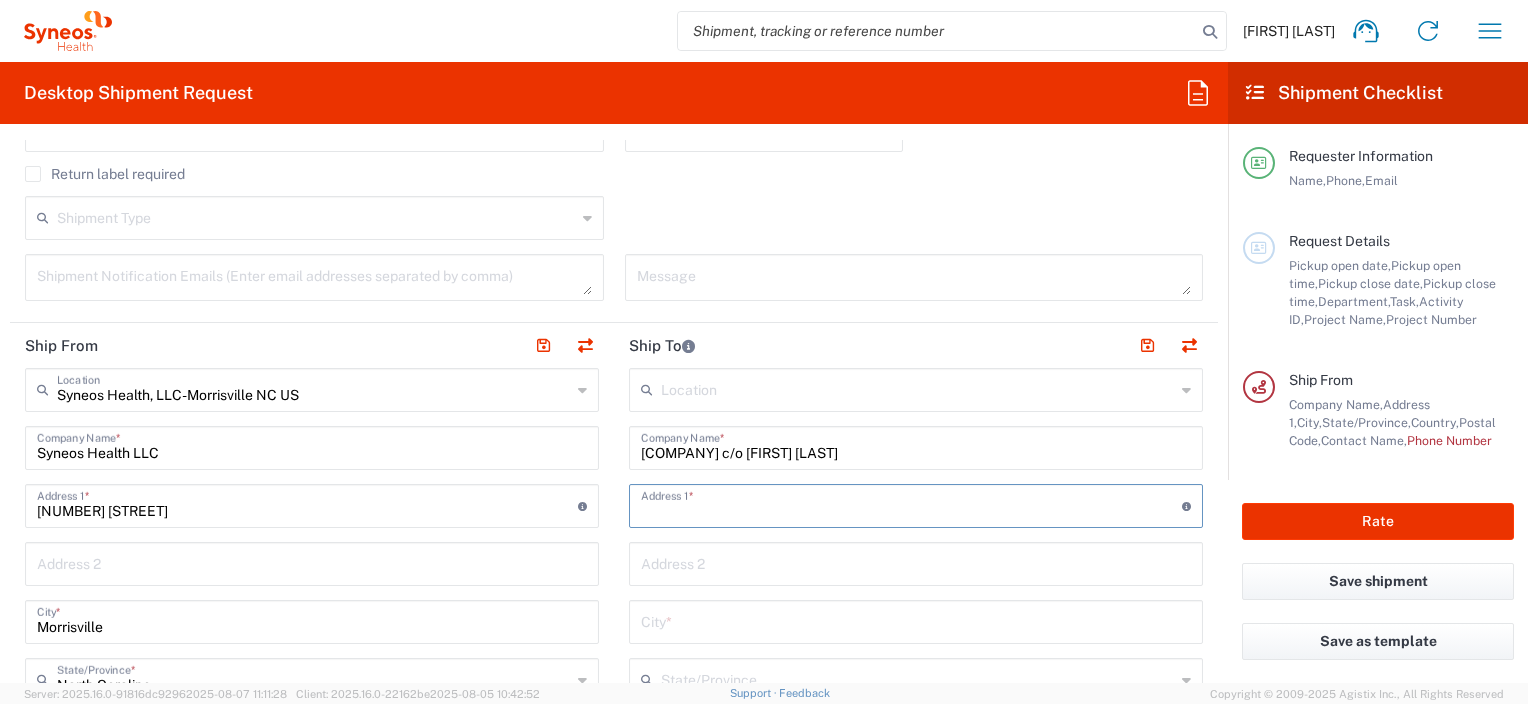 type on "[NUMBER] [STREET]" 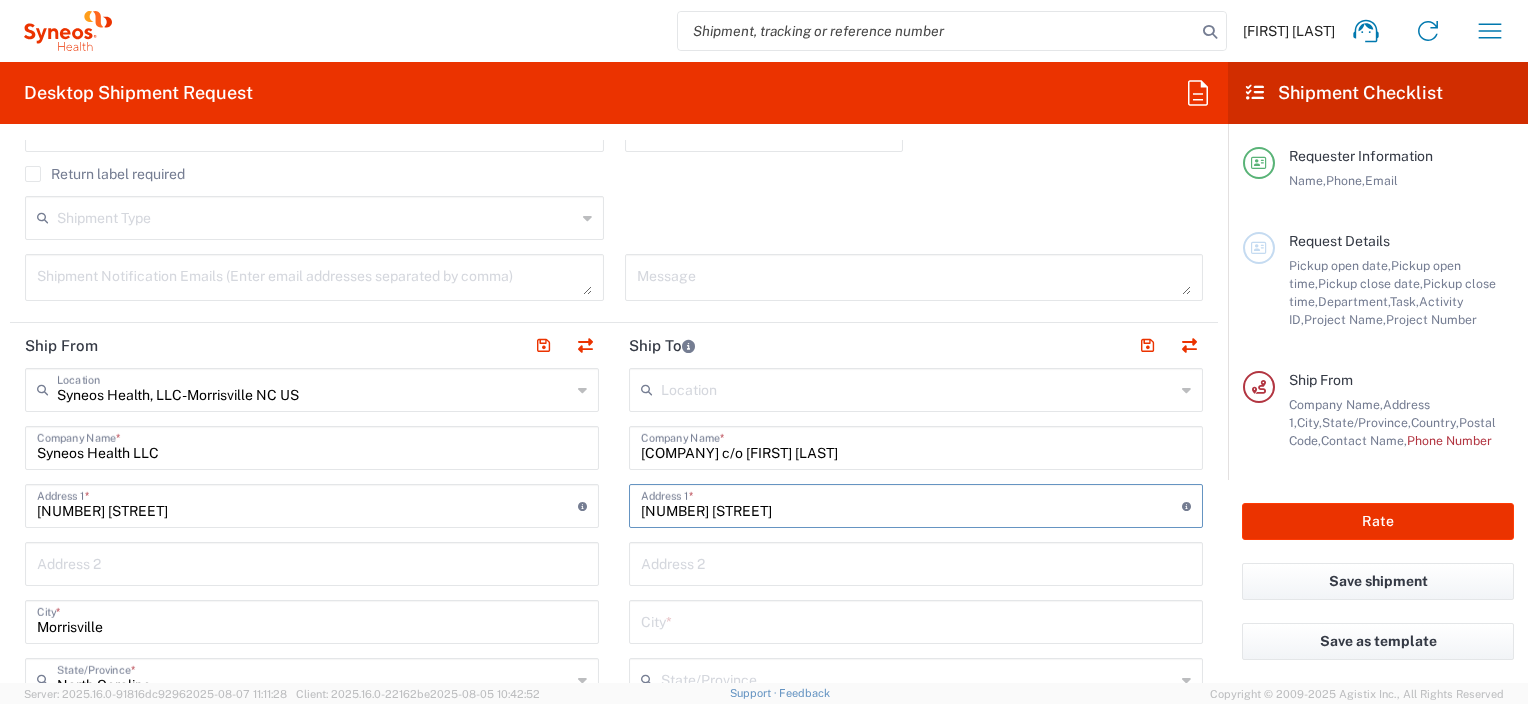 type on "Kyle" 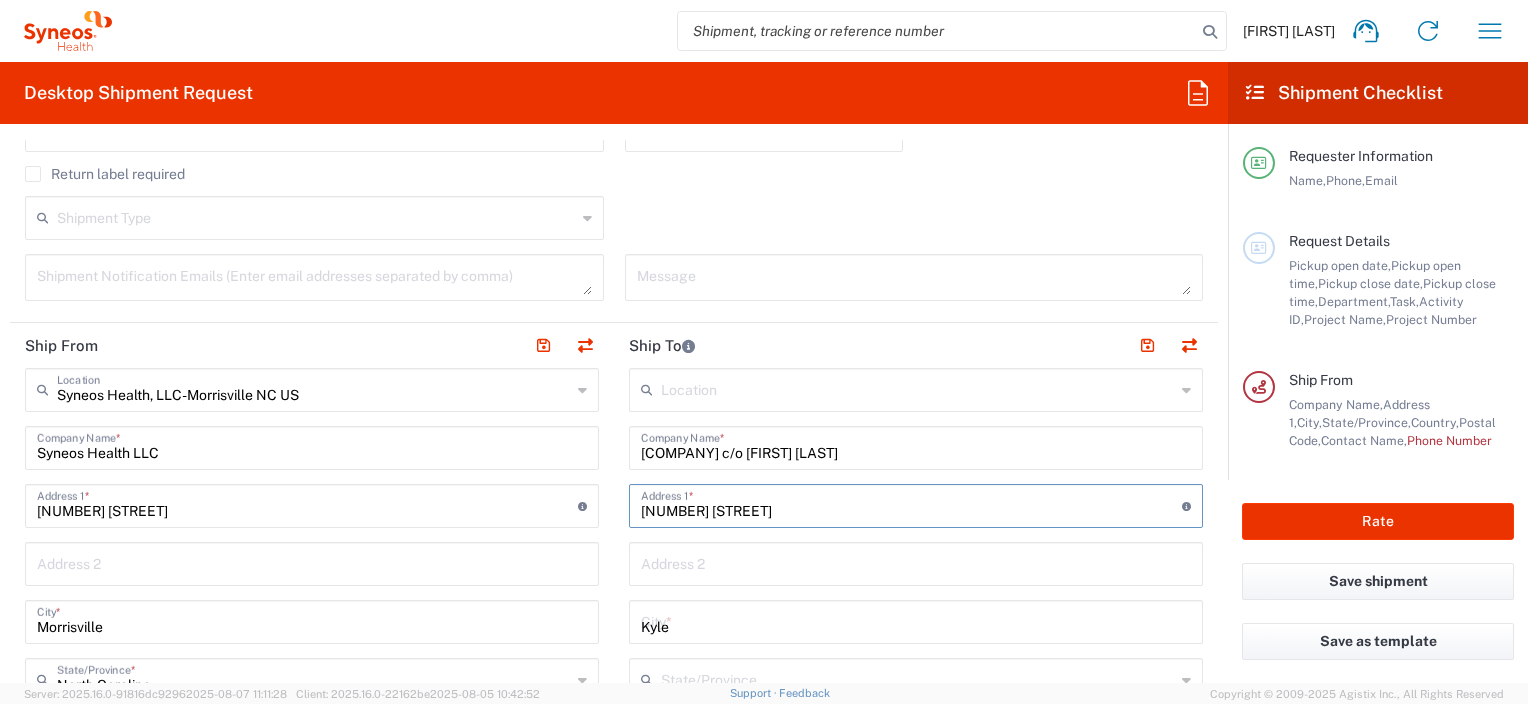 type on "Texas" 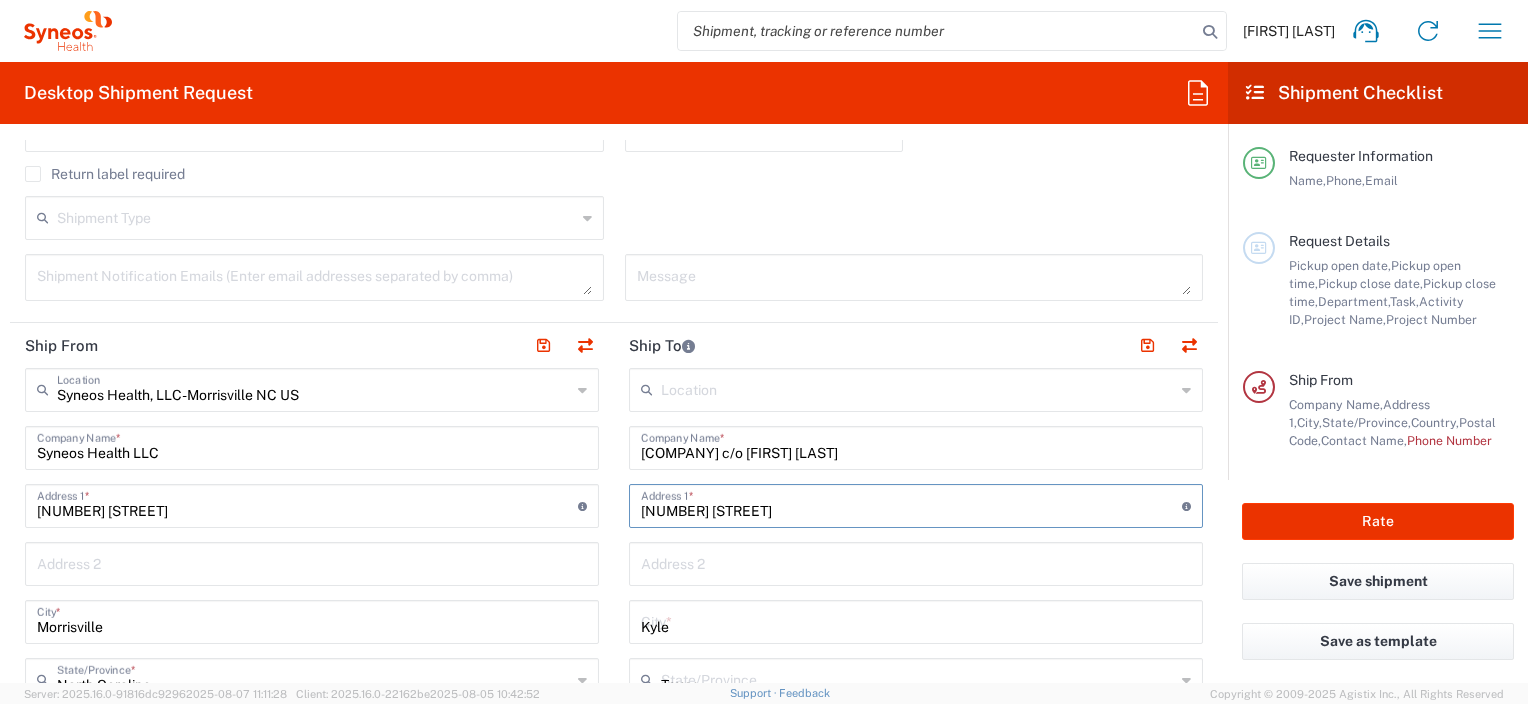 type on "United States" 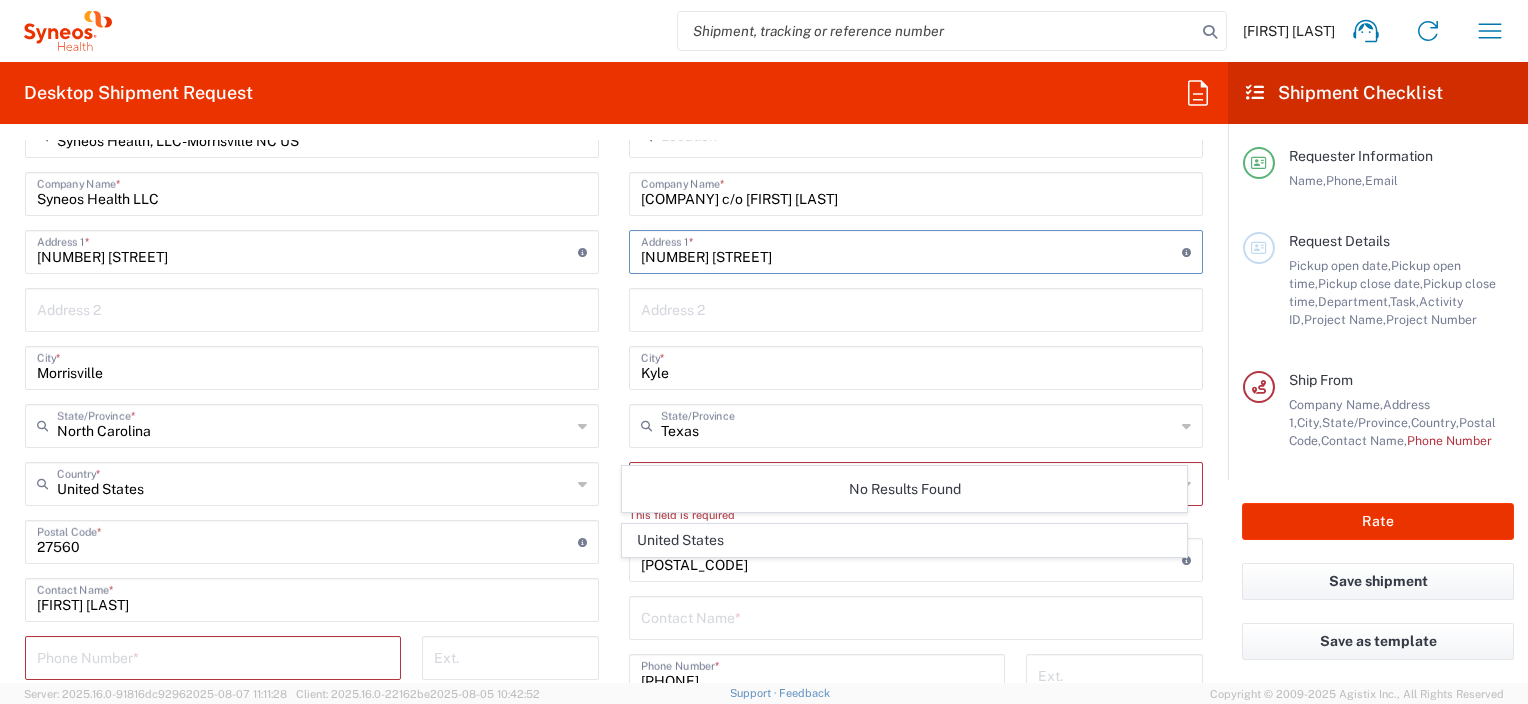 scroll, scrollTop: 900, scrollLeft: 0, axis: vertical 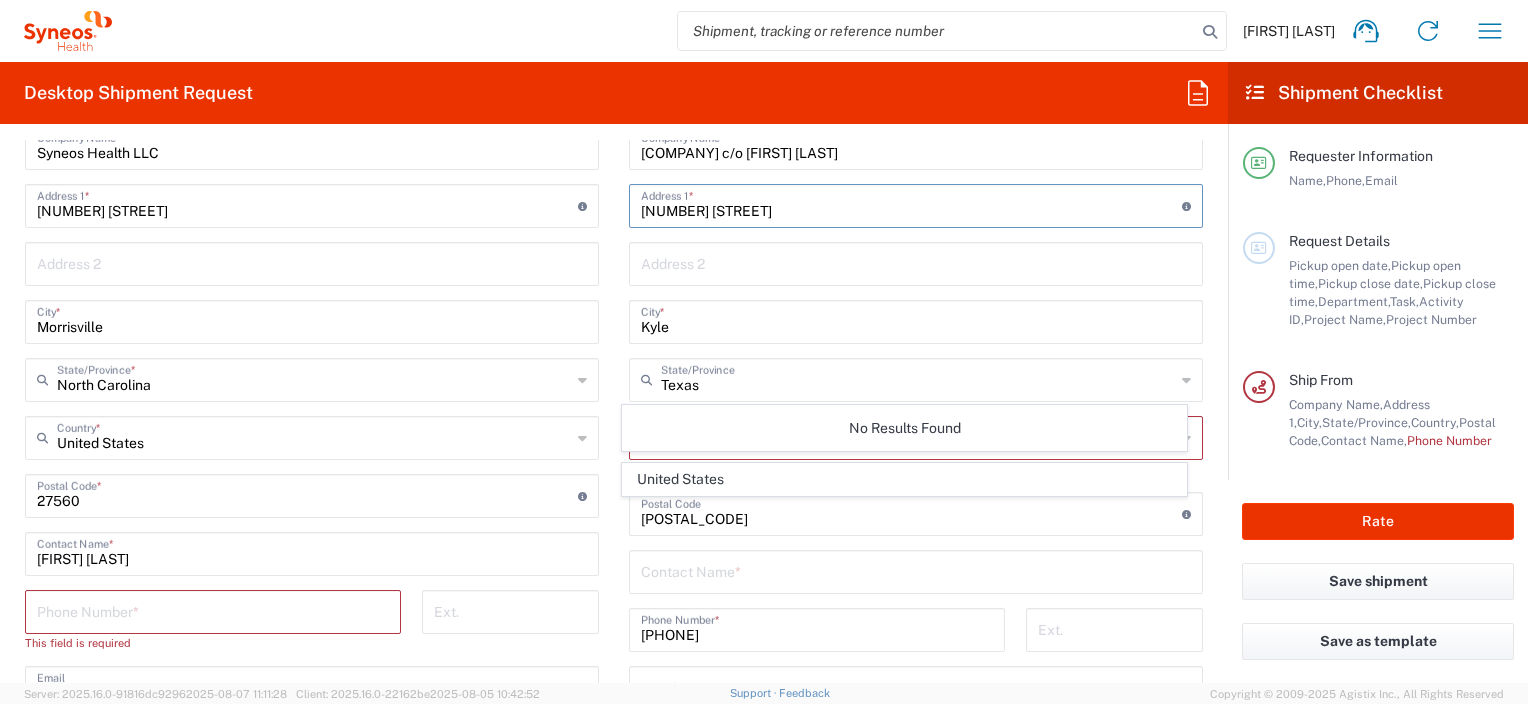 click on "No Results Found" 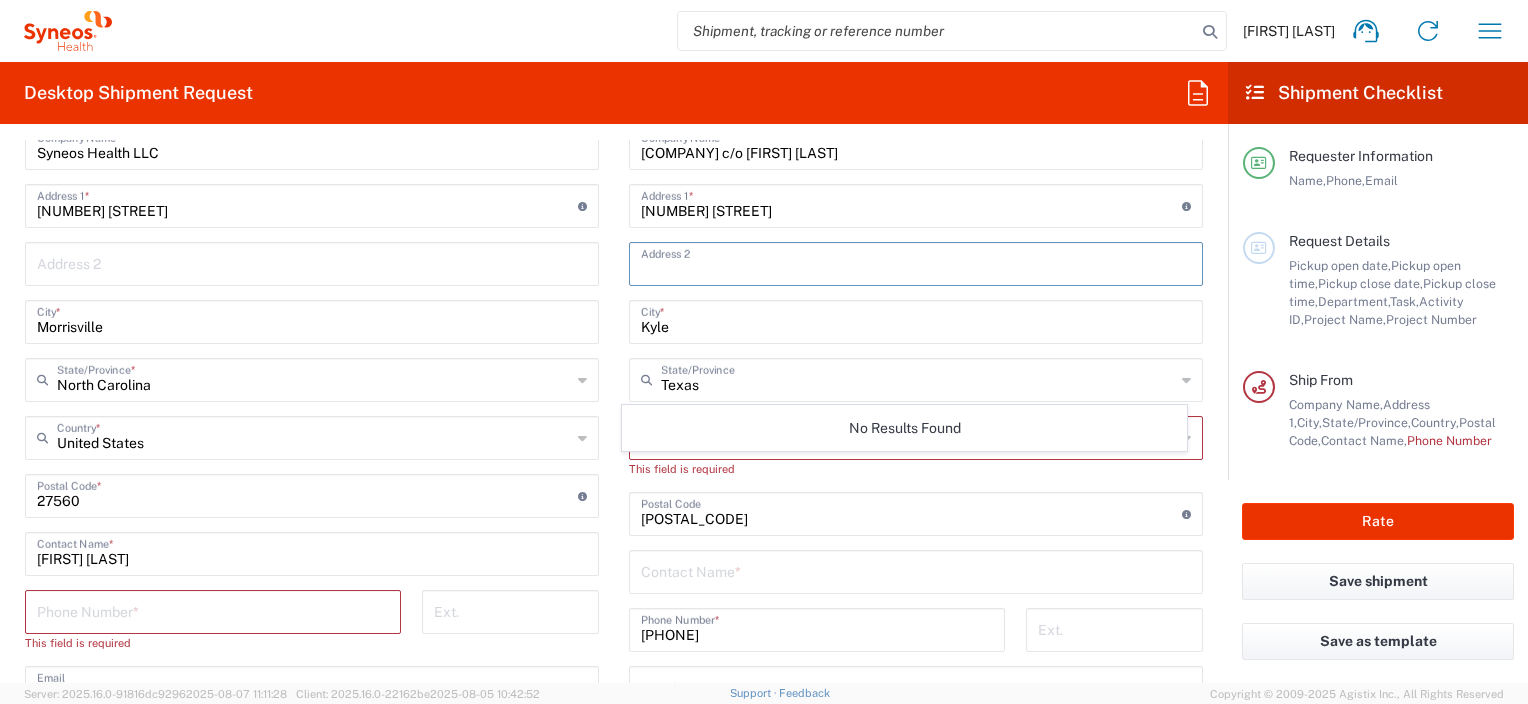 click at bounding box center [916, 262] 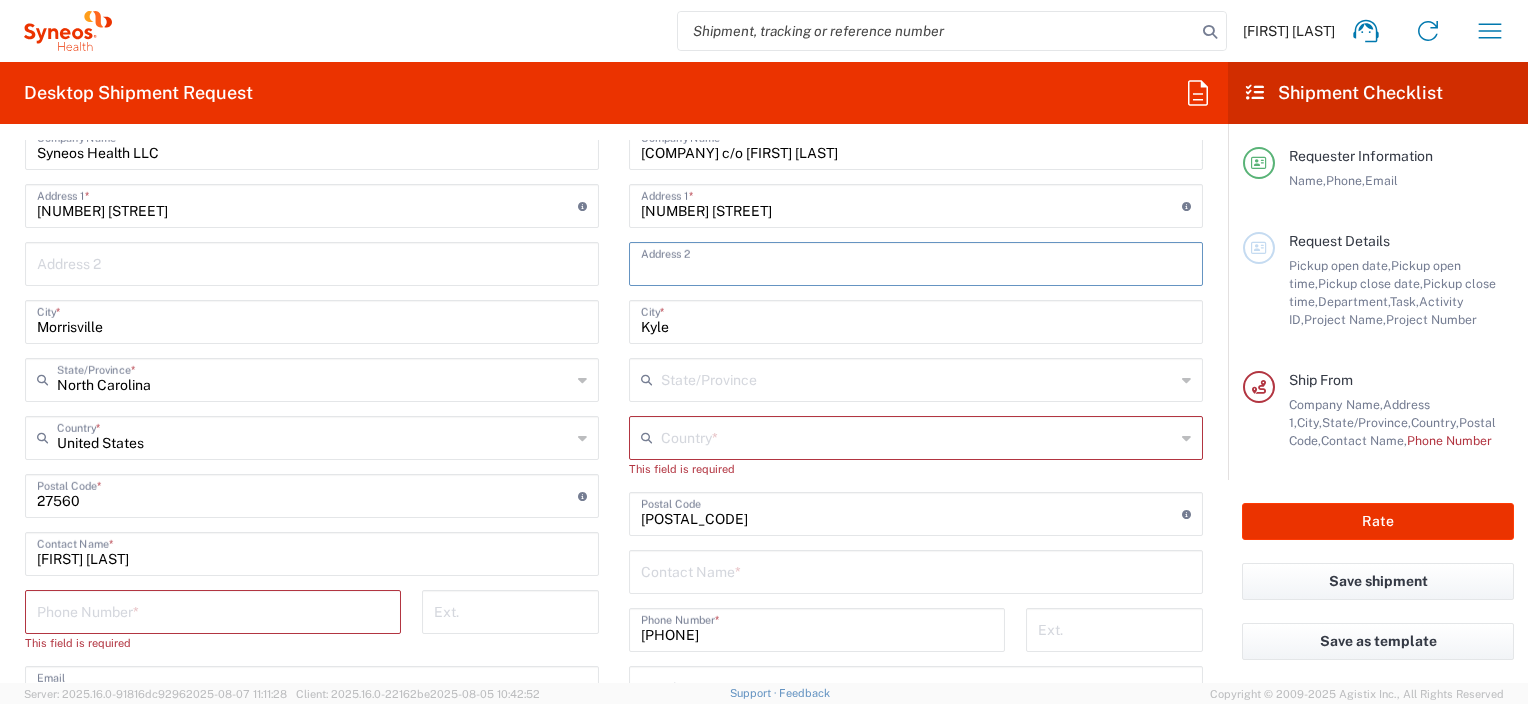 drag, startPoint x: 604, startPoint y: 362, endPoint x: 594, endPoint y: 480, distance: 118.42297 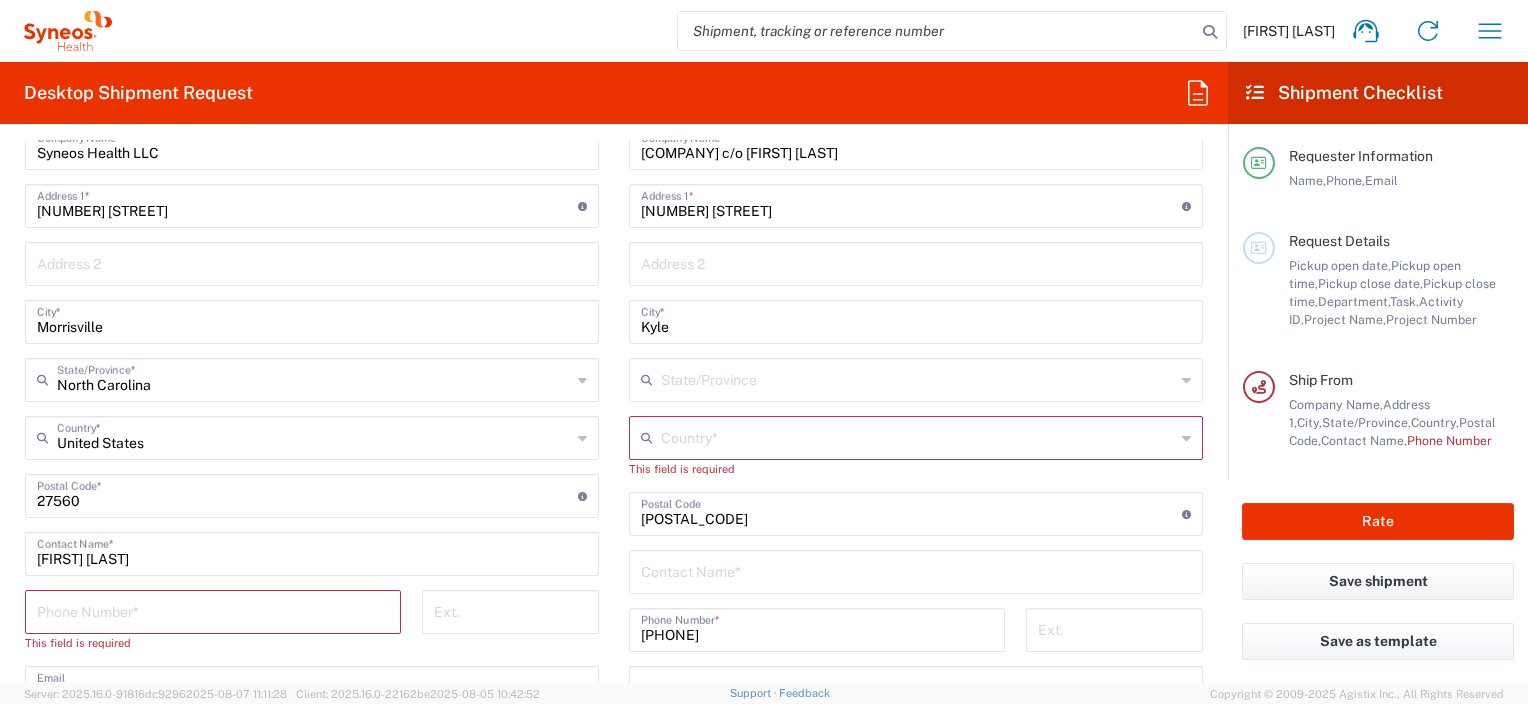 click at bounding box center [918, 436] 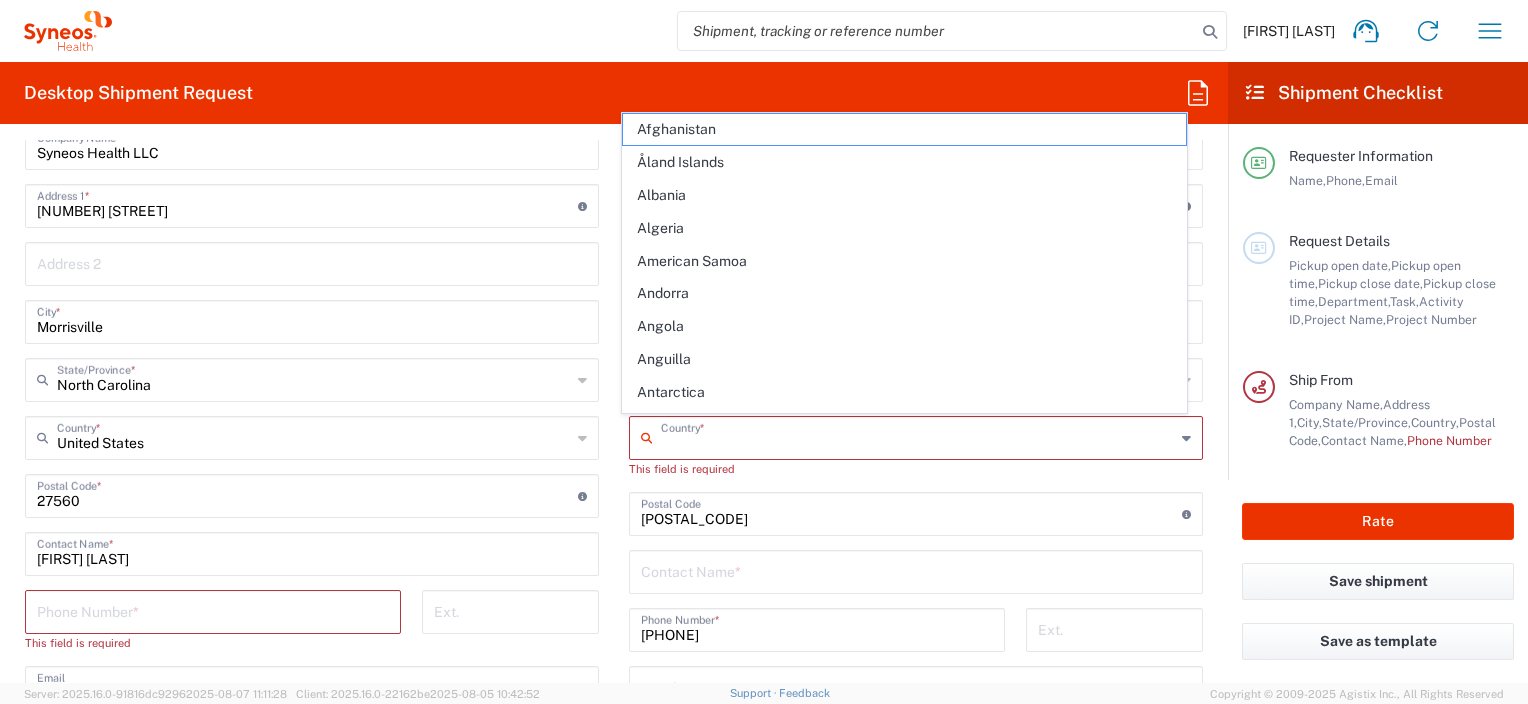click on "Location  [COMPANY] LLC-[CITY] [STATE] [COUNTRY] [CITY]-[COMPANY] [COMPANY] LLC-[CITY] [STATE] [COUNTRY] [COMPANY] Marketing Group LLC-[CITY] [STATE] [COUNTRY] [COMPANY] Communications LLC-[CITY] [STATE] [COUNTRY] [COMPANY] Agency, LLC-[CITY] [STATE] [COUNTRY] [COMPANY], LLC [COMPANY] Advert-[CITY] [STATE] [COMPANY] & Health Partner Public Relations GmbH [COMPANY] Research Group Ltd-[CITY] [COUNTRY] [COMPANY] Rsrch Grp ([COUNTRY]) [COMPANY] Rsrch Grp ([COUNTRY]) [COMPANY] Rsrch Grp ([COUNTRY]) [COMPANY] Rsrch Grp ([COUNTRY]) [COMPANY] Research Grp ([COUNTRY]) INC Research Clin Svcs [COUNTRY] inVentiv Health [COUNTRY], Inc. [COMPANY] - [CITY] Warehouse [COMPANY] IPS Pvt Ltd- [COUNTRY] [COMPANY] [COUNTRY] SA de CV [COMPANY] GROUP, LLC-[CITY] [STATE] [COUNTRY] [COMPANY] + IGNITE, LLC- [CITY] [STATE] [COUNTRY] [COMPANY] Institute LLC- [CITY] [STATE] [COUNTRY] PT [COMPANY] [COUNTRY] [COMPANY] Inc.-[CITY] [STATE] [COUNTRY] [COMPANY] India Private Lt [COMPANY] (Beijing) Inc.Lt [COMPANY] (Shanghai) Inc. Ltd. [COMPANY] (Thailand) Limit [COMPANY] Argentina SA" 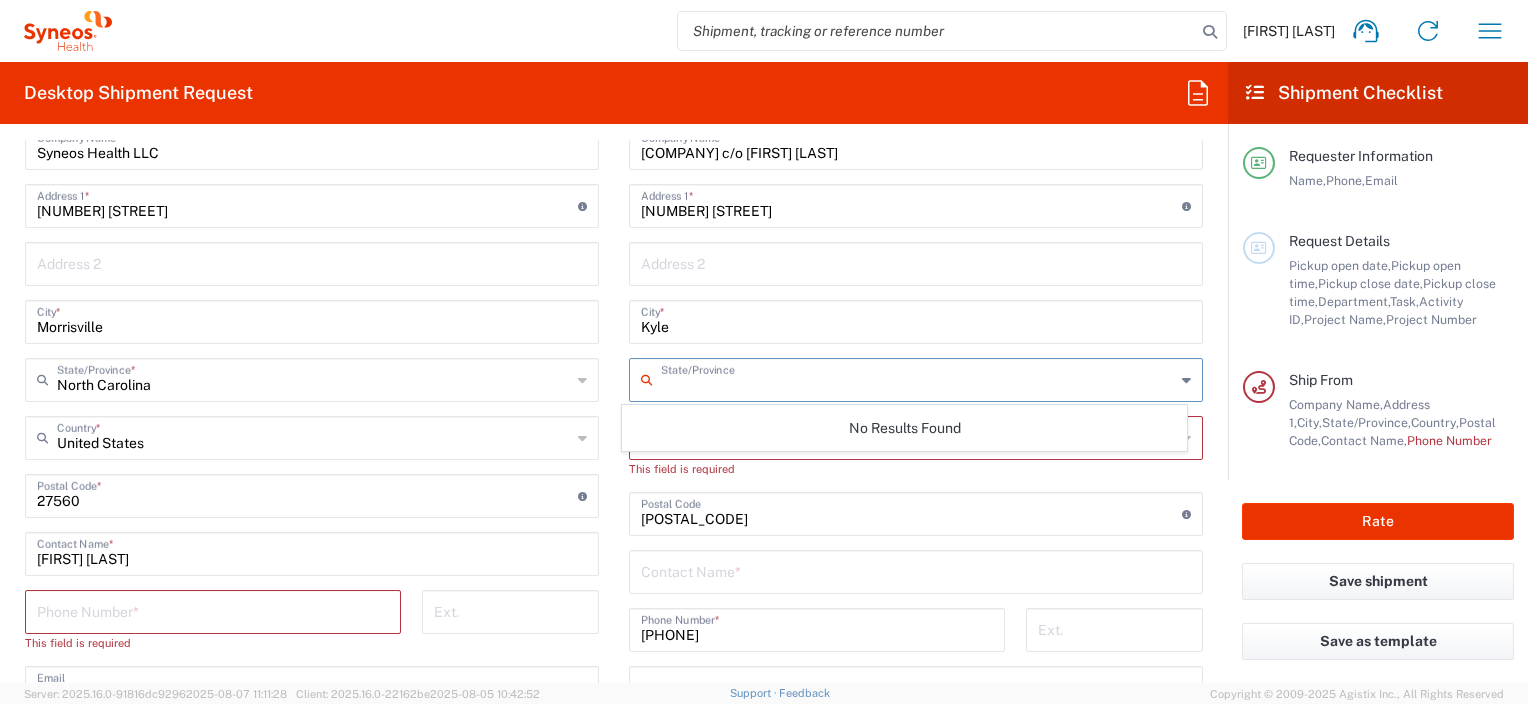 click at bounding box center [918, 378] 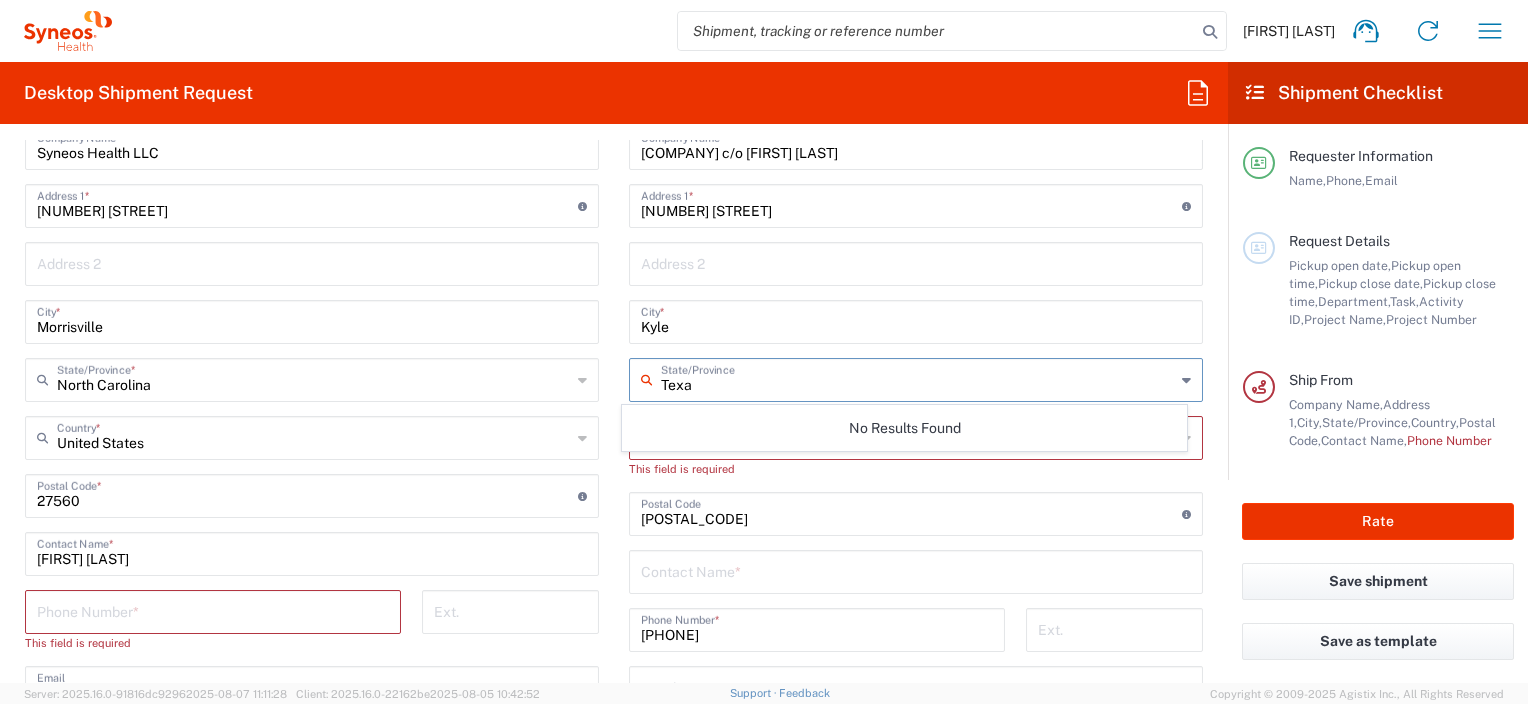 type on "Texas" 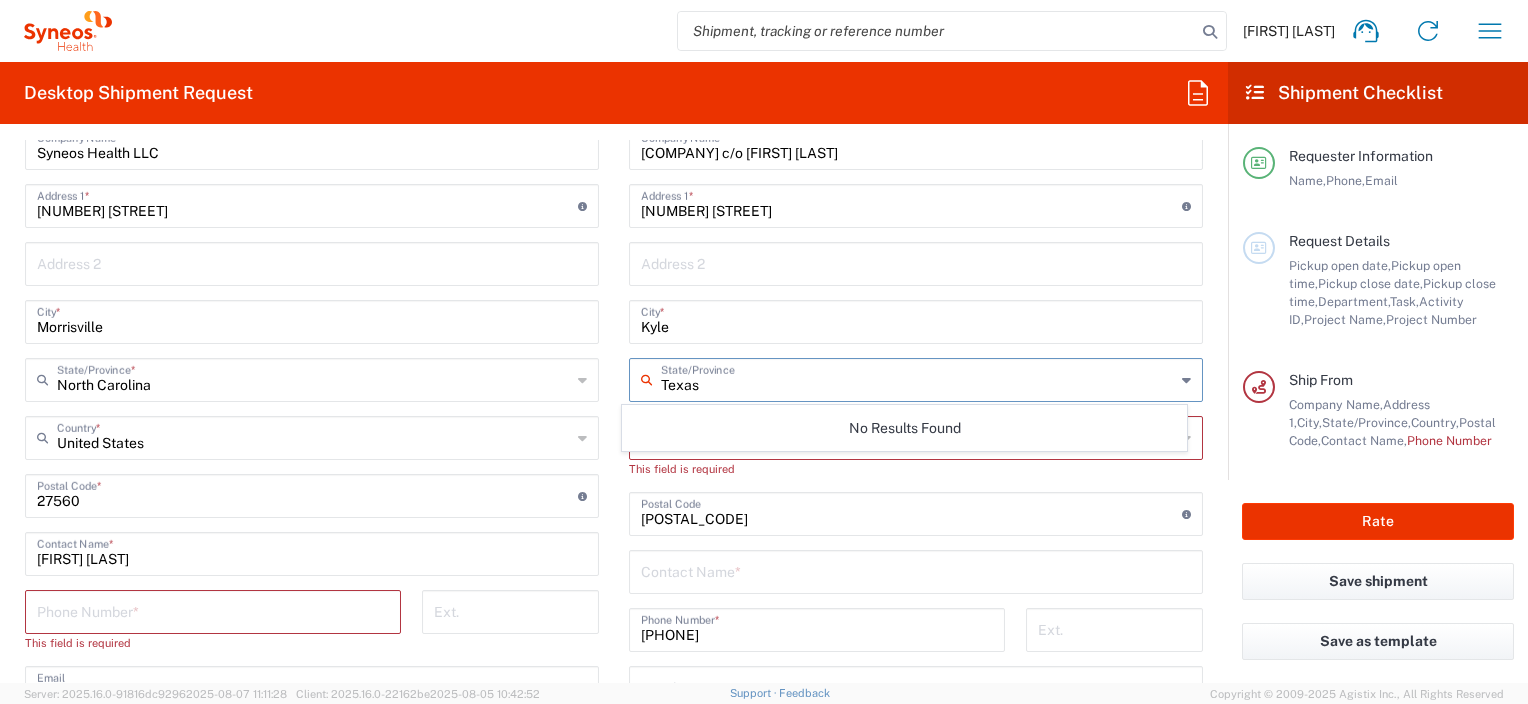 type on "United States" 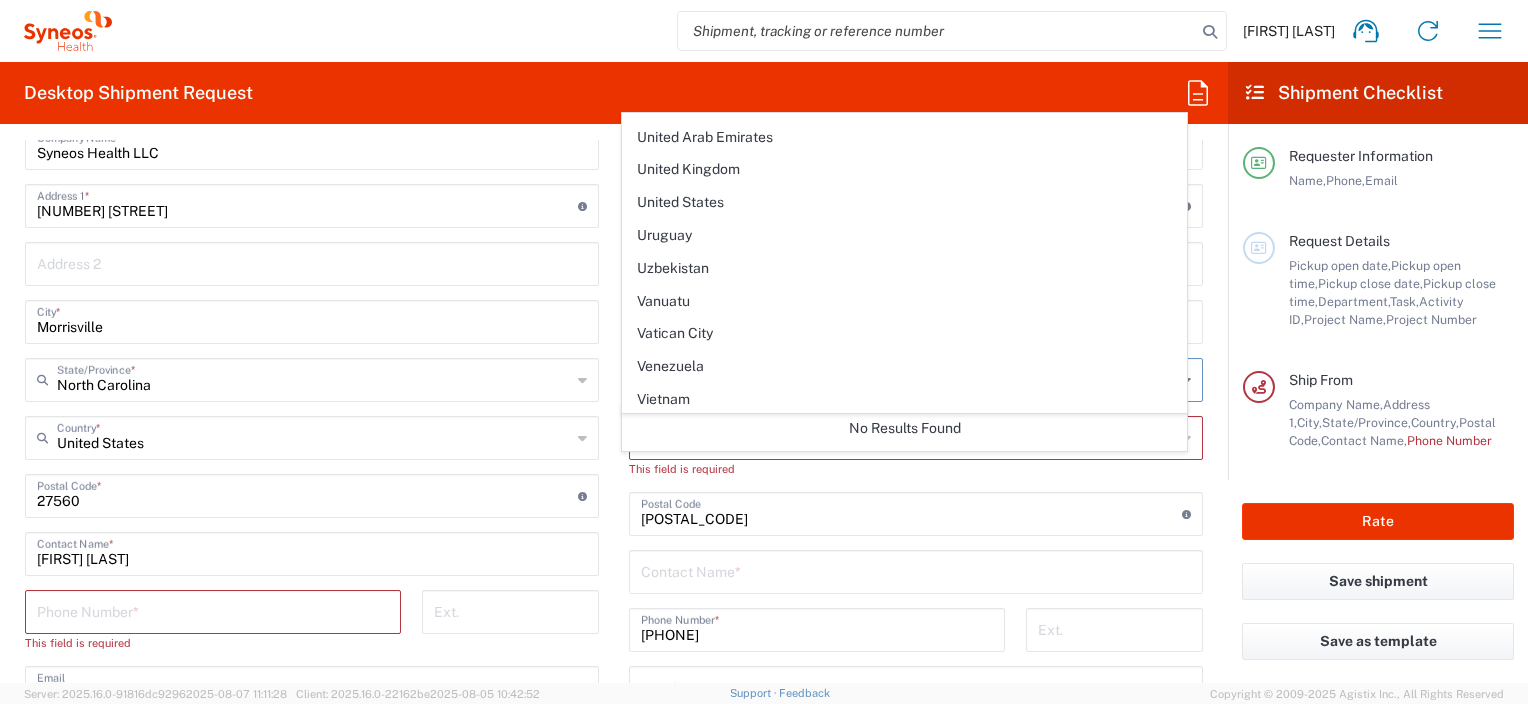 scroll, scrollTop: 7600, scrollLeft: 0, axis: vertical 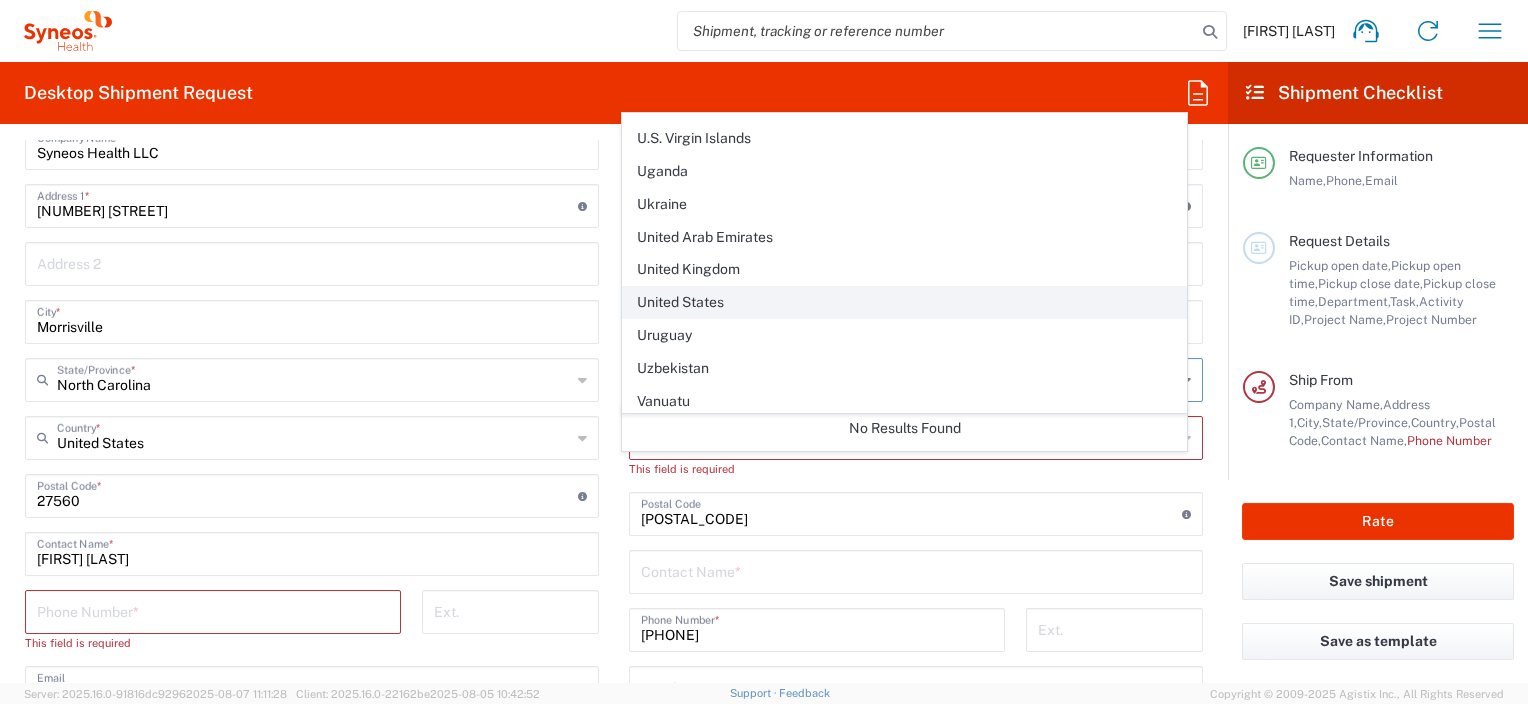 type on "Texas" 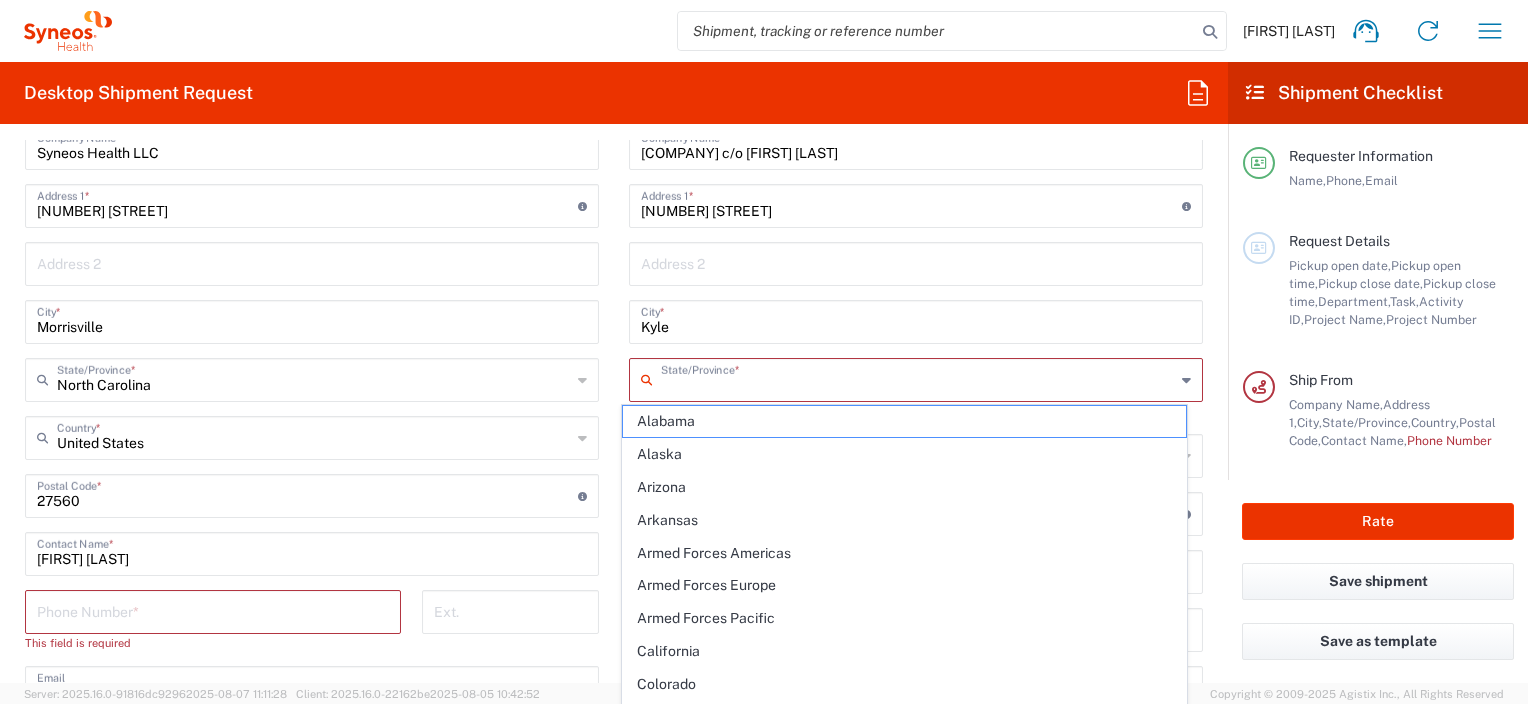 click at bounding box center (918, 378) 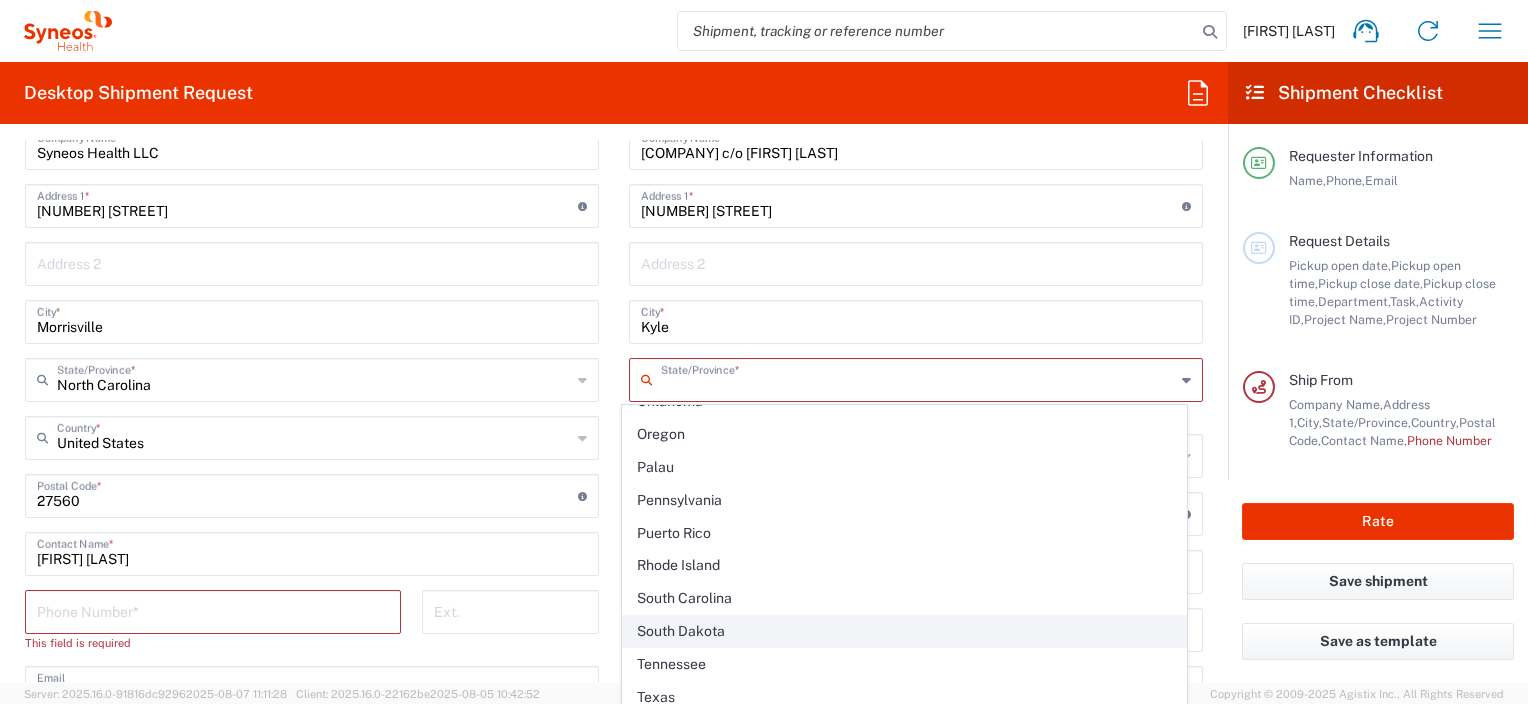 scroll, scrollTop: 1300, scrollLeft: 0, axis: vertical 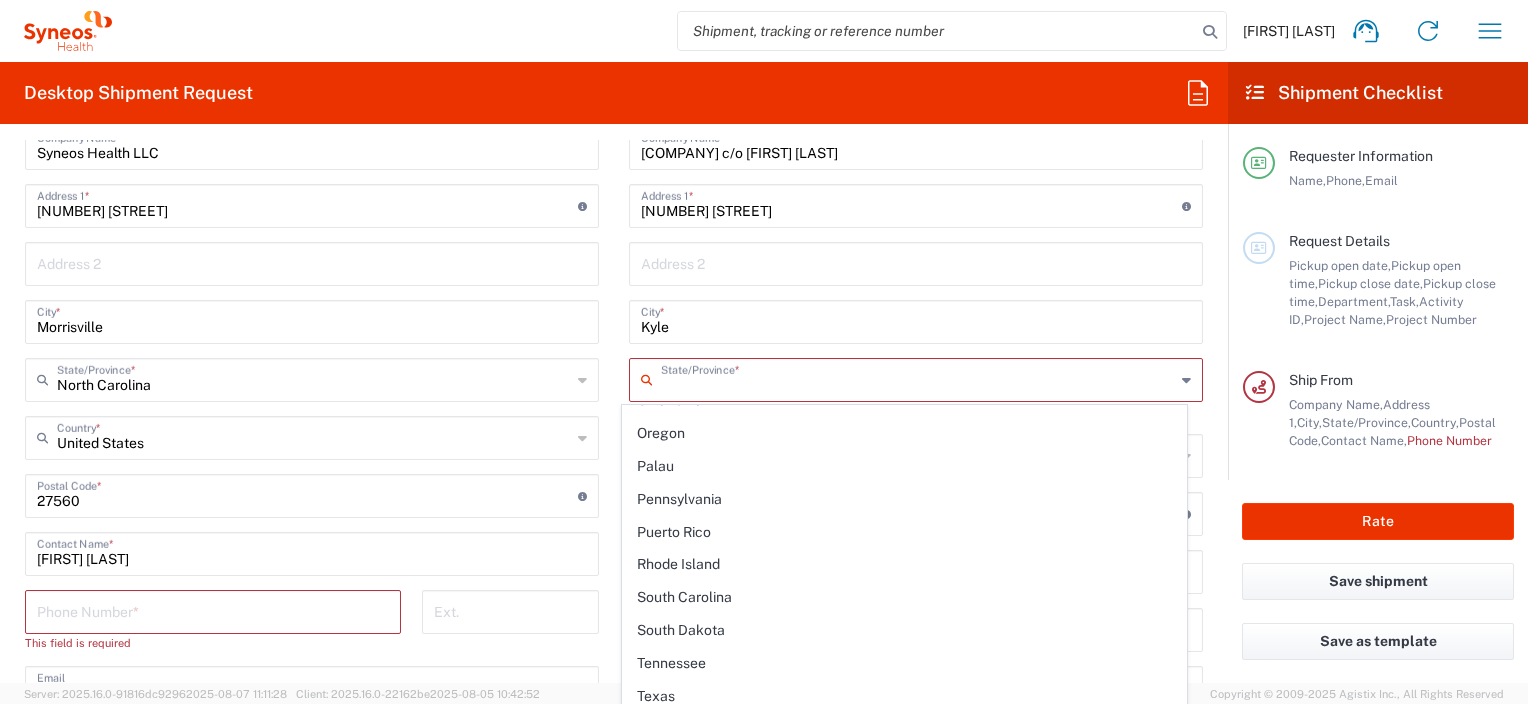 drag, startPoint x: 653, startPoint y: 676, endPoint x: 636, endPoint y: 598, distance: 79.83107 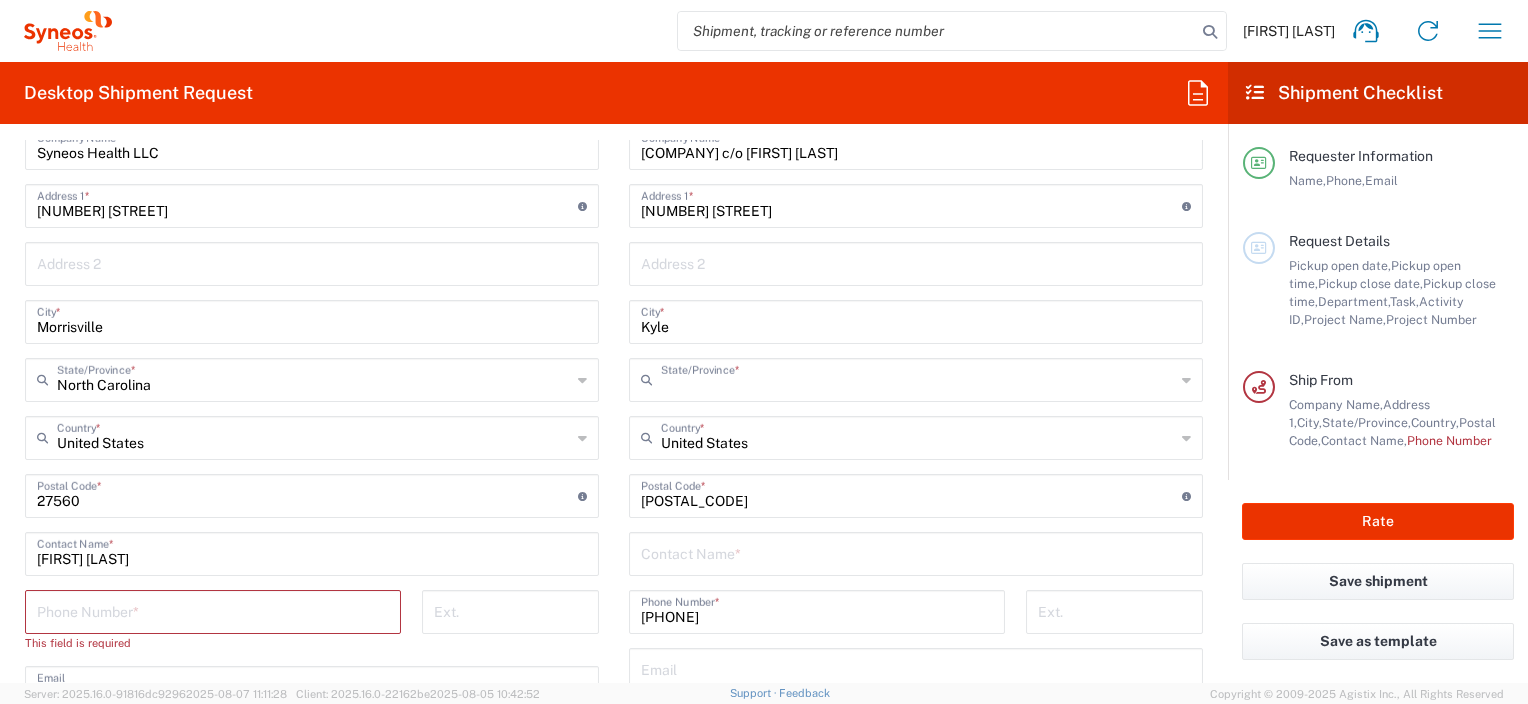 type on "Texas" 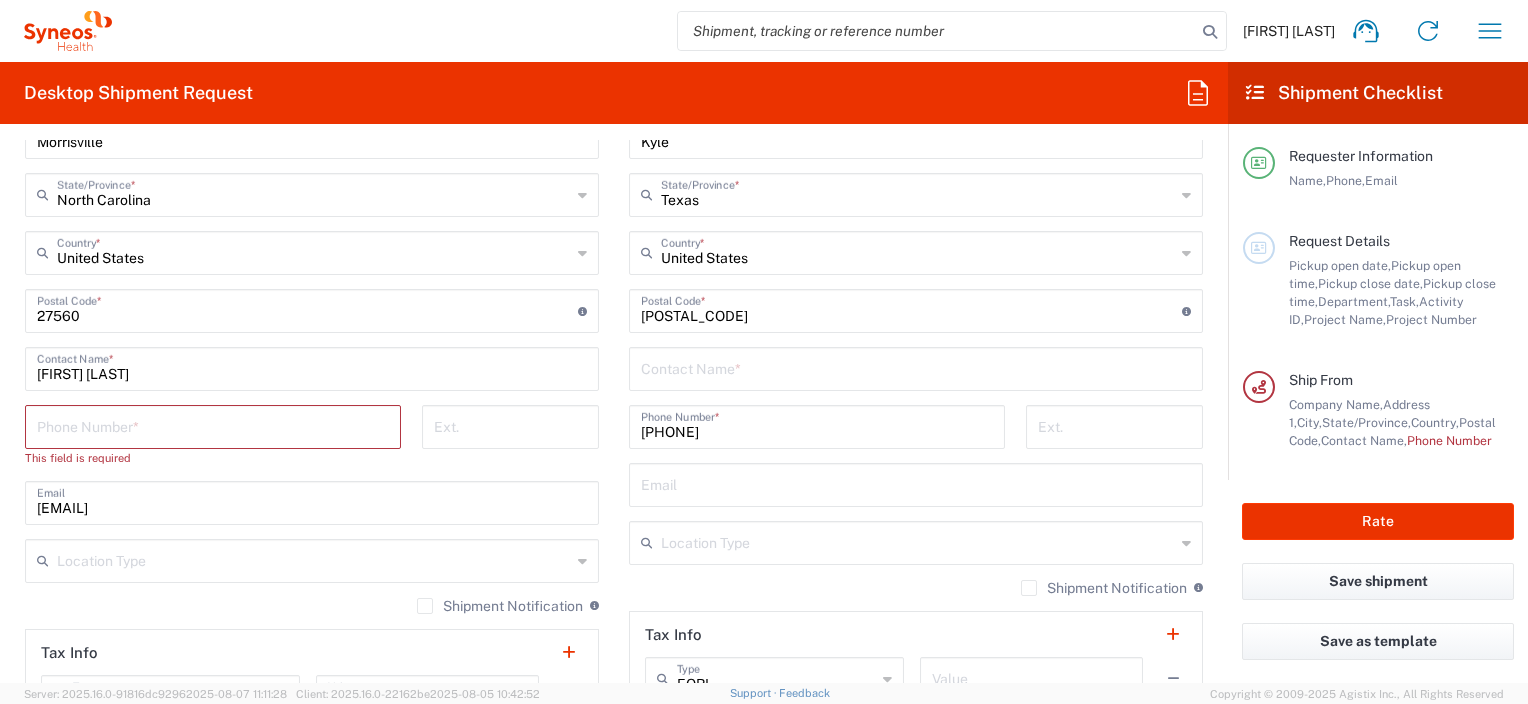 scroll, scrollTop: 1000, scrollLeft: 0, axis: vertical 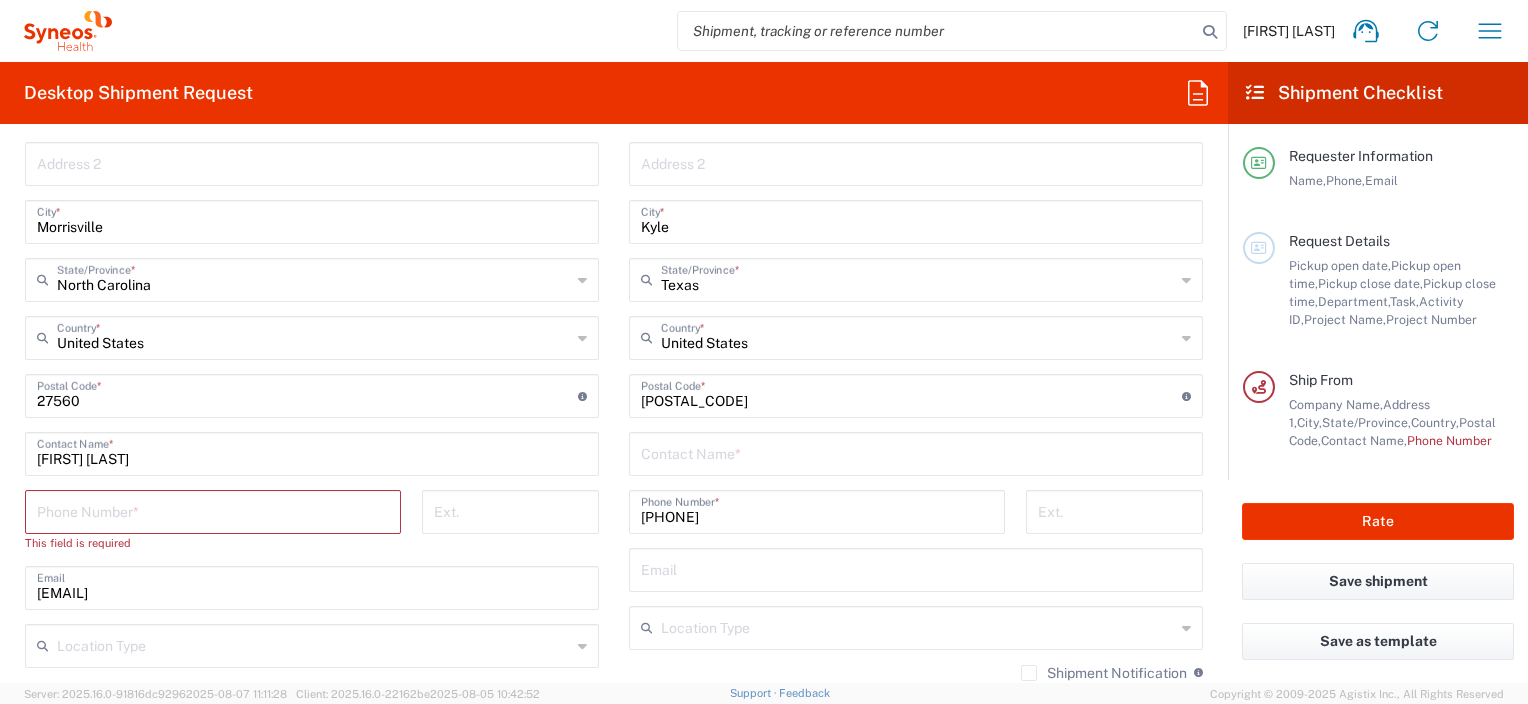 click at bounding box center [916, 452] 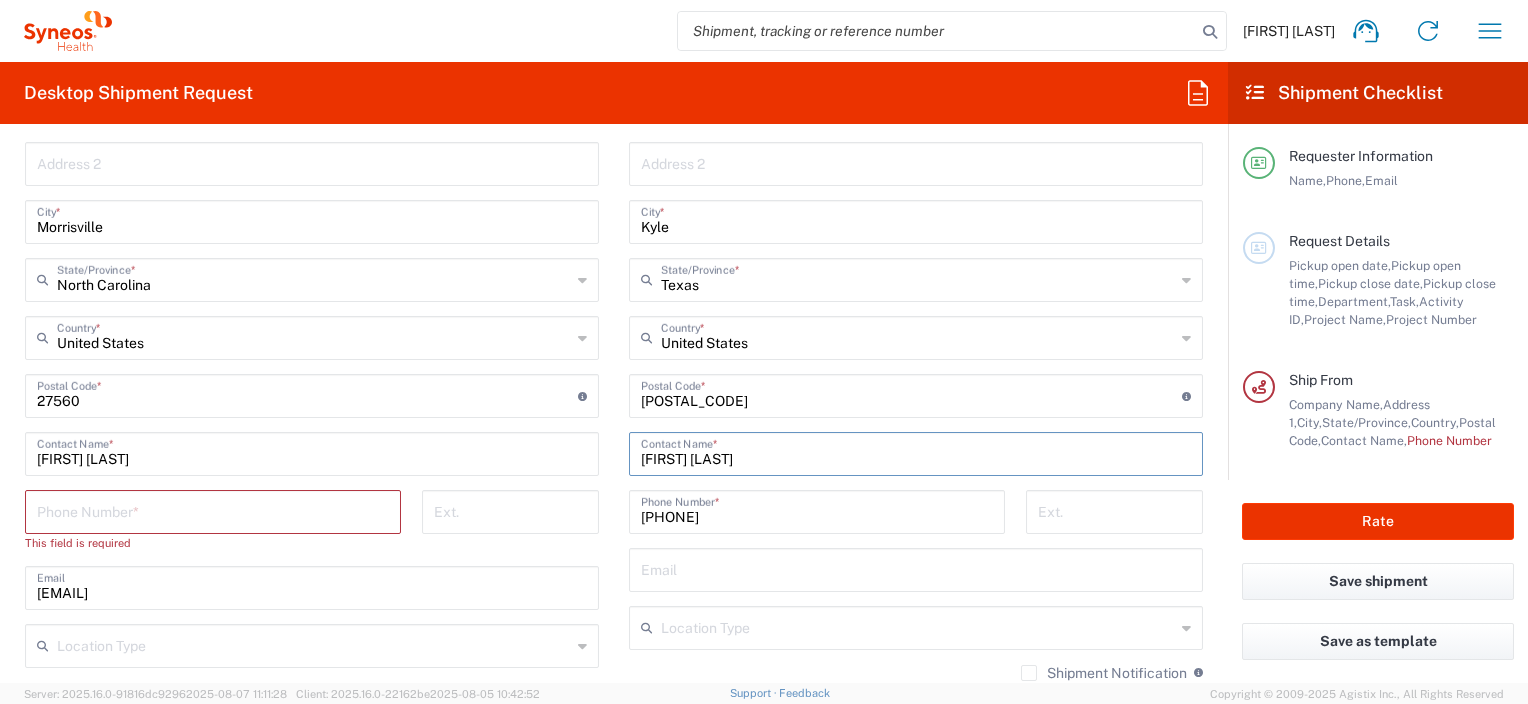 type on "[FIRST] [LAST]" 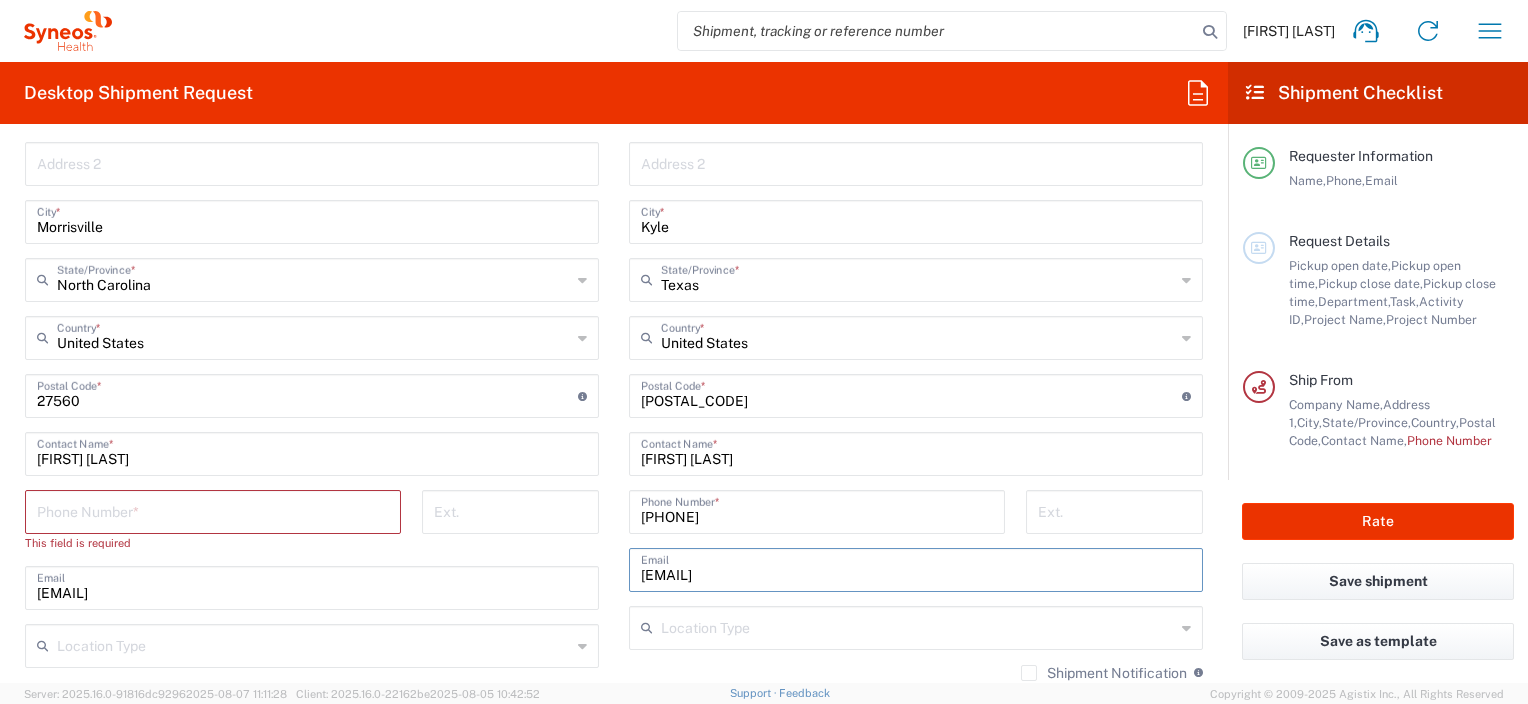 type on "[EMAIL]" 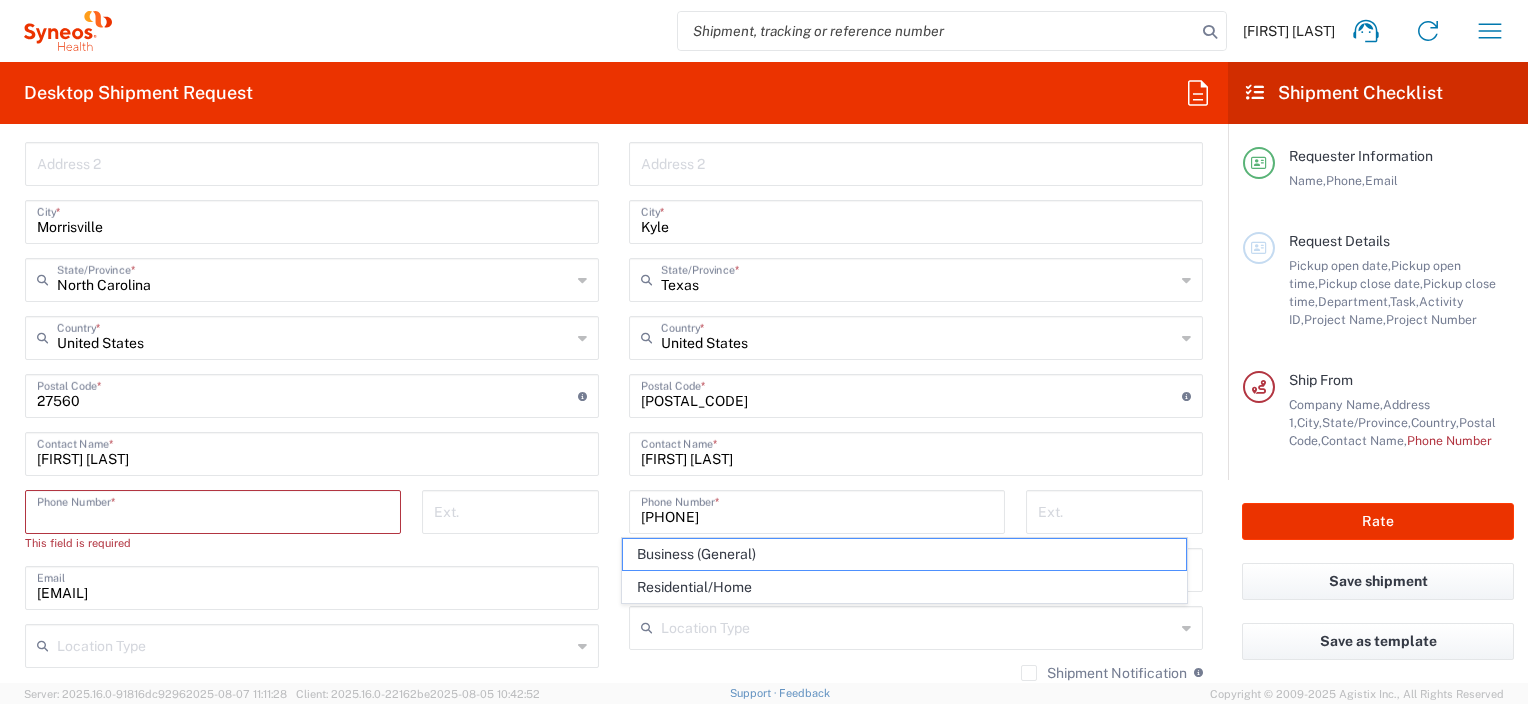 click at bounding box center (213, 510) 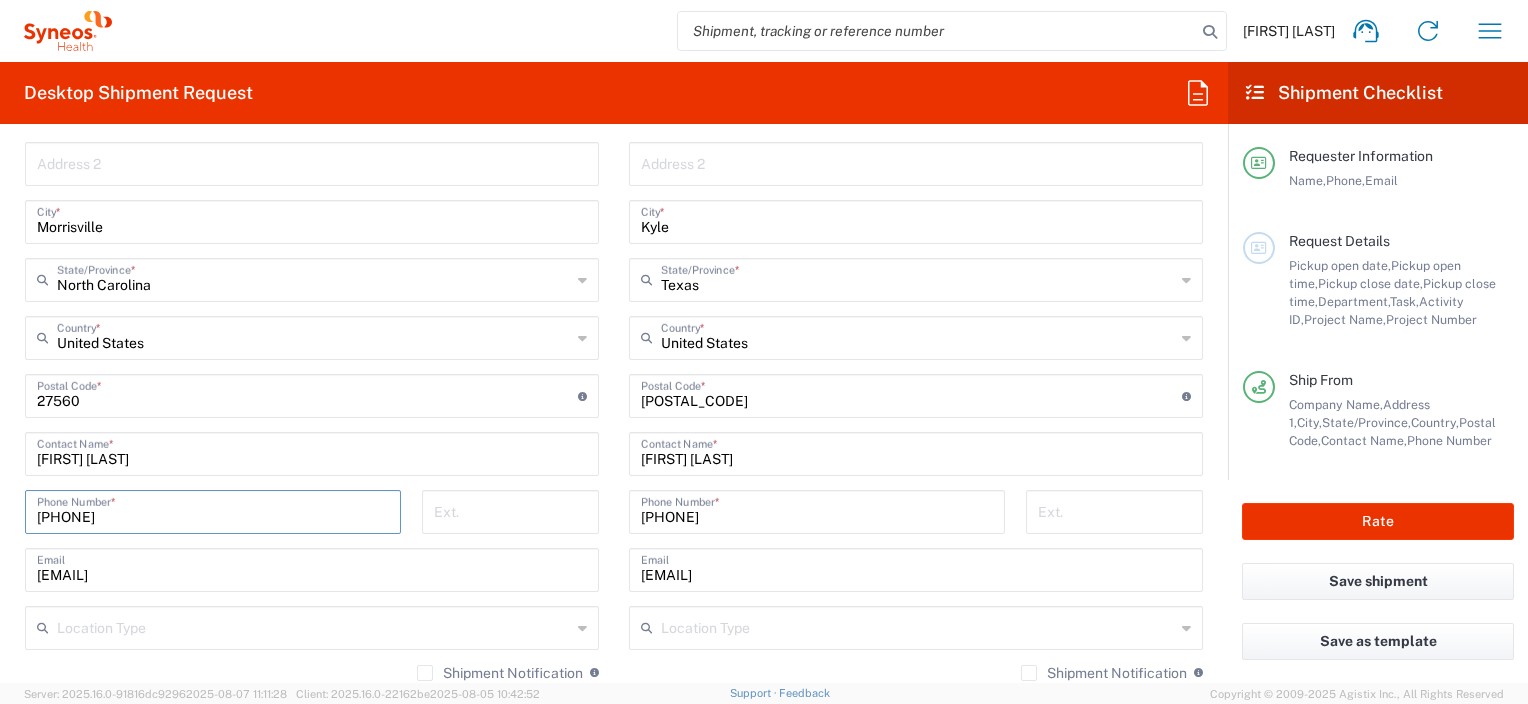 type on "7374843133" 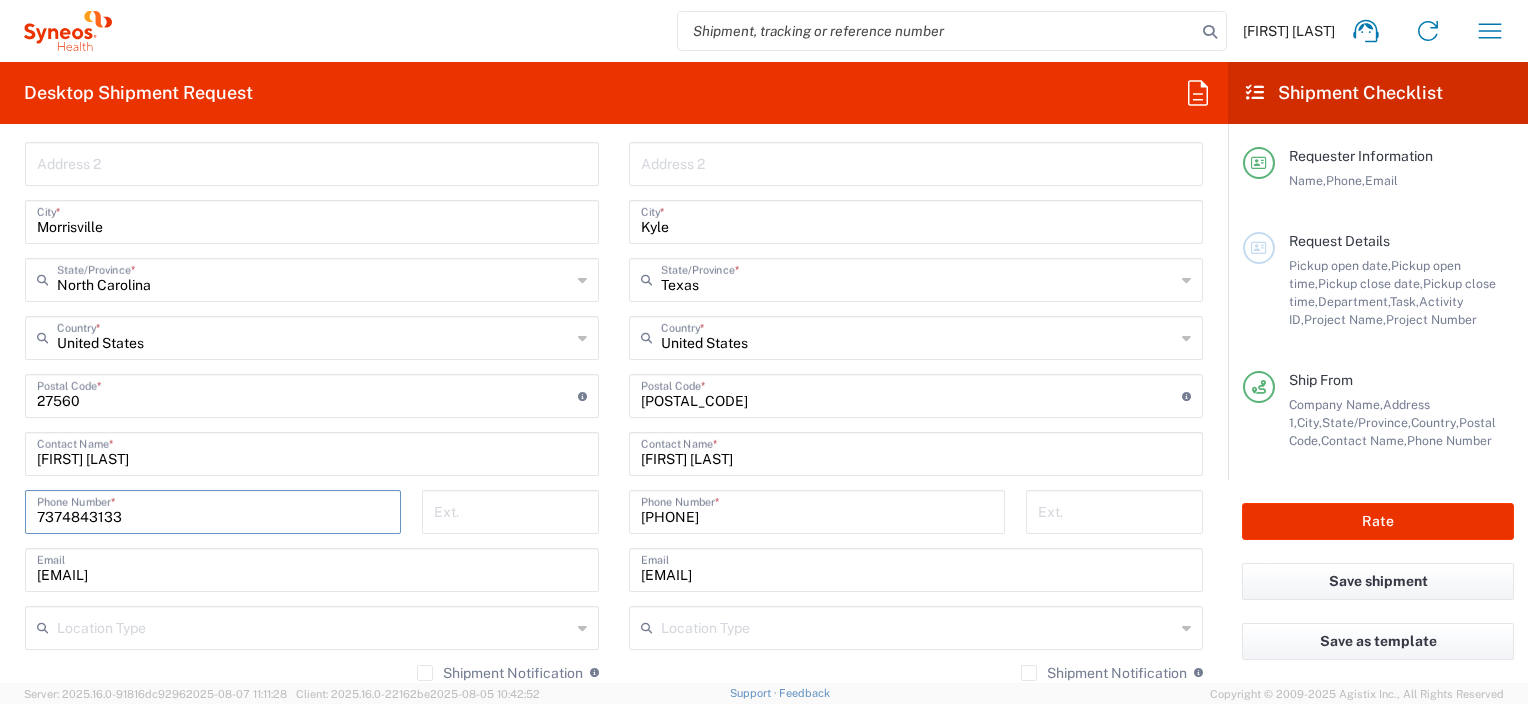 click on "[PHONE]  Phone Number  *" 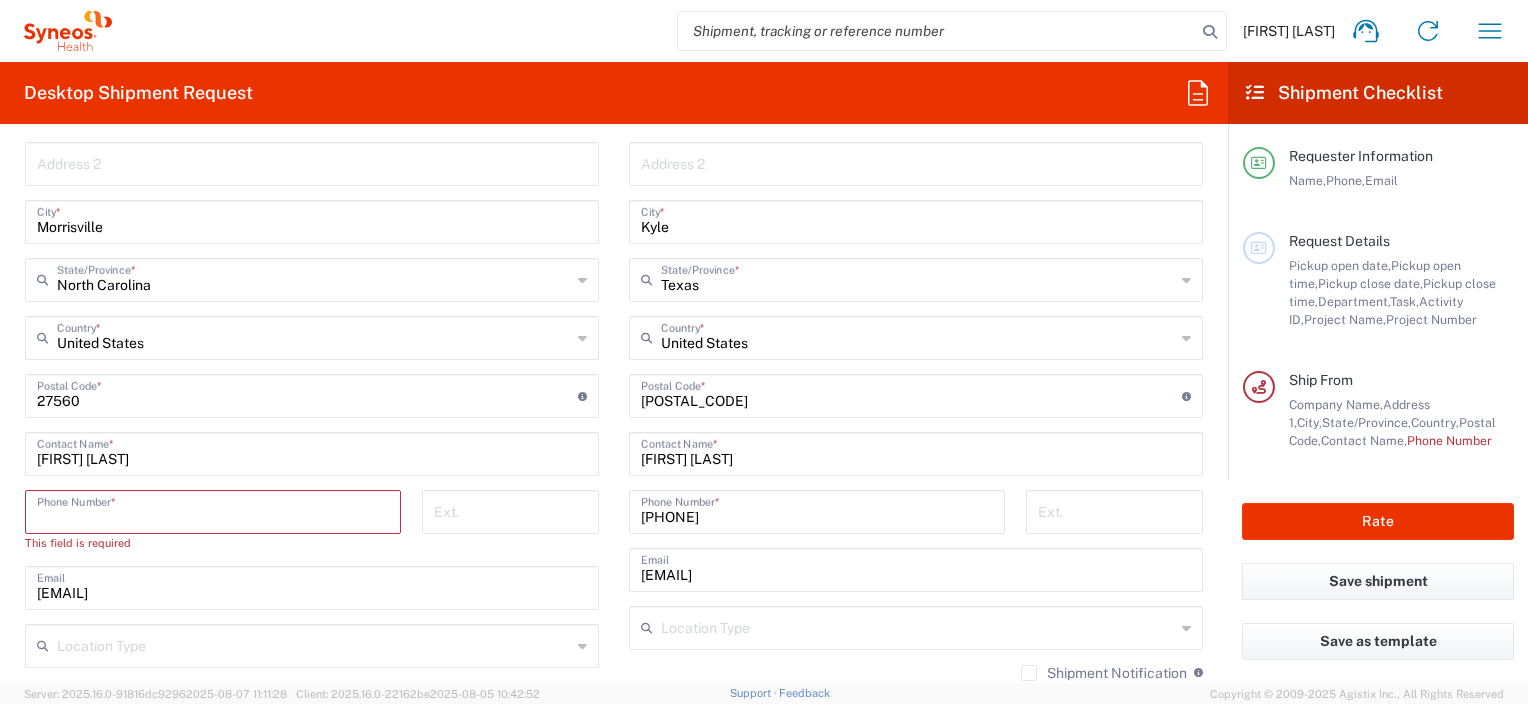 click at bounding box center (213, 510) 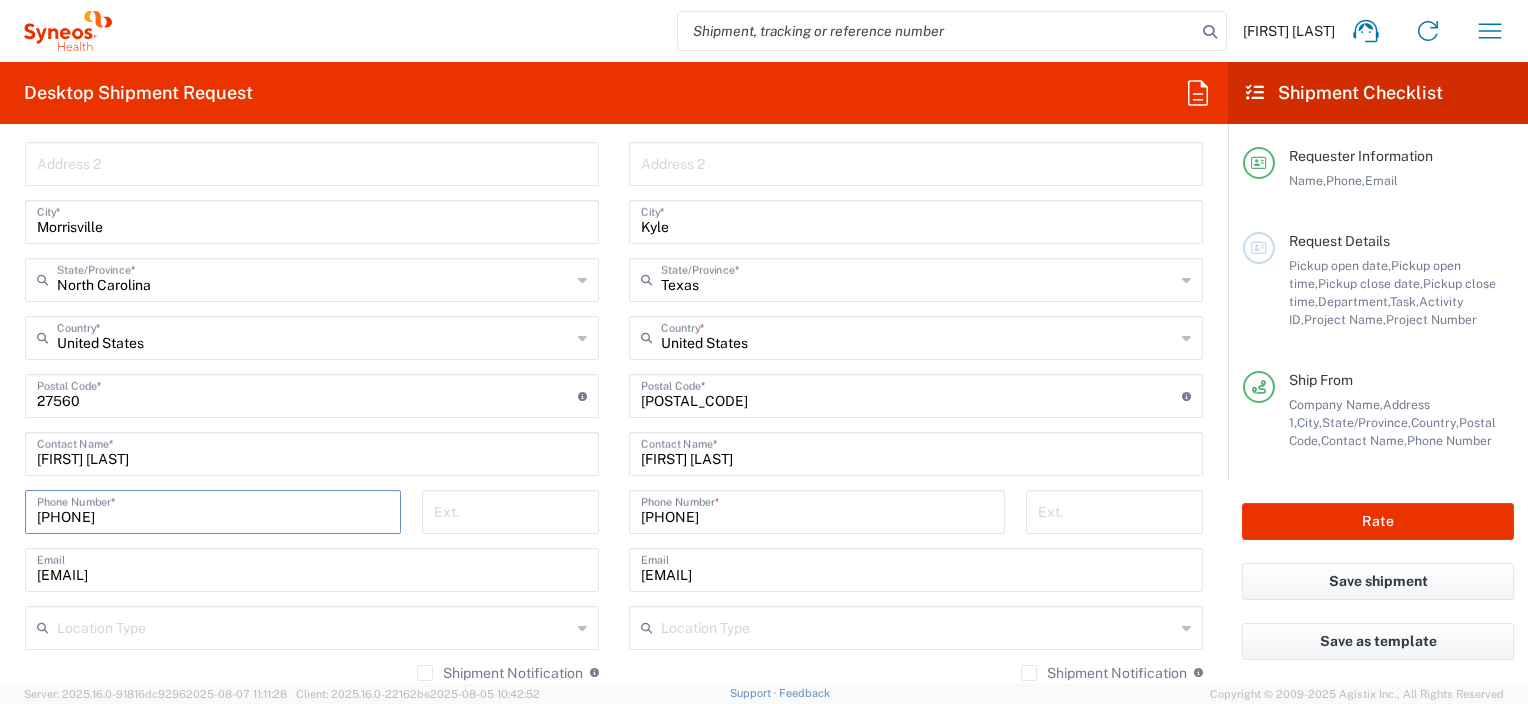 type on "7374843133" 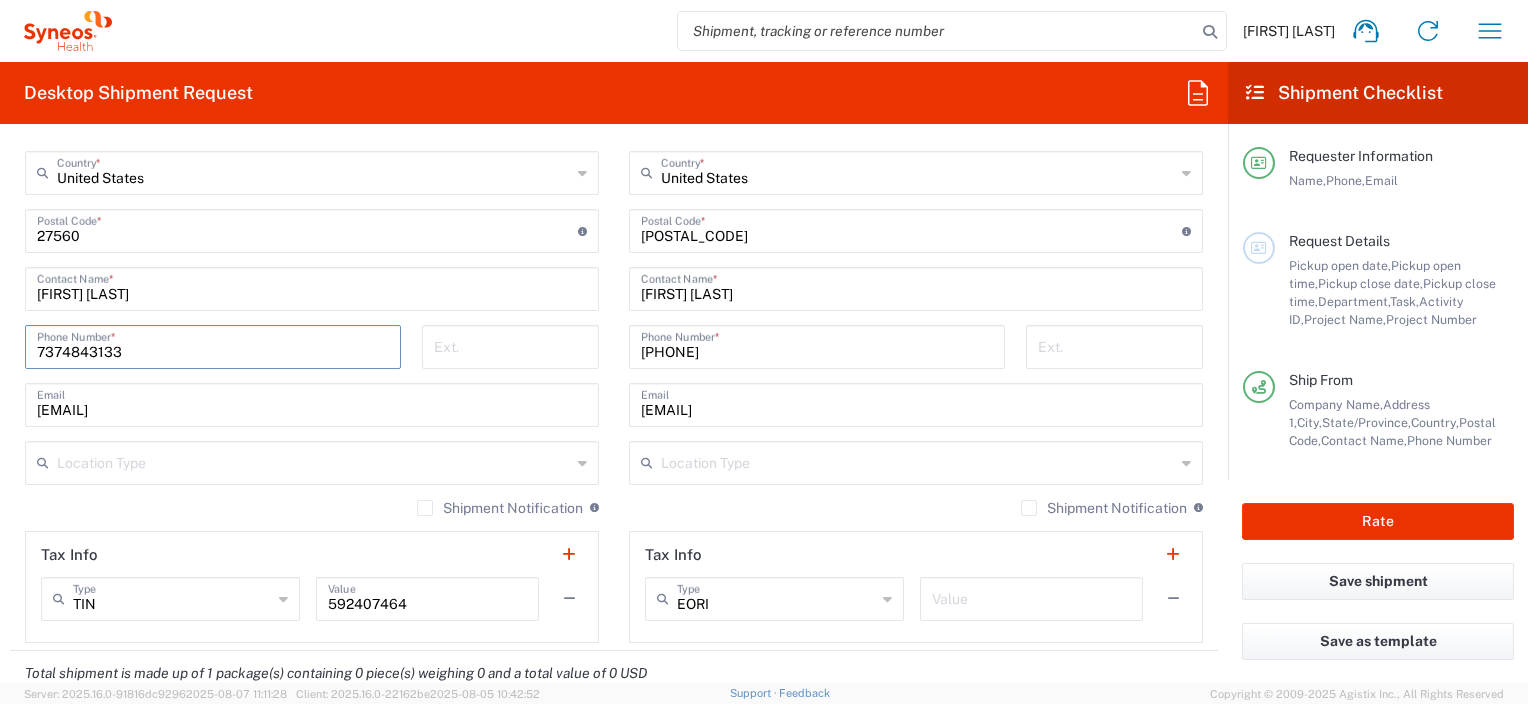 scroll, scrollTop: 1200, scrollLeft: 0, axis: vertical 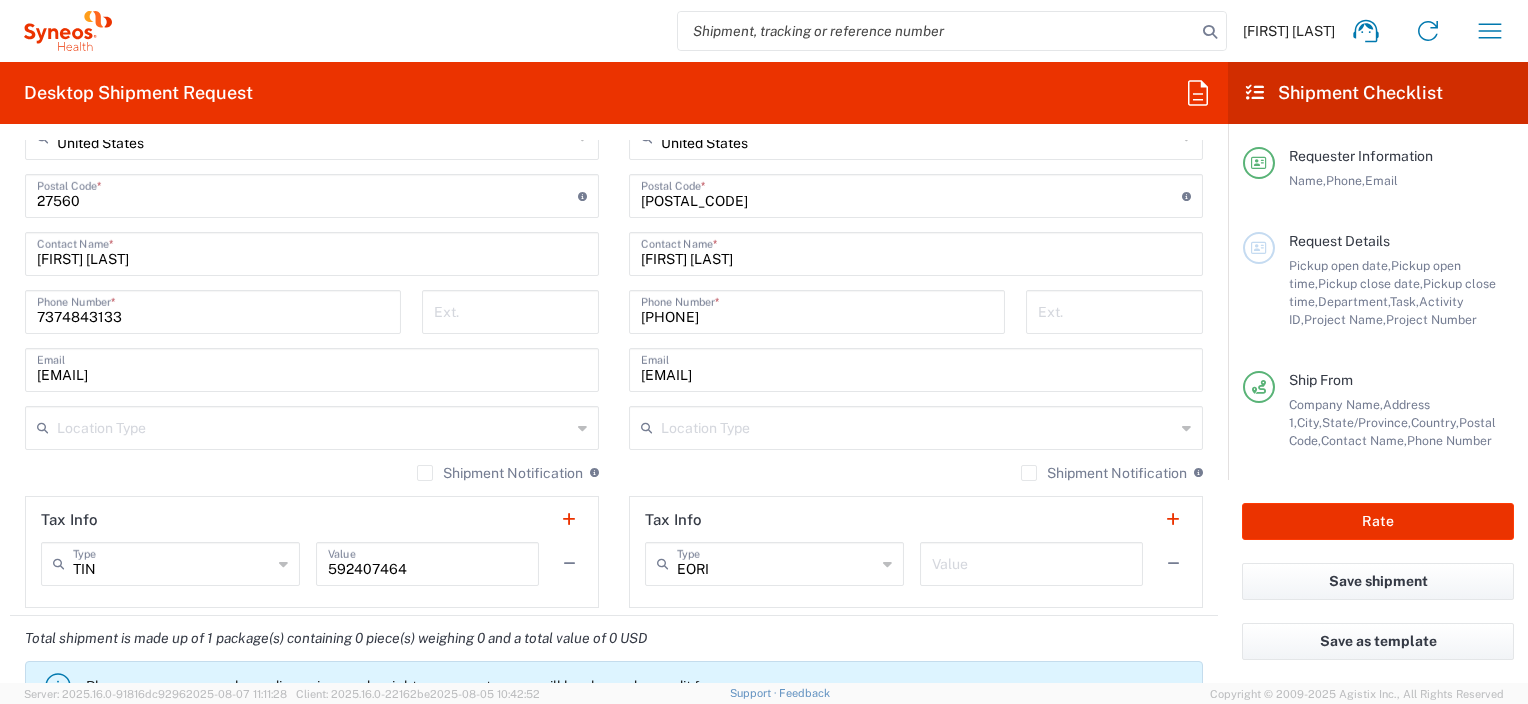 click 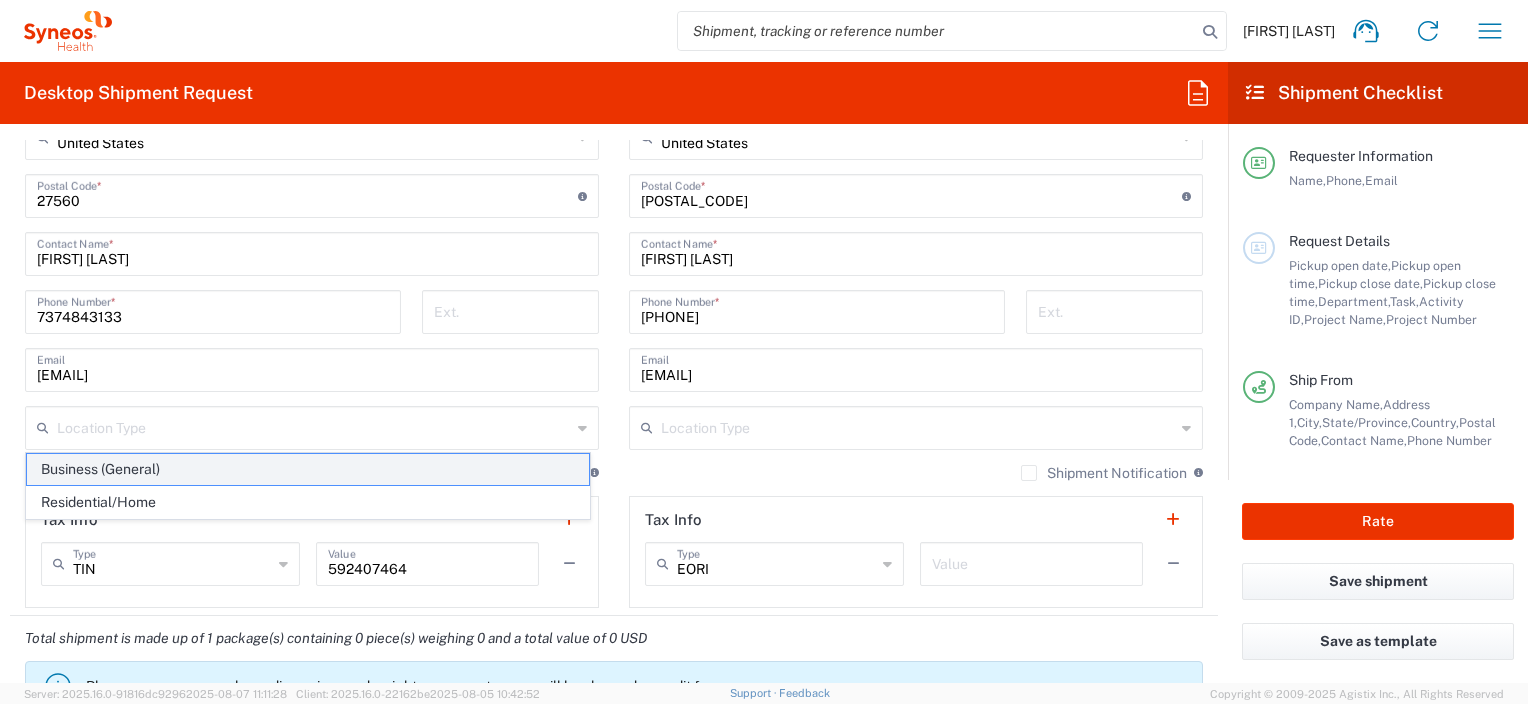 click on "Business (General)" 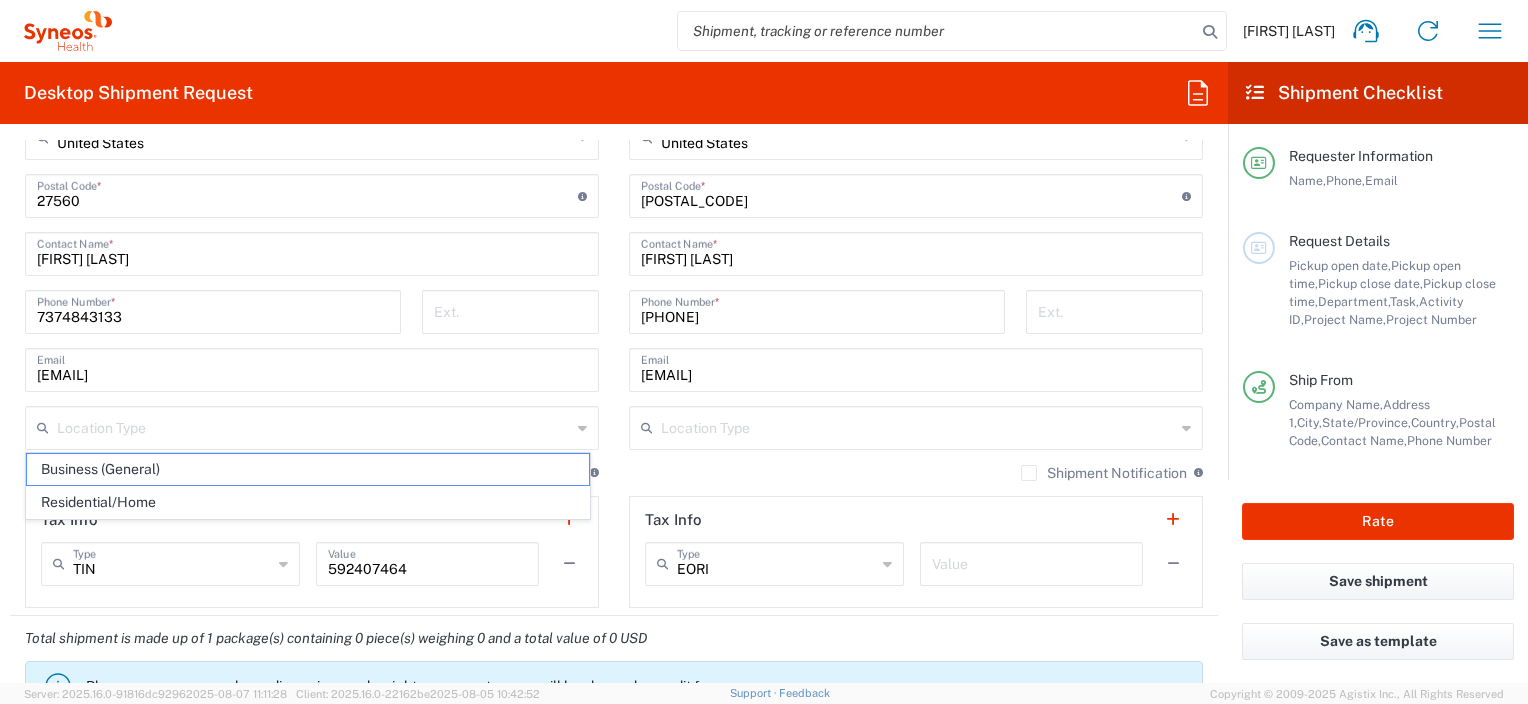 type on "Business (General)" 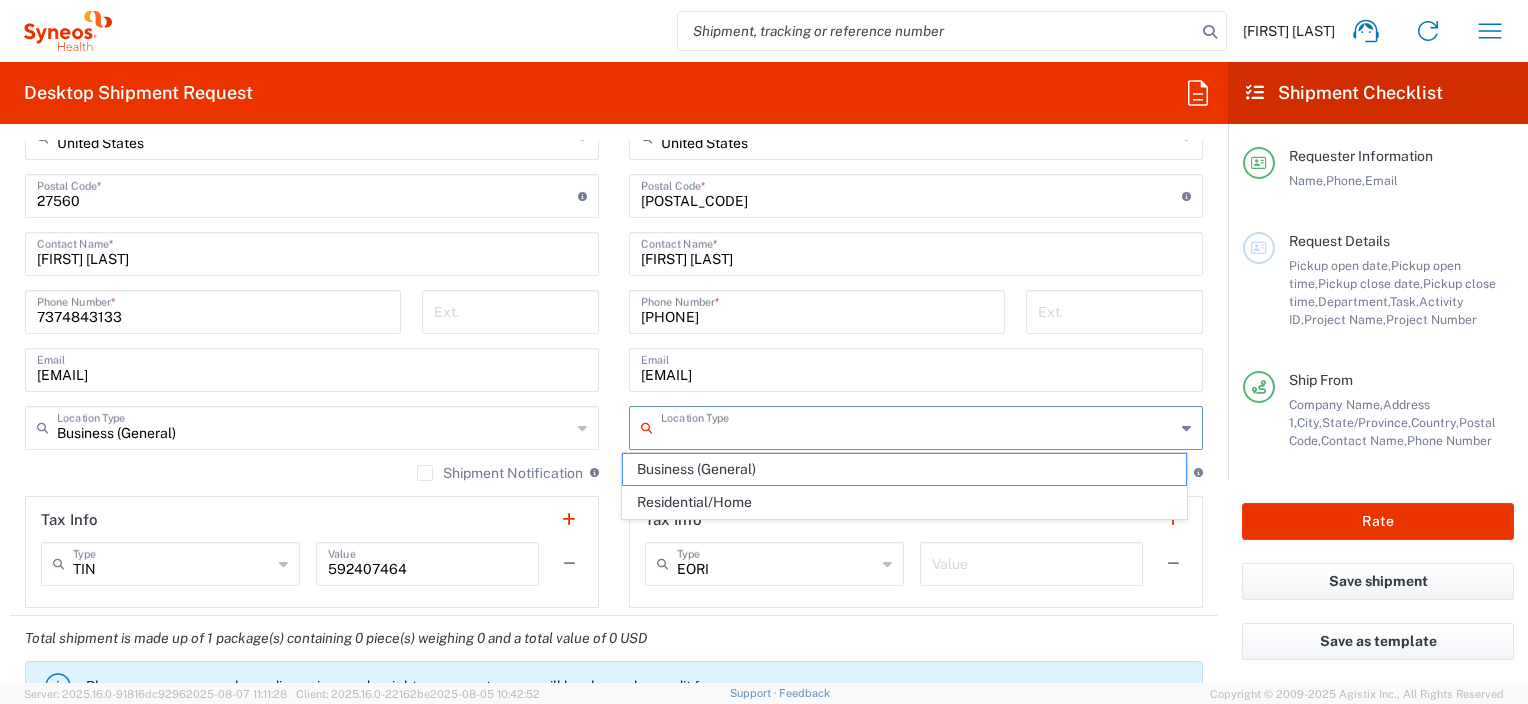 click at bounding box center [918, 426] 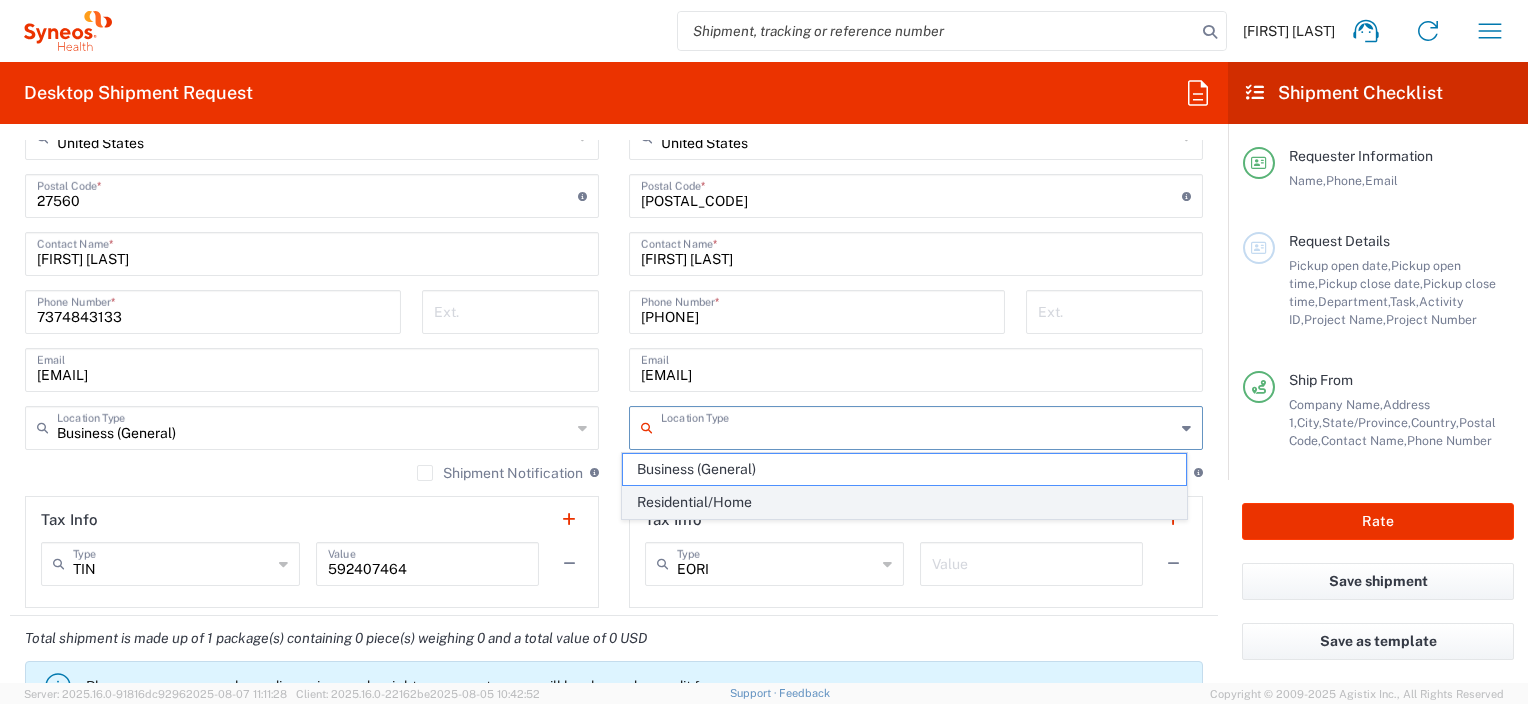 click on "Residential/Home" 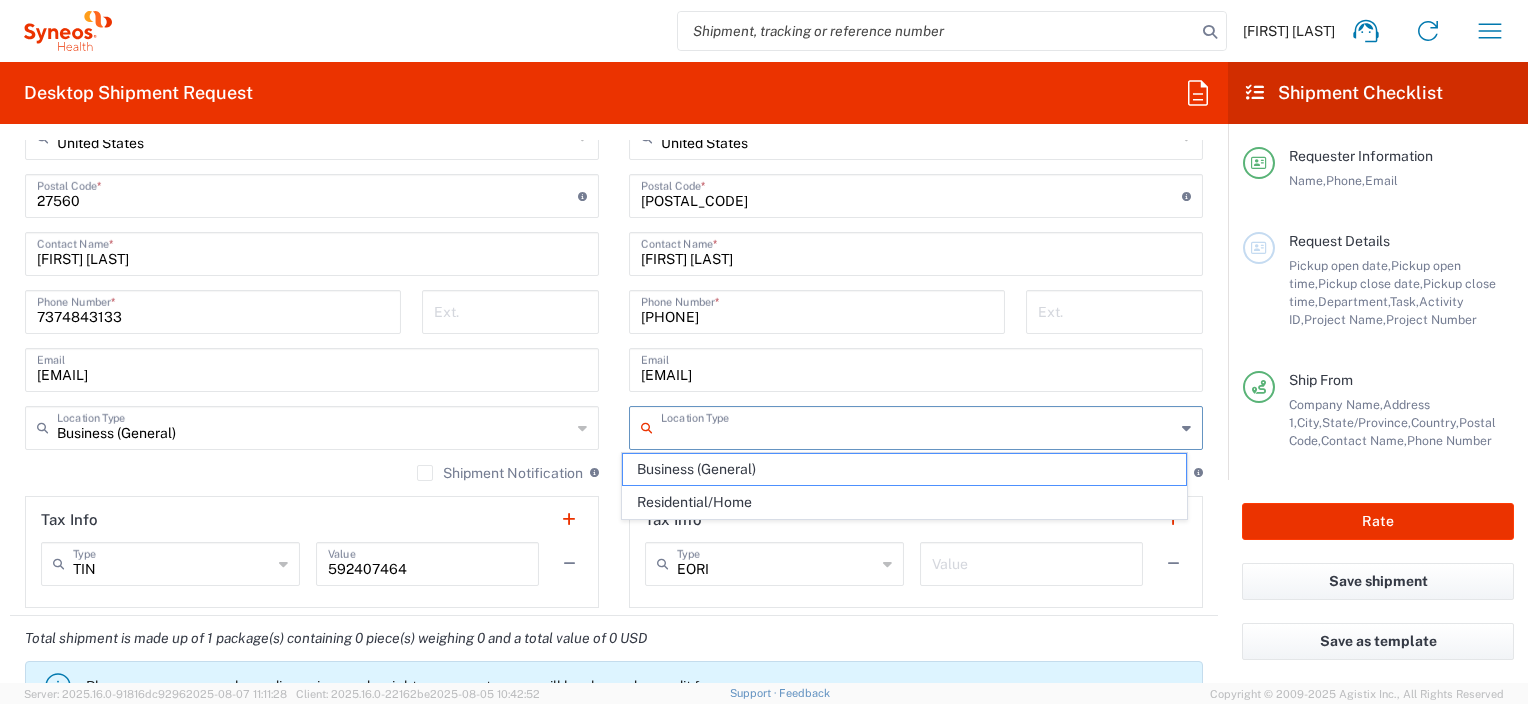 type on "Residential/Home" 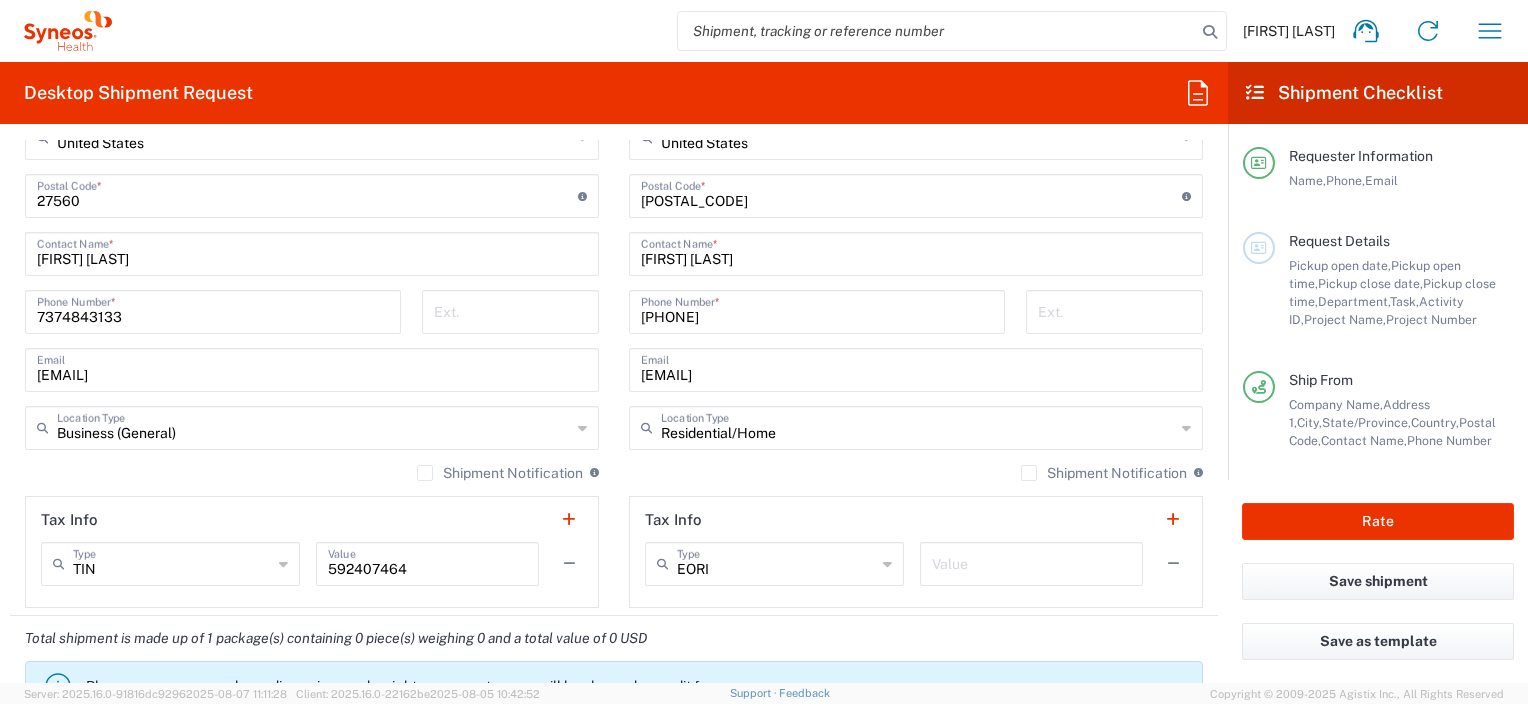 click on "Shipment Notification" 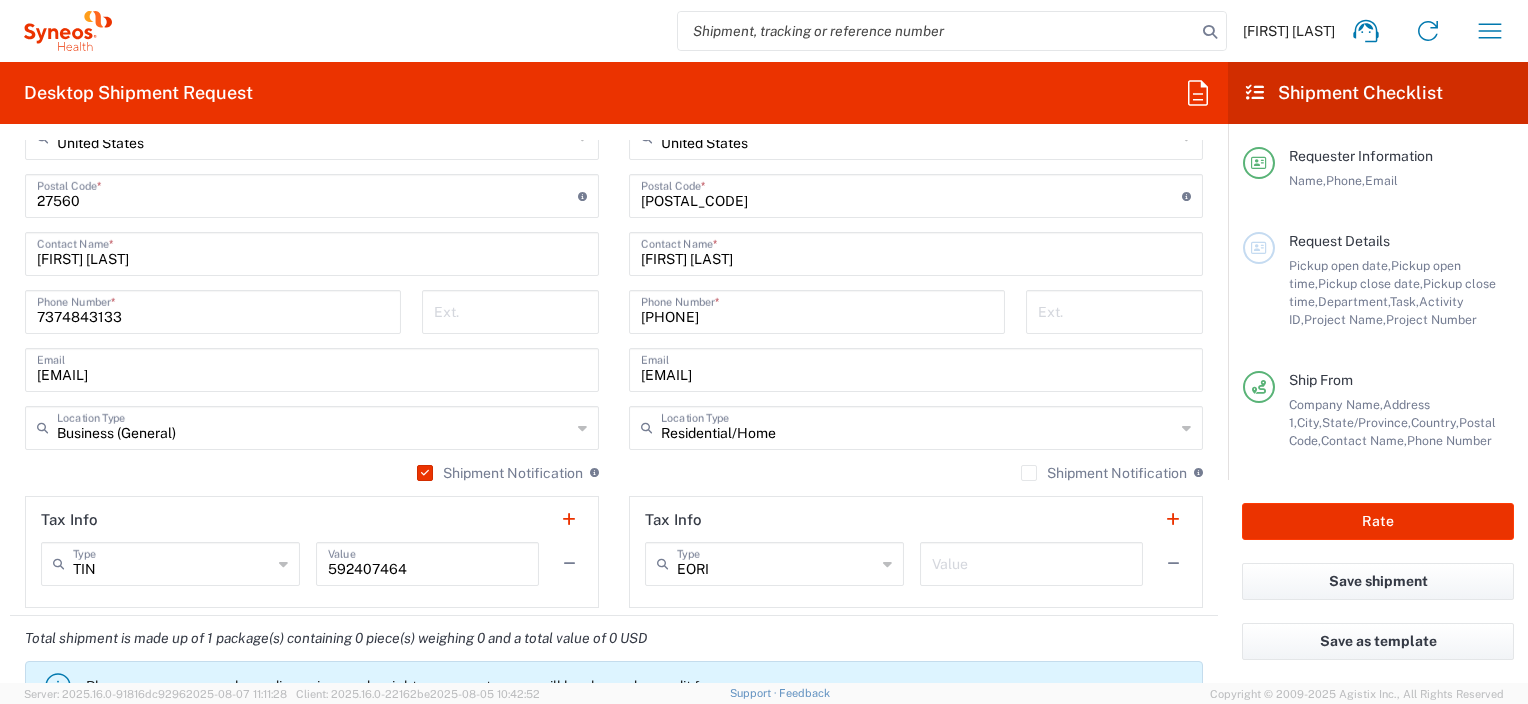 click on "Shipment Notification" 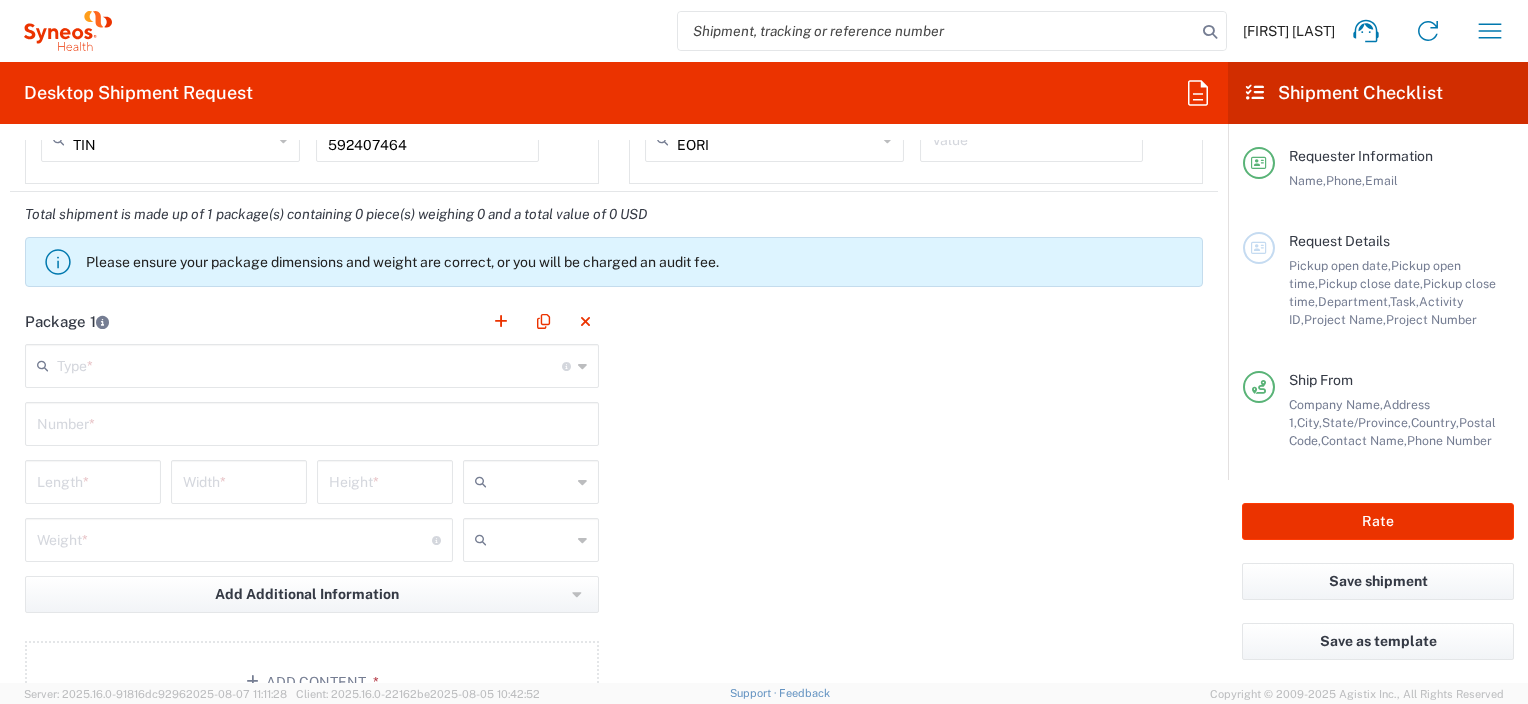 scroll, scrollTop: 1700, scrollLeft: 0, axis: vertical 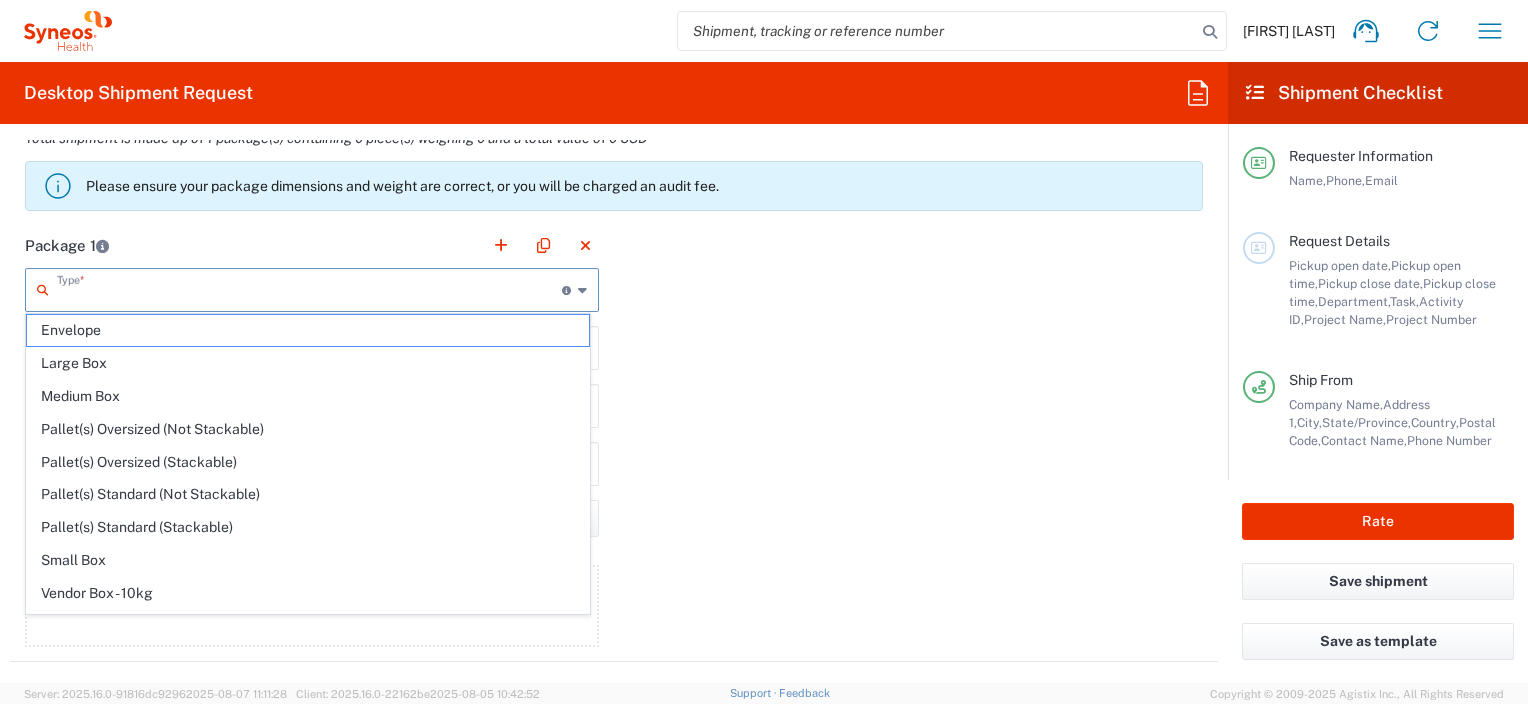 click at bounding box center [309, 288] 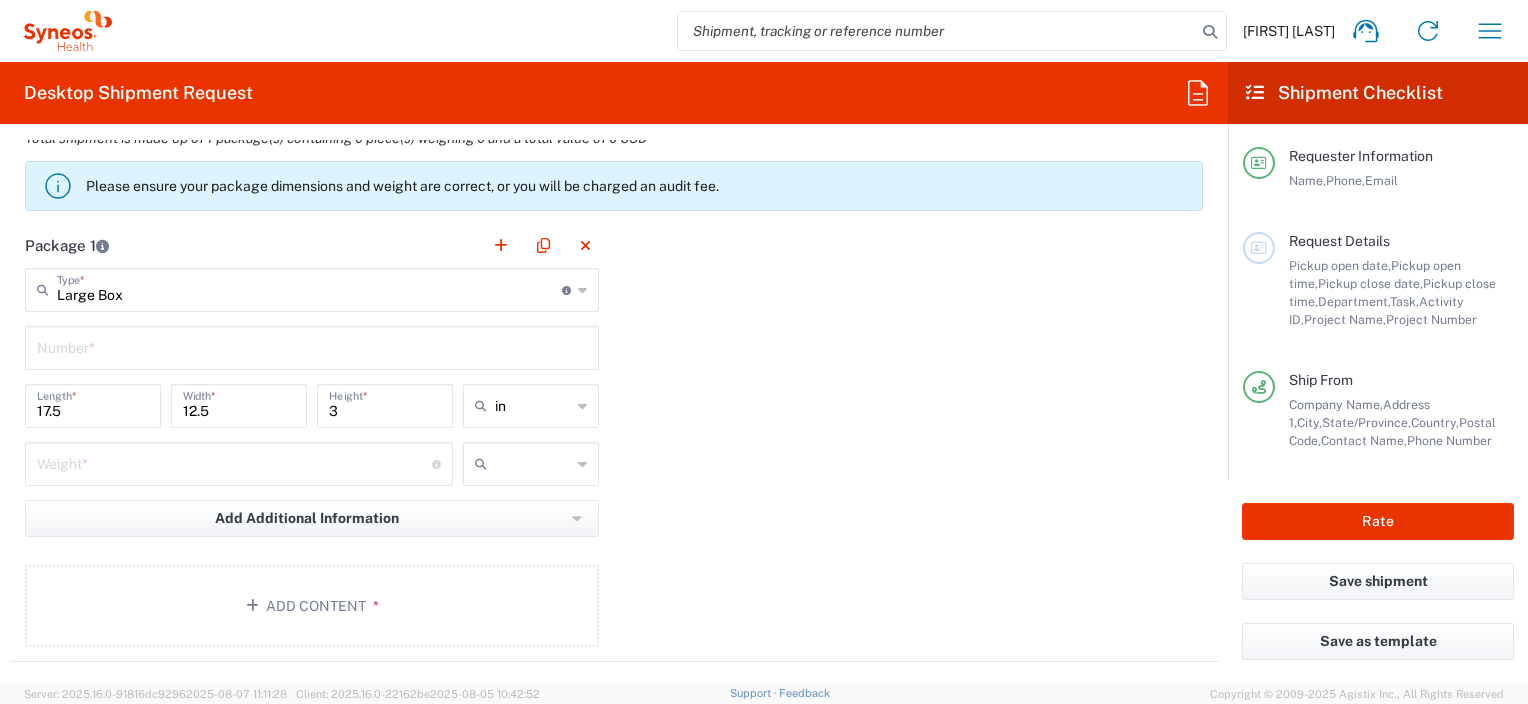 click at bounding box center (312, 346) 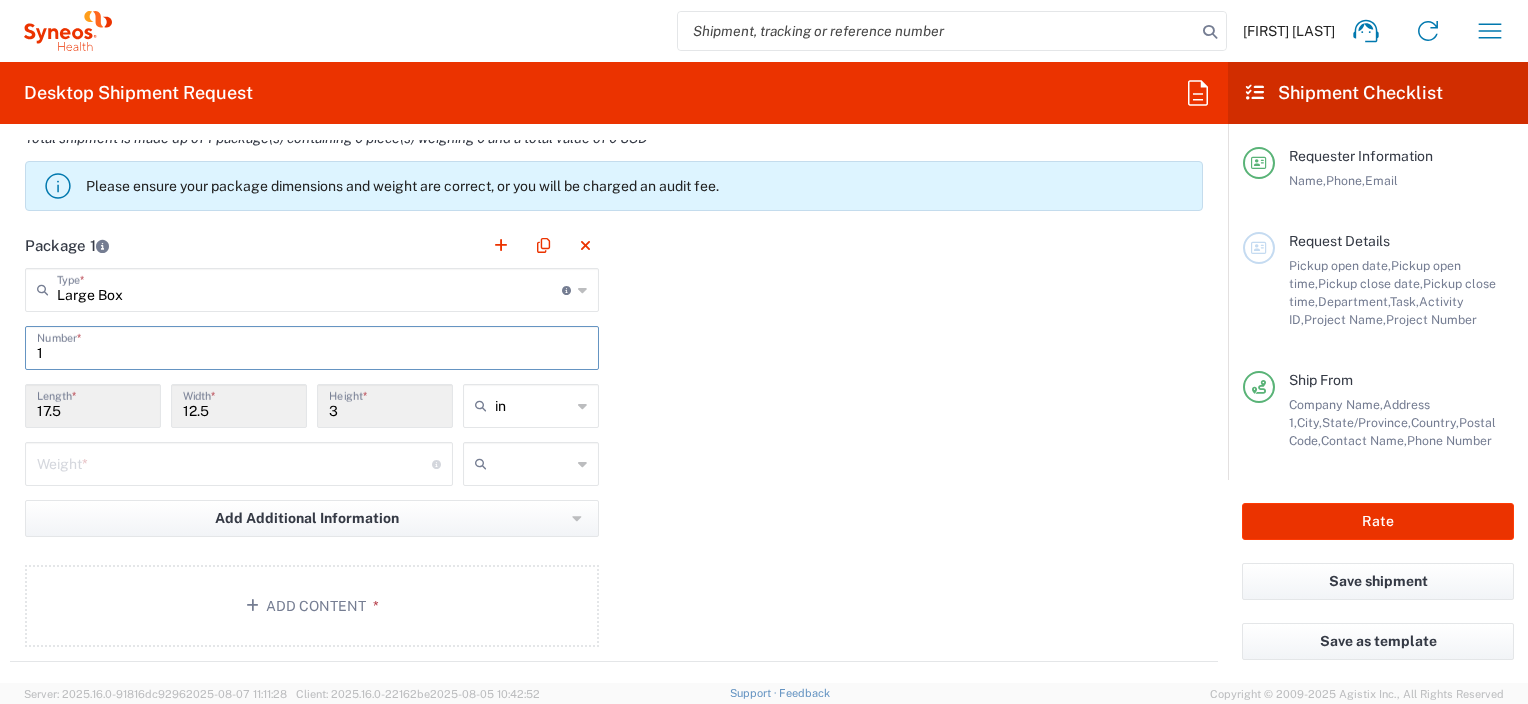 type on "1" 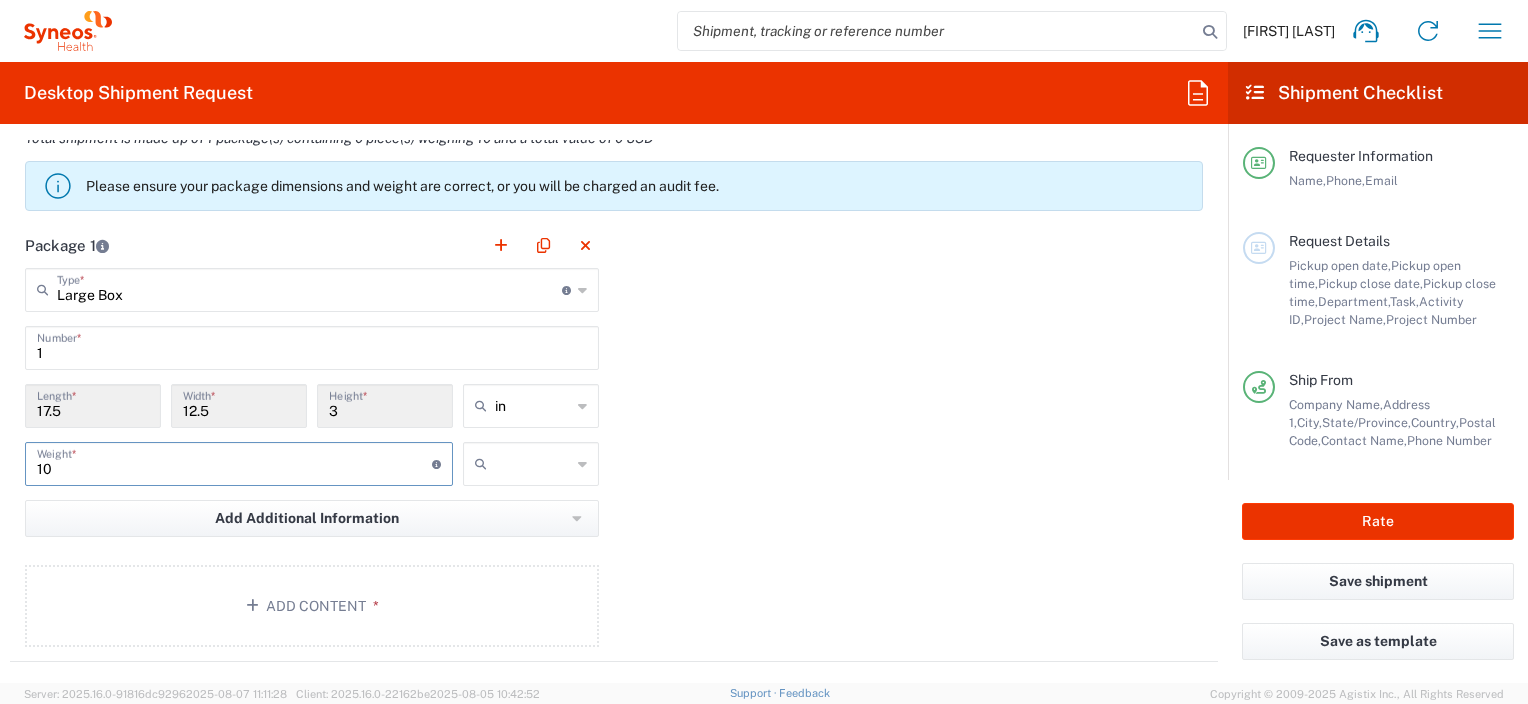 type on "10" 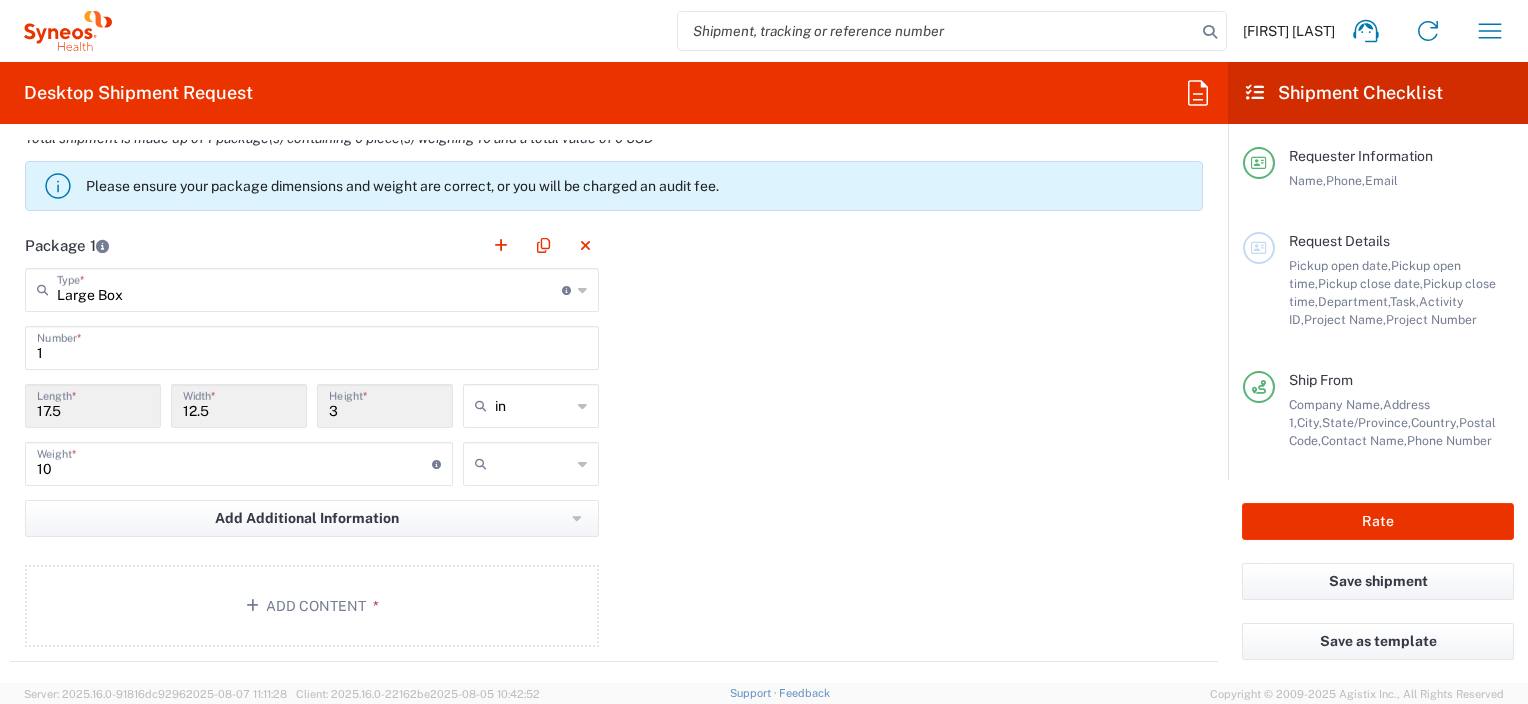 click 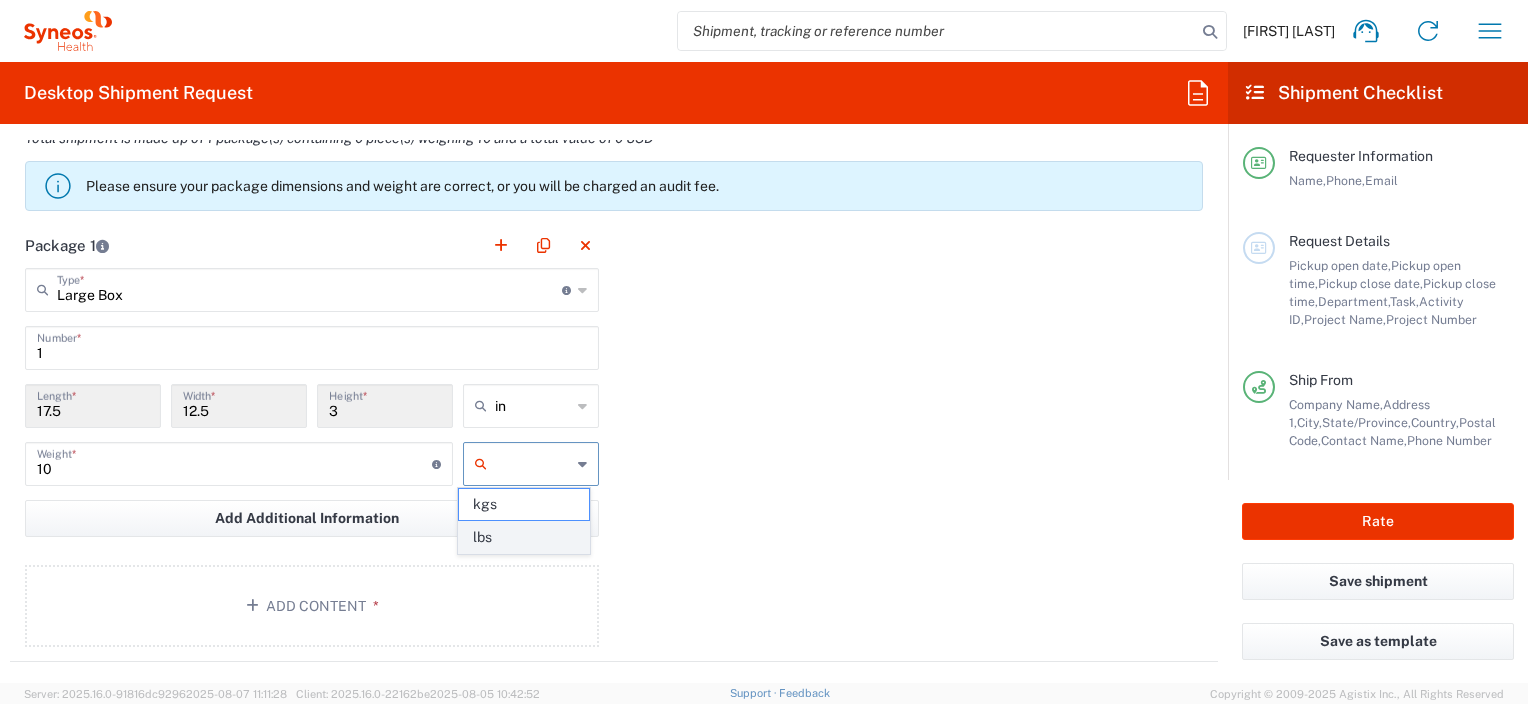 click on "lbs" 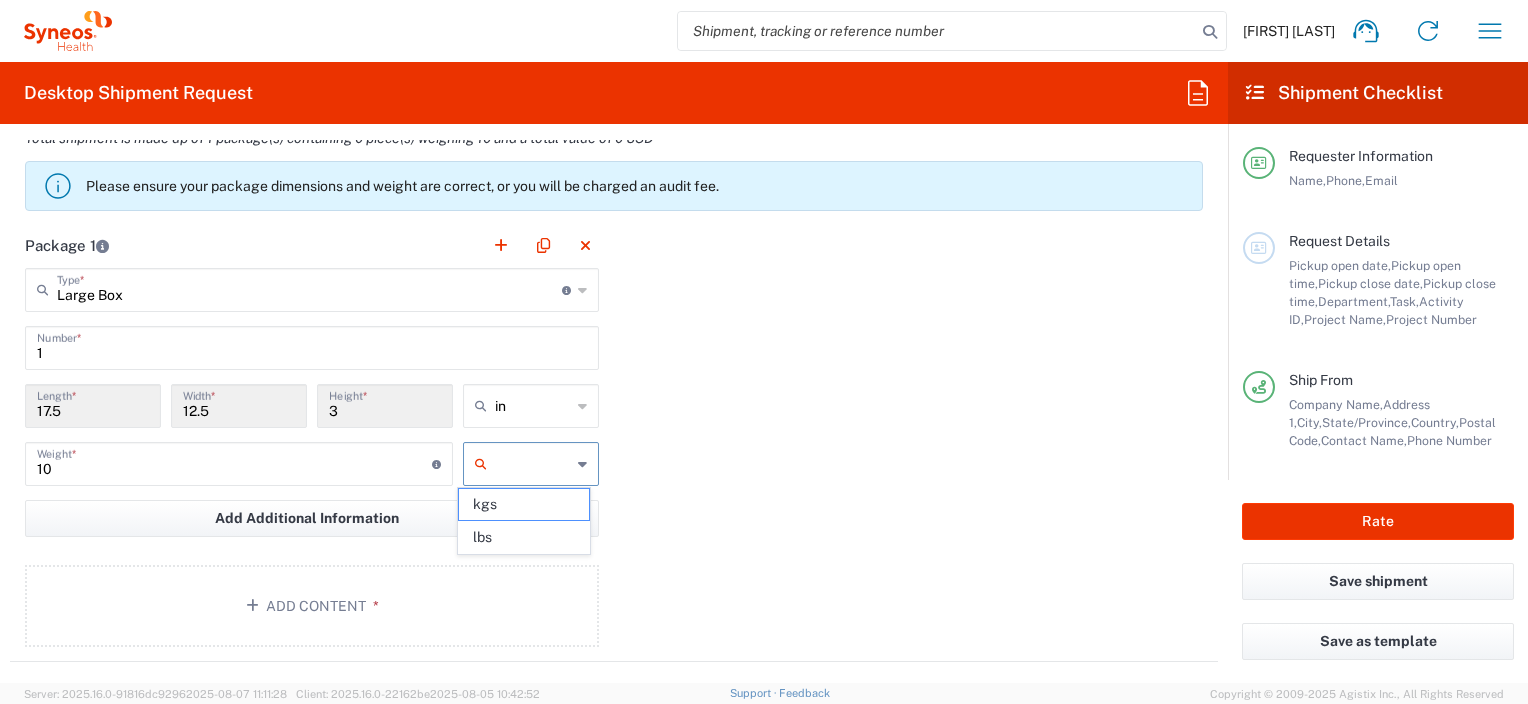 type on "lbs" 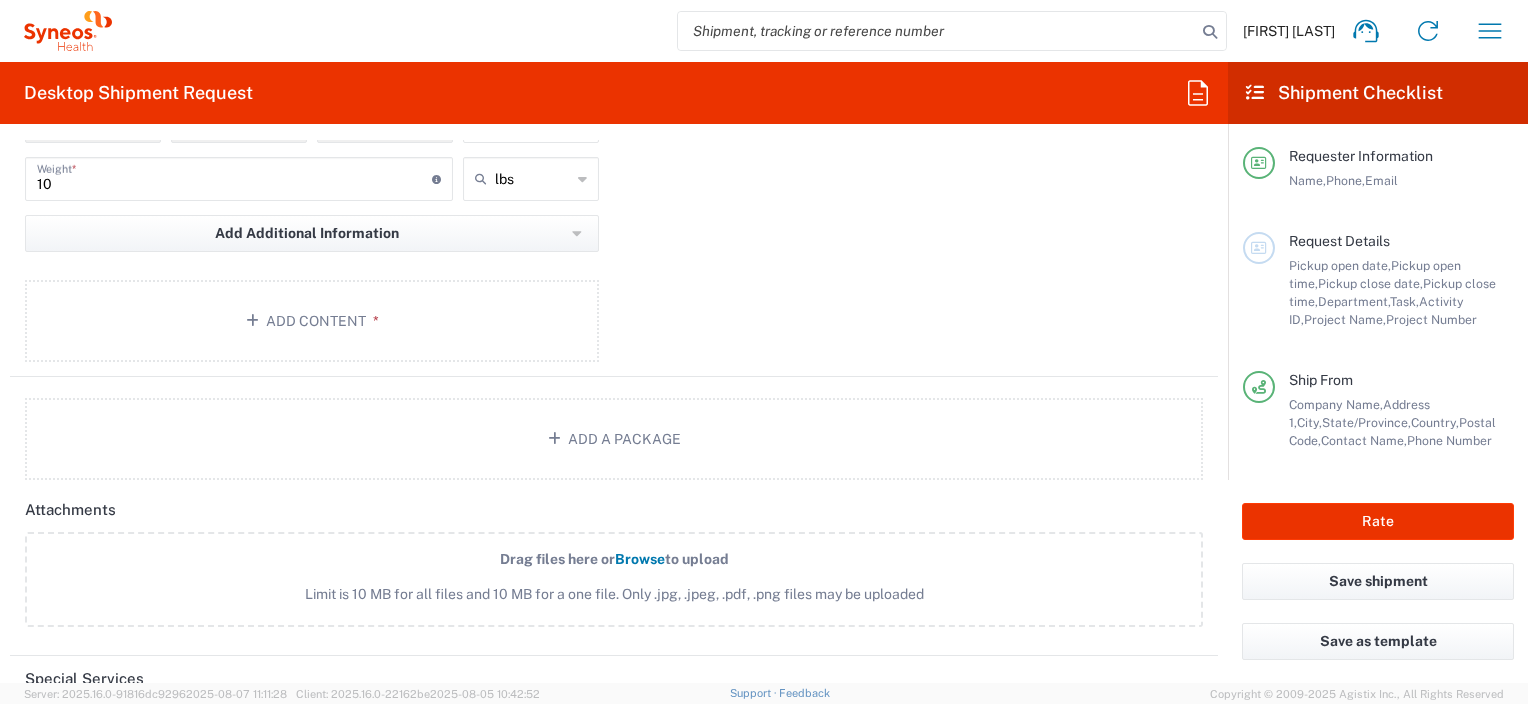 scroll, scrollTop: 2000, scrollLeft: 0, axis: vertical 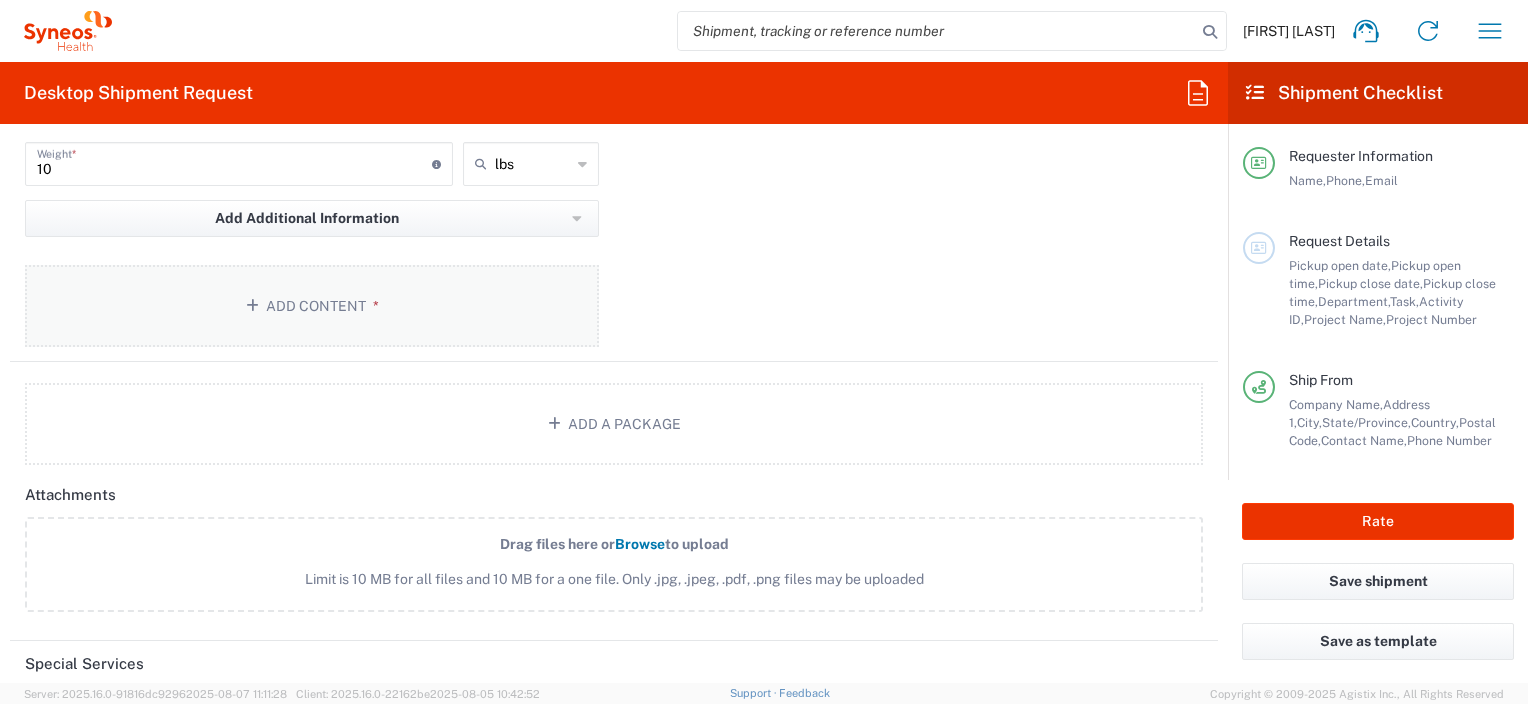 click on "Add Content *" 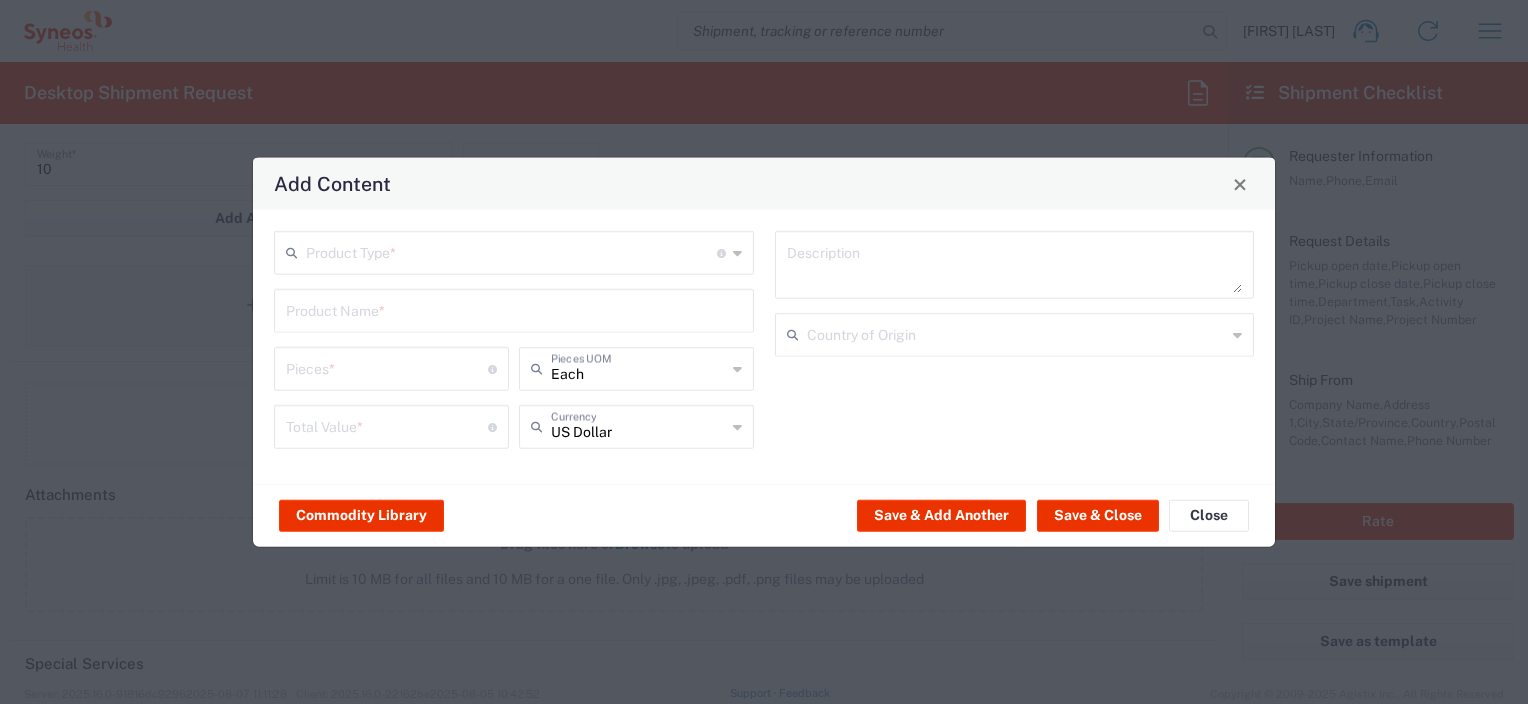 type 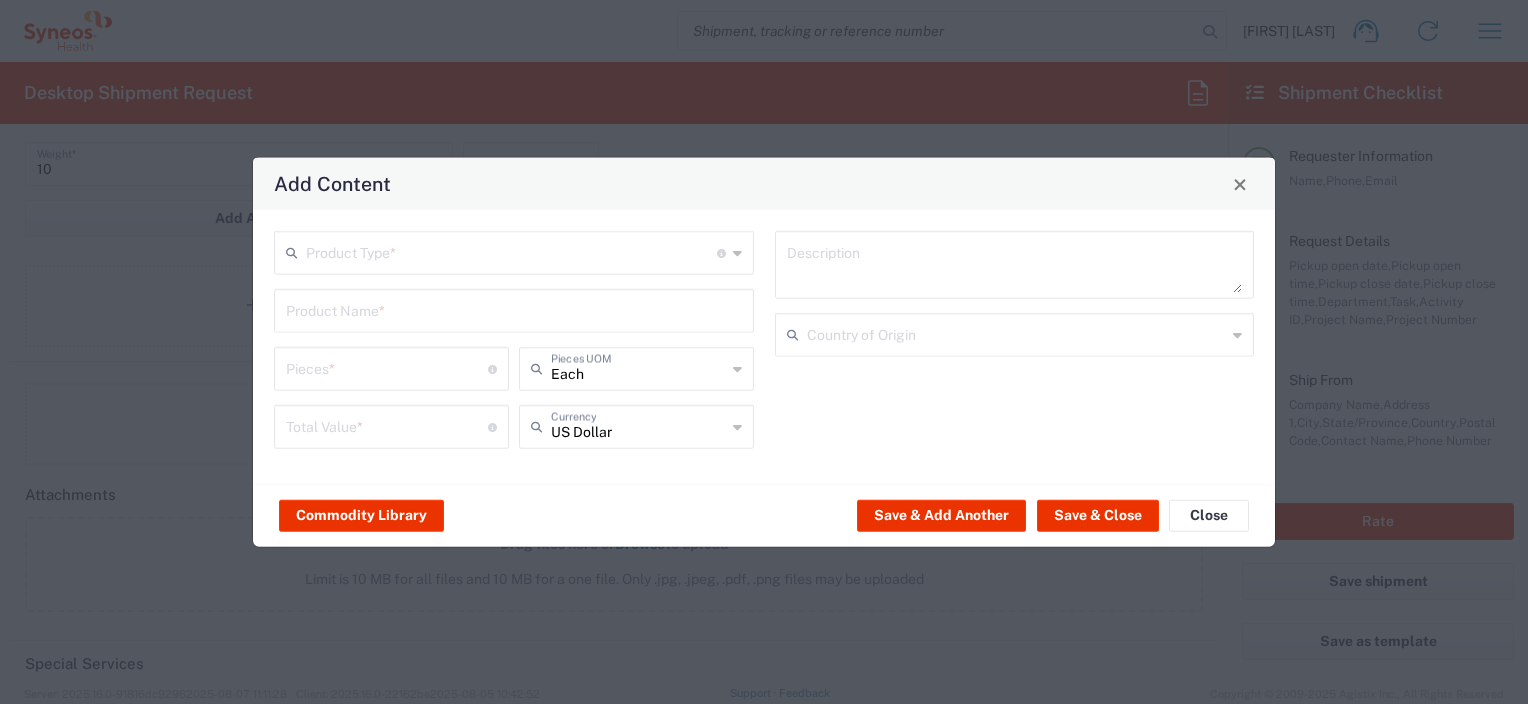 click at bounding box center [511, 251] 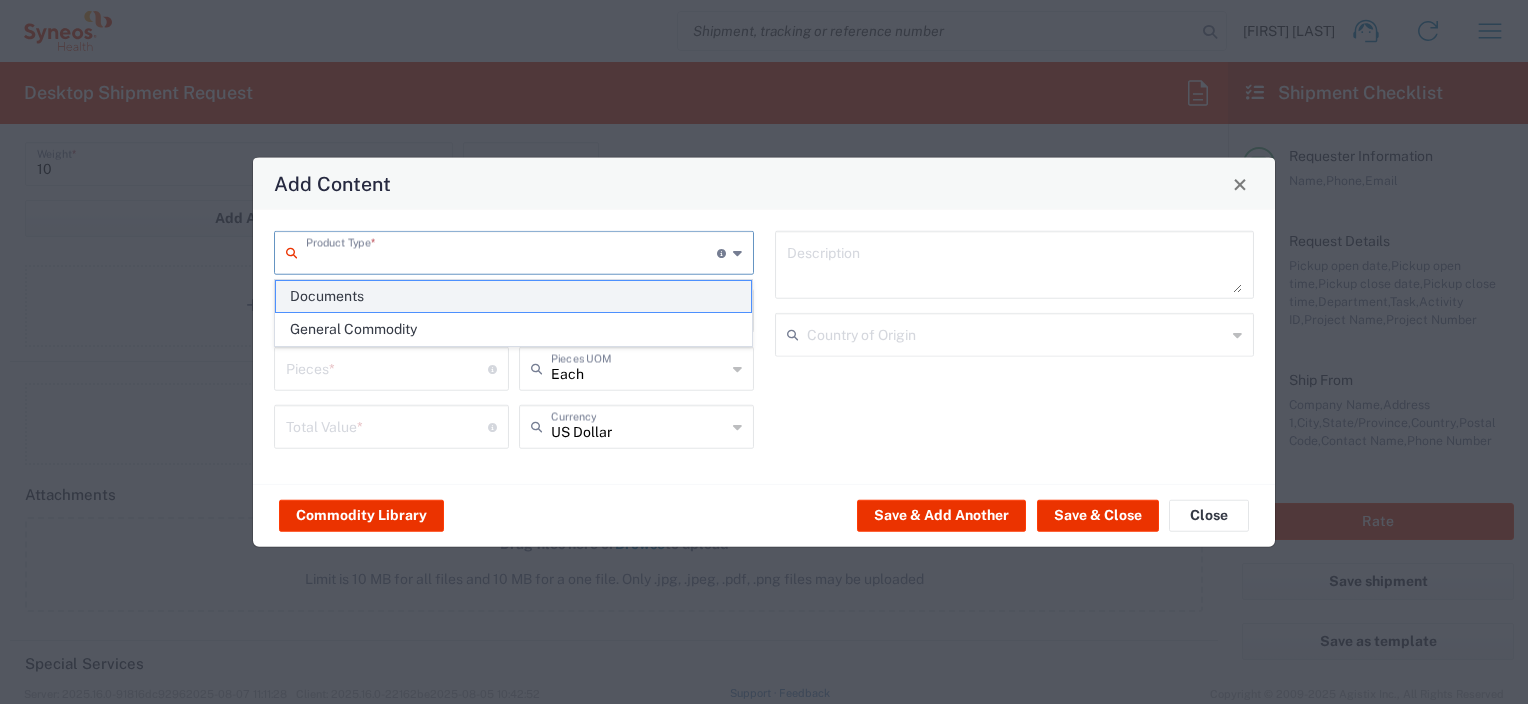 click on "Documents" 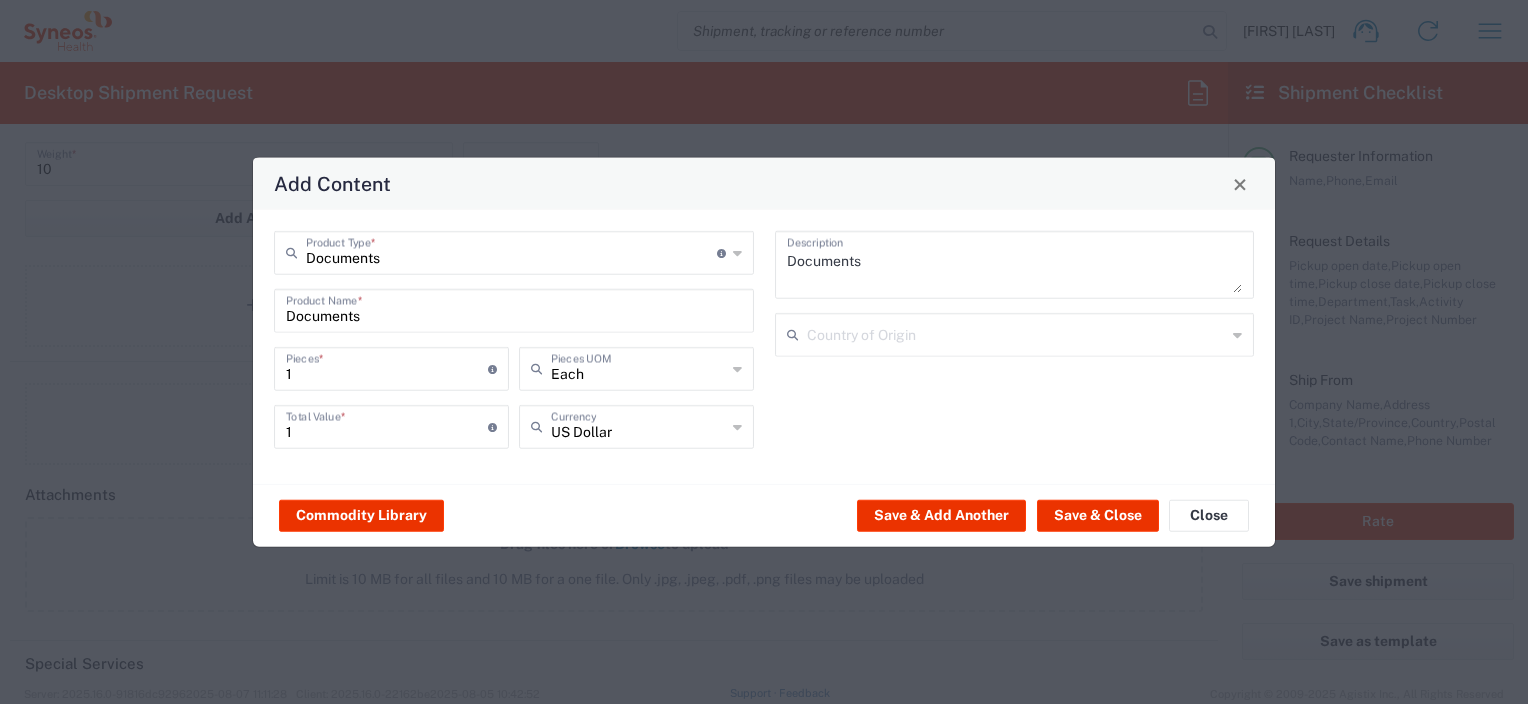click on "Documents  Product Type  * Document: Paper document generated internally by [COMPANY], a client, or third-party partner for business purposes.  For example, a contract, agreement, procedure, policy, project documentation, legal document, purchase order, invoice, or other documentation or record.  Items such as study leaflets/brochures, posters, instruction booklets, patient guides, flowcharts, checklists, consent cards, reminder cards and other similar printed materials which will be used in a client project/trial are general commodities, not documents.
Documents should be valued at a minimum of $10 and a maximum of $100.
The larger the shipment, the higher the value should be up to the maximum of $100.
For documents destined for China, the minimum value must be $35.
For exceptionally large document shipments (e.g., multiple large boxes/pallets), contact SM_export_compliance@syneoshealth.com for assistance with the value." 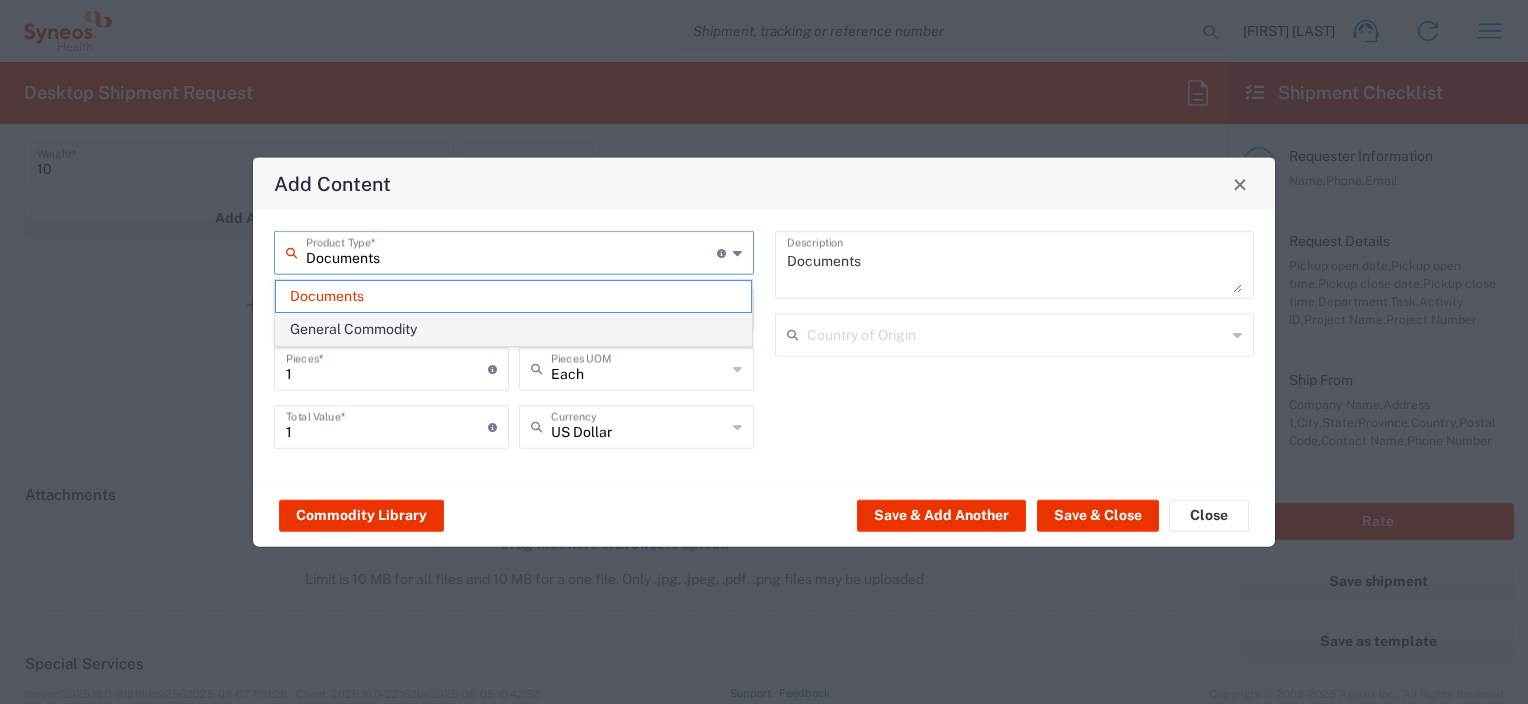 click on "General Commodity" 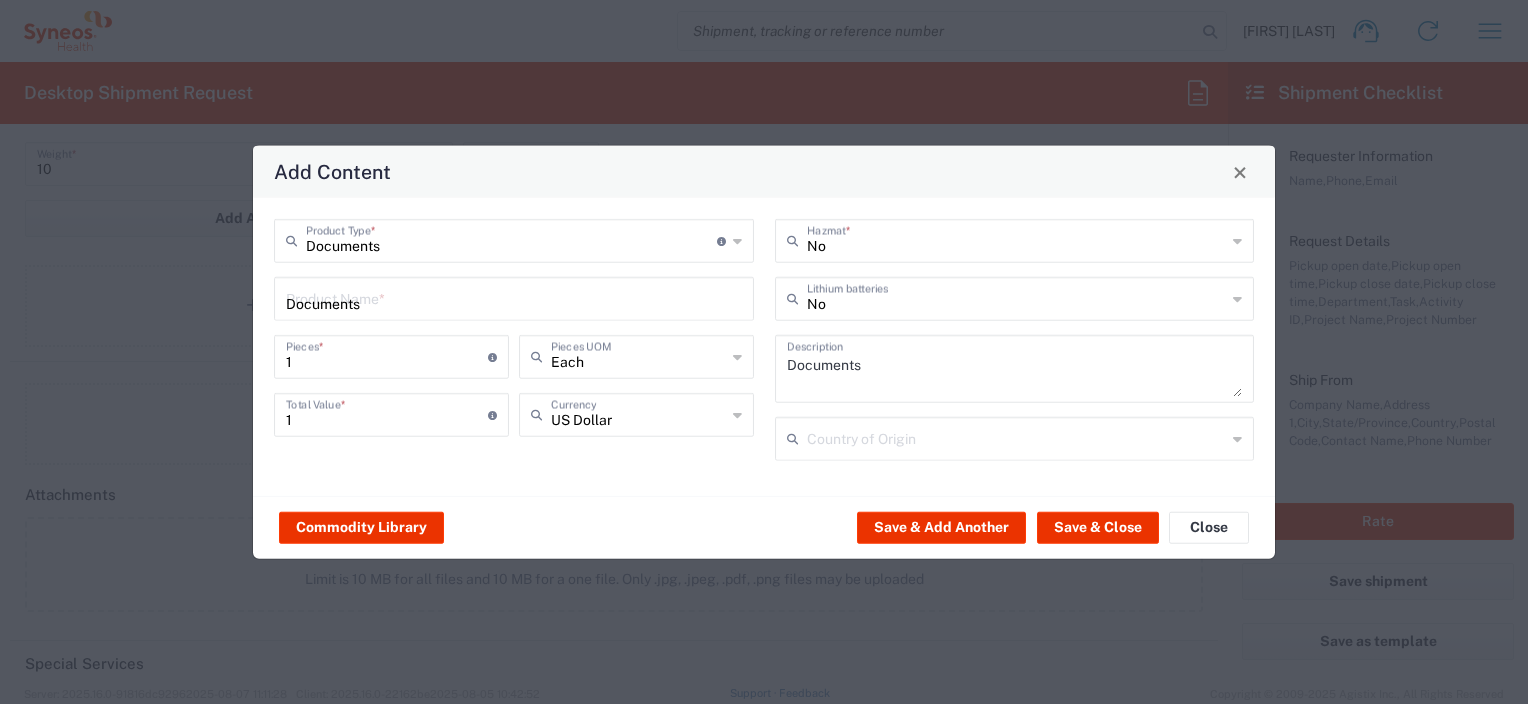 type on "General Commodity" 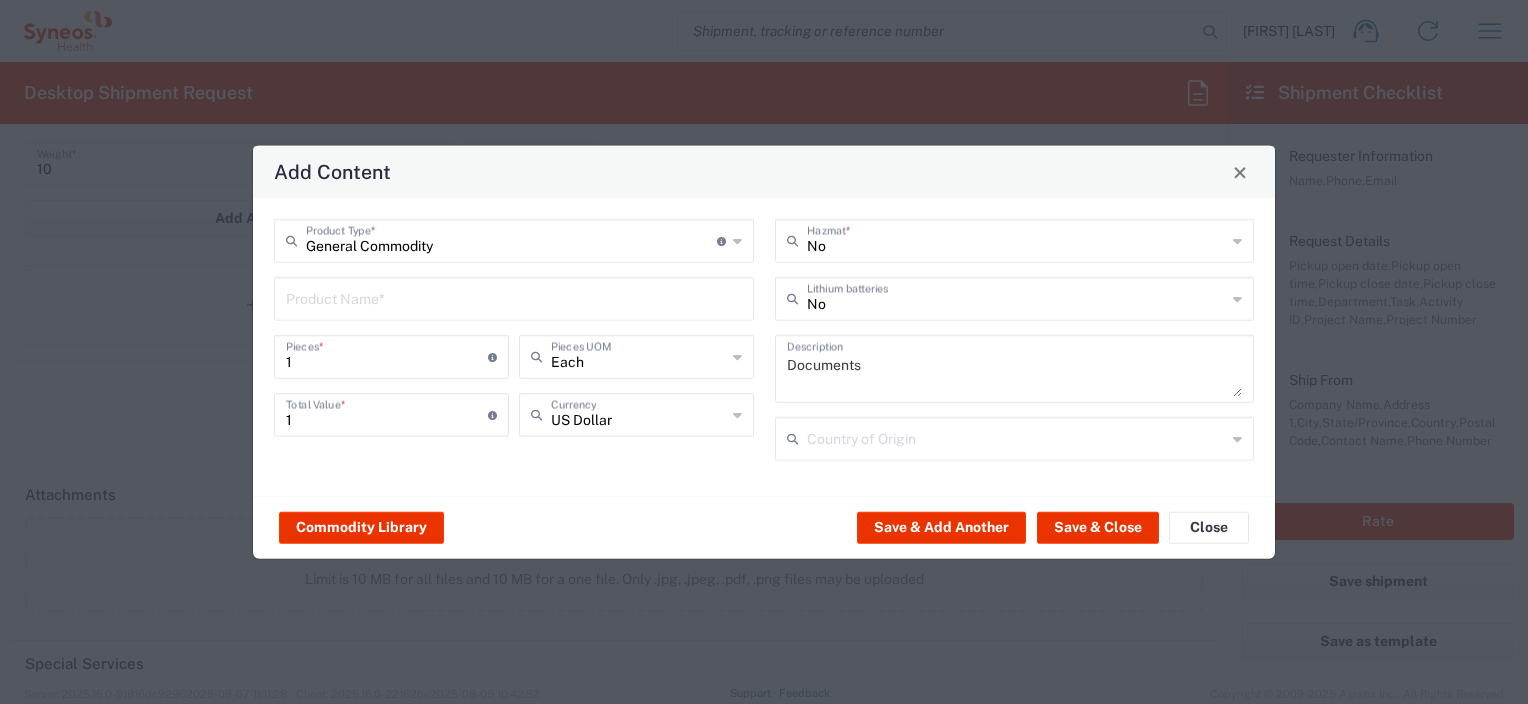 click 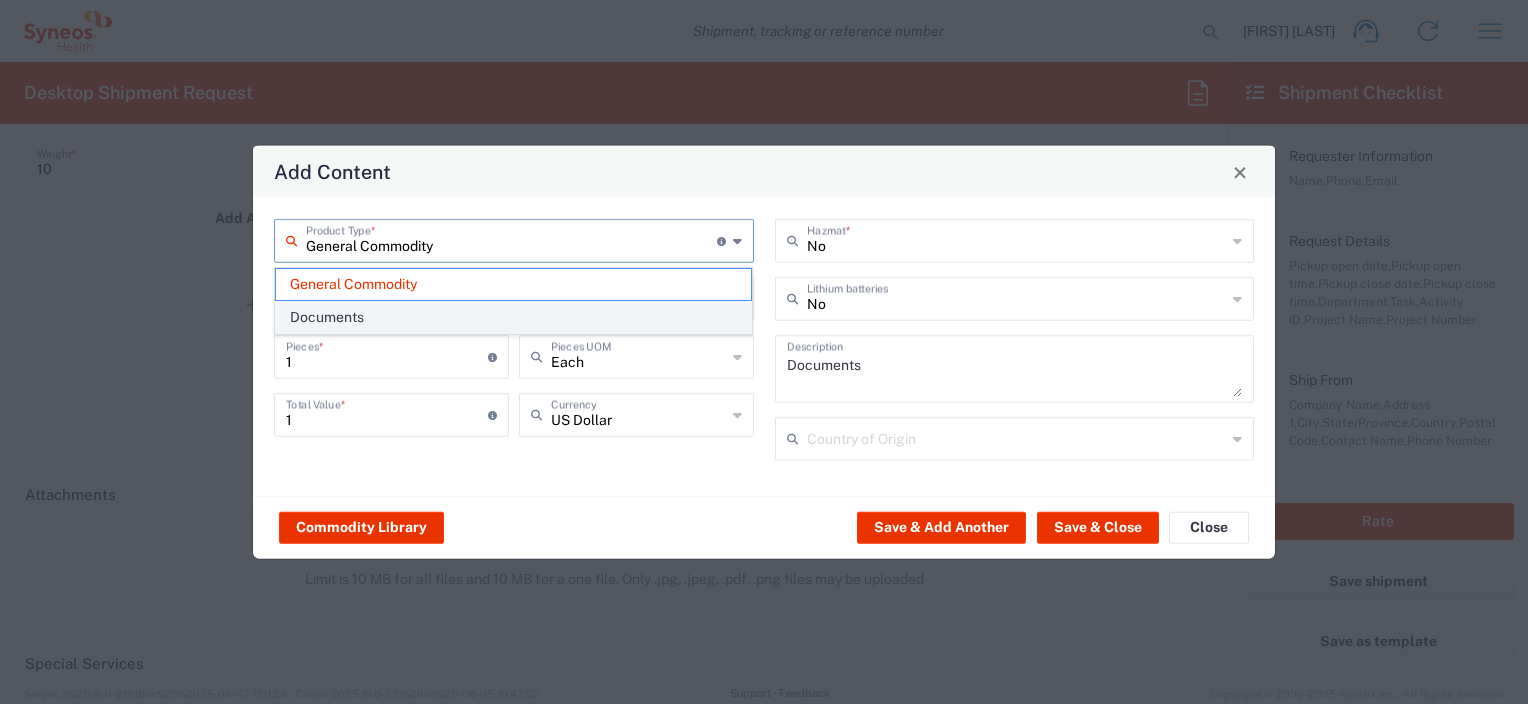 click on "Documents" 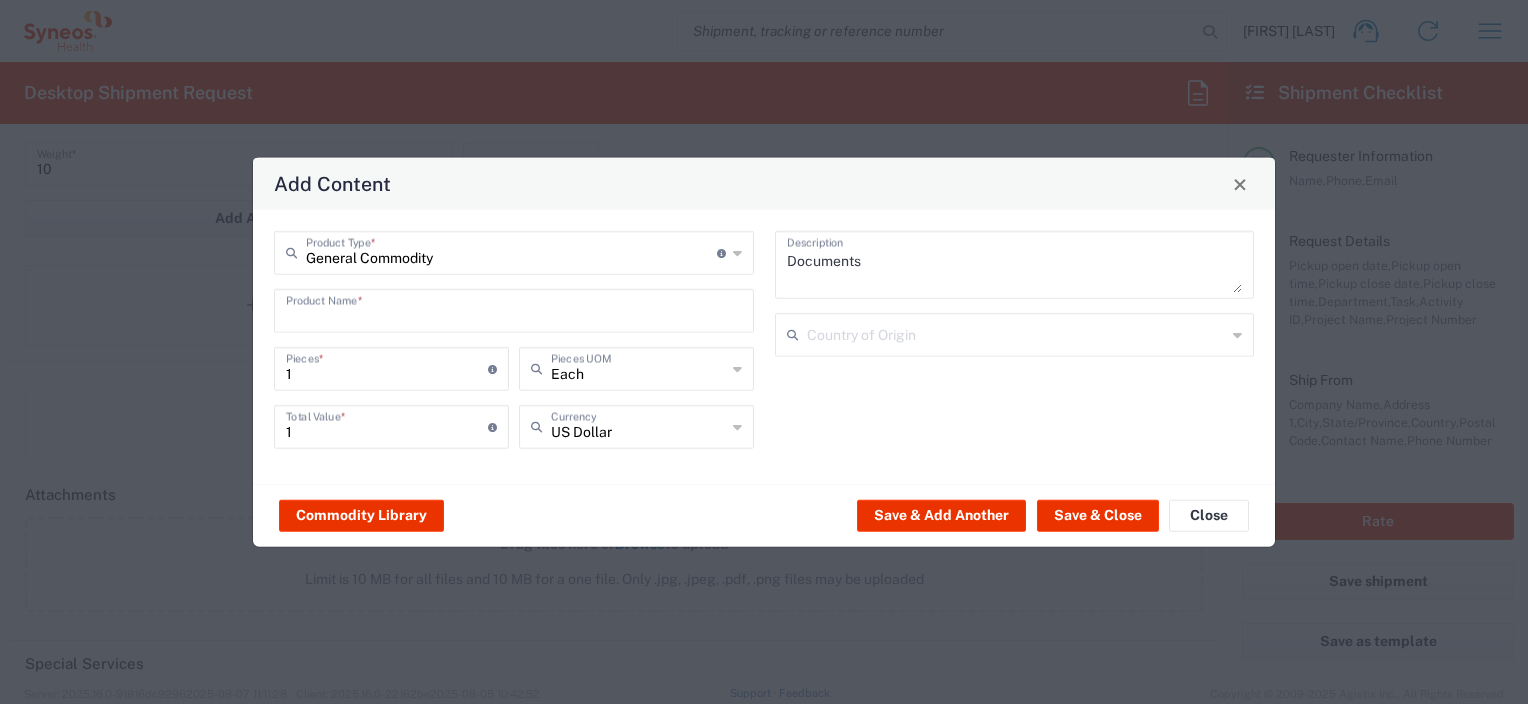type on "Documents" 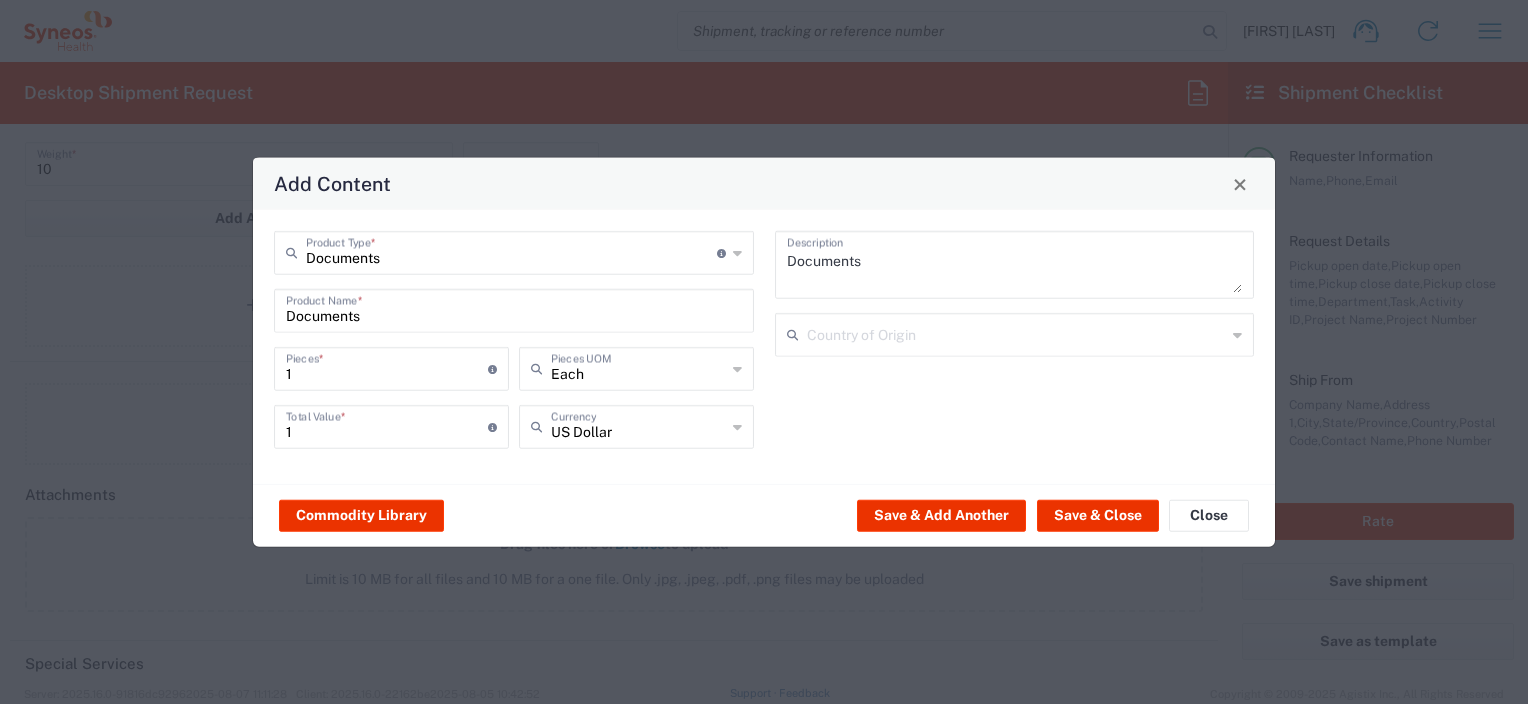 click on "Documents  Product Type  * Document: Paper document generated internally by [COMPANY], a client, or third-party partner for business purposes.  For example, a contract, agreement, procedure, policy, project documentation, legal document, purchase order, invoice, or other documentation or record.  Items such as study leaflets/brochures, posters, instruction booklets, patient guides, flowcharts, checklists, consent cards, reminder cards and other similar printed materials which will be used in a client project/trial are general commodities, not documents.
Documents should be valued at a minimum of $10 and a maximum of $100.
The larger the shipment, the higher the value should be up to the maximum of $100.
For documents destined for China, the minimum value must be $35.
For exceptionally large document shipments (e.g., multiple large boxes/pallets), contact SM_export_compliance@syneoshealth.com for assistance with the value." 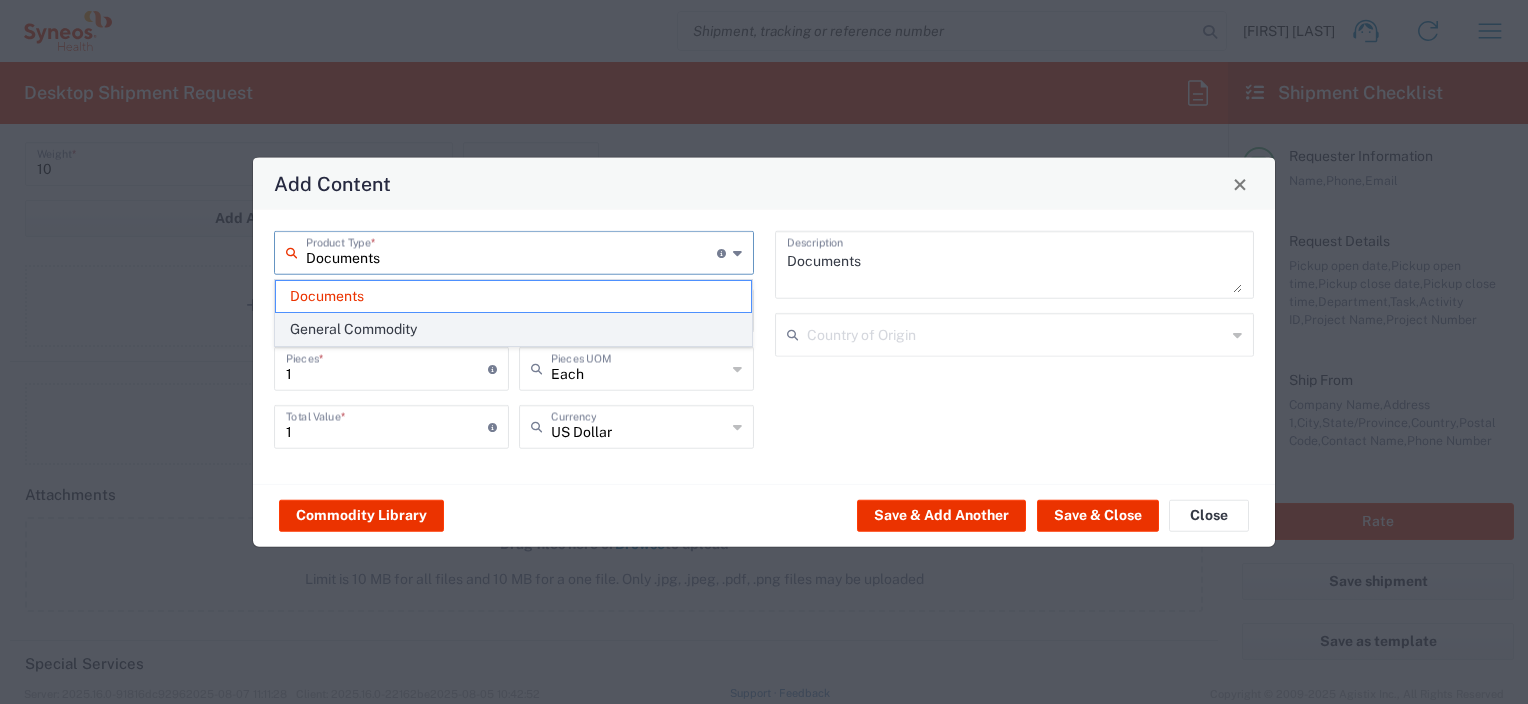 click on "General Commodity" 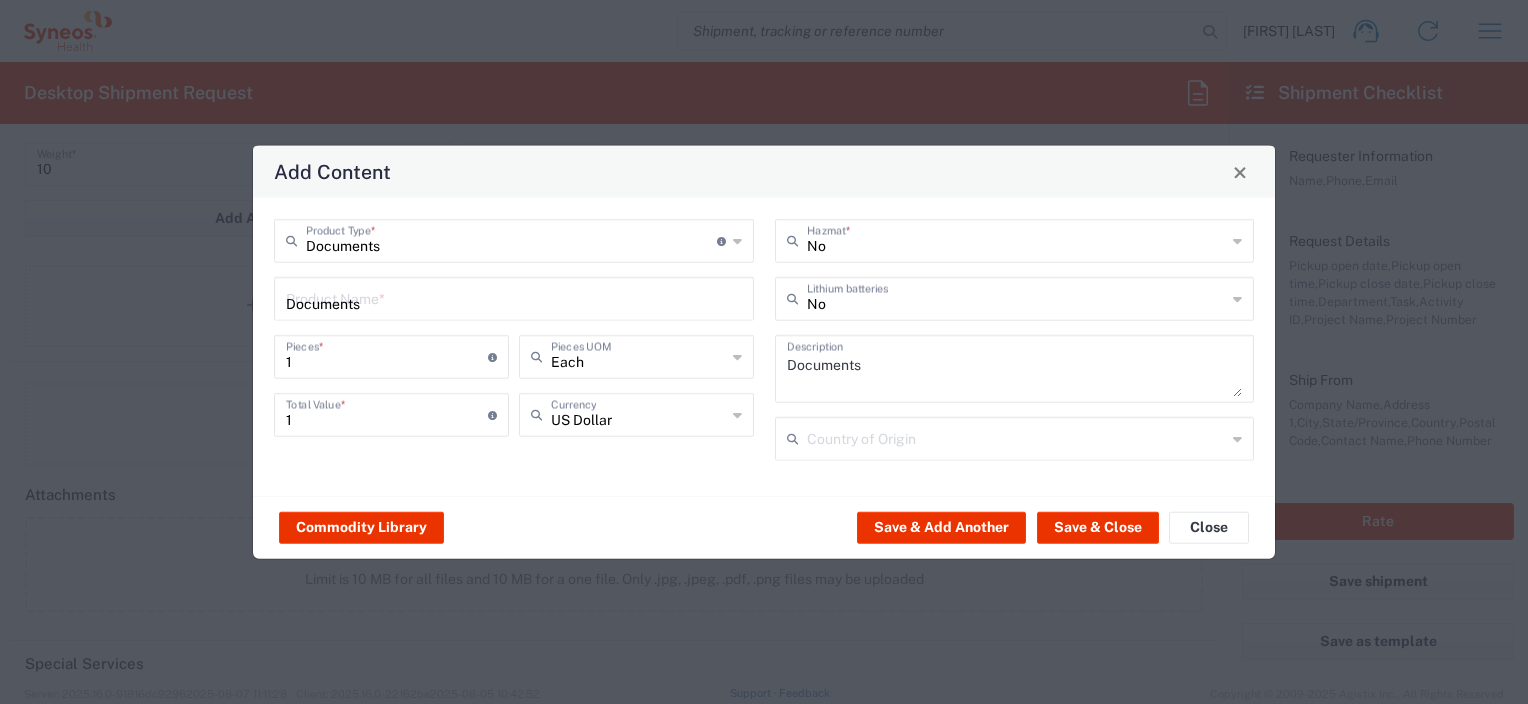 type on "General Commodity" 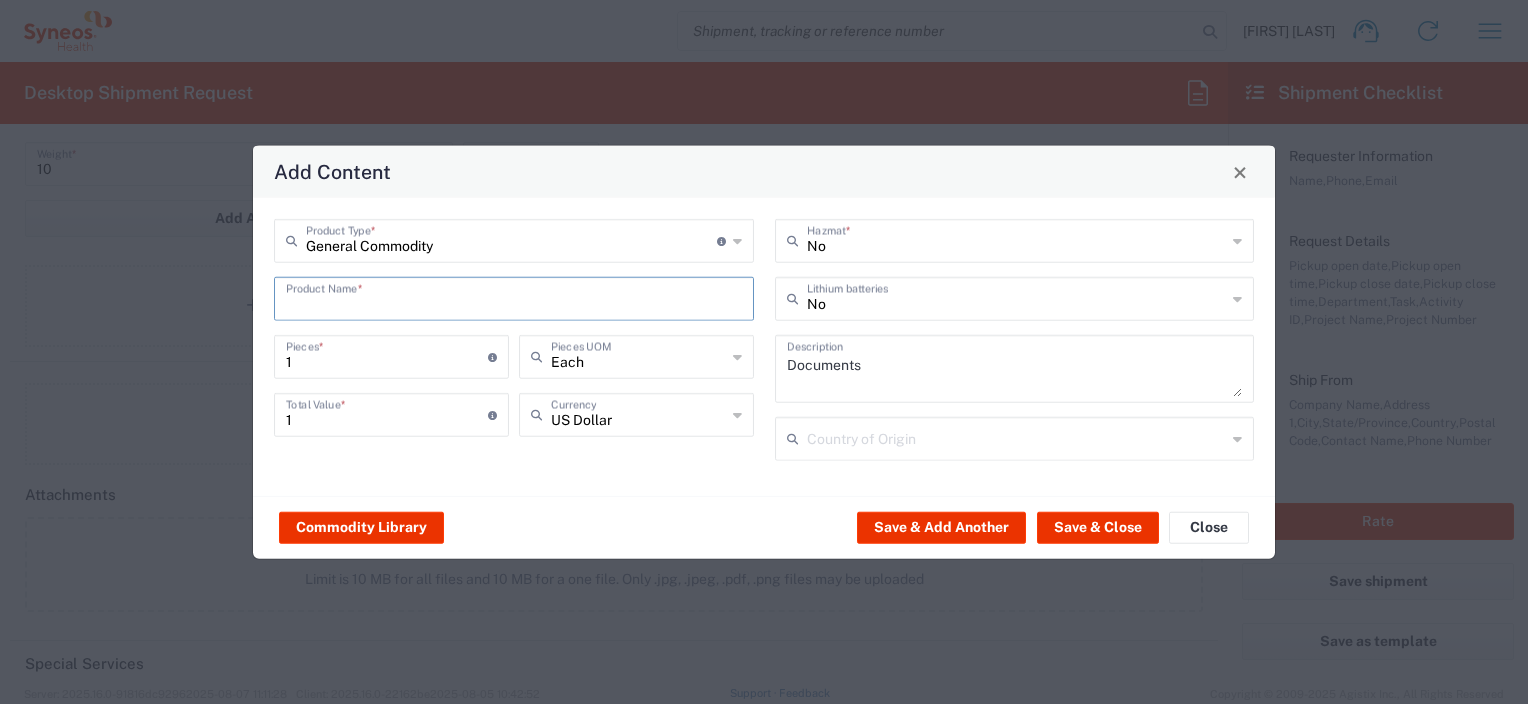 click at bounding box center [514, 297] 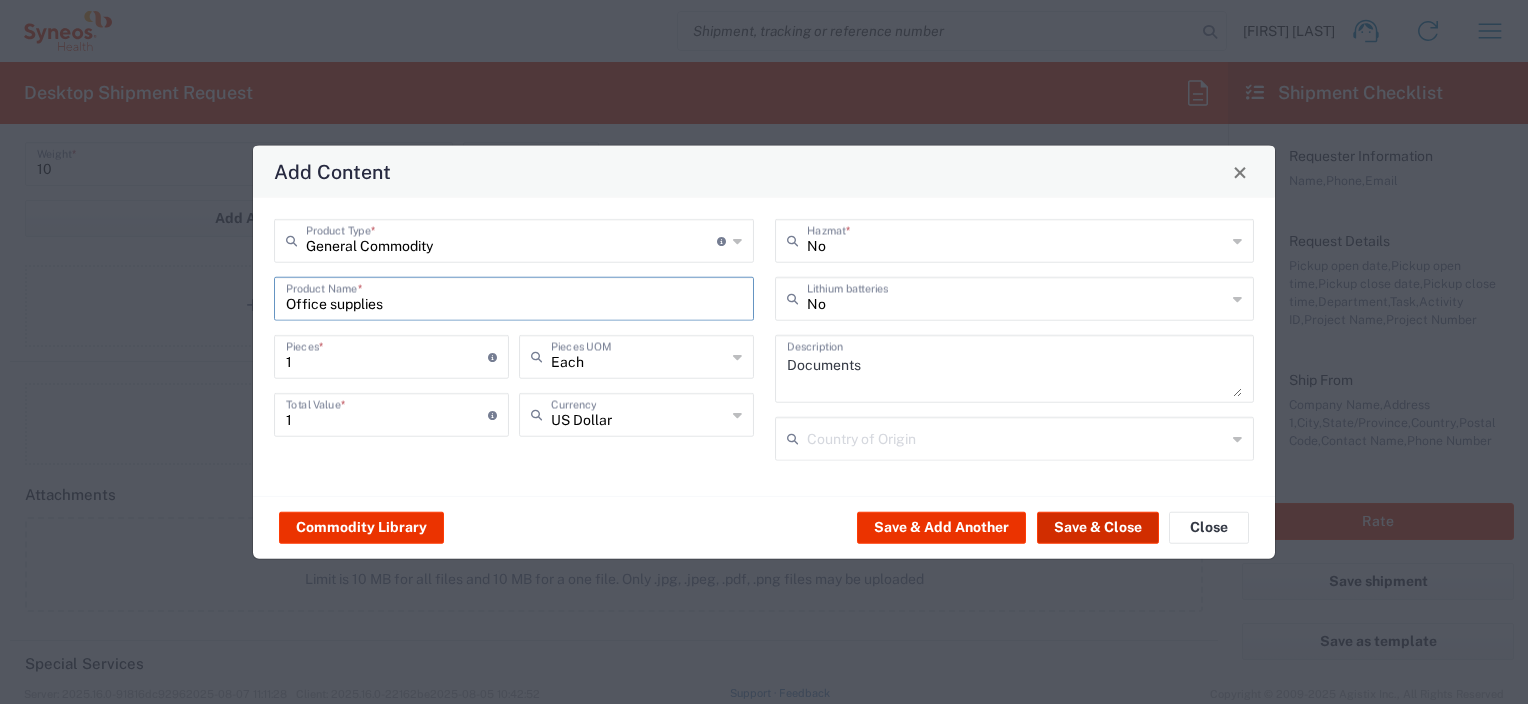 type on "Office supplies" 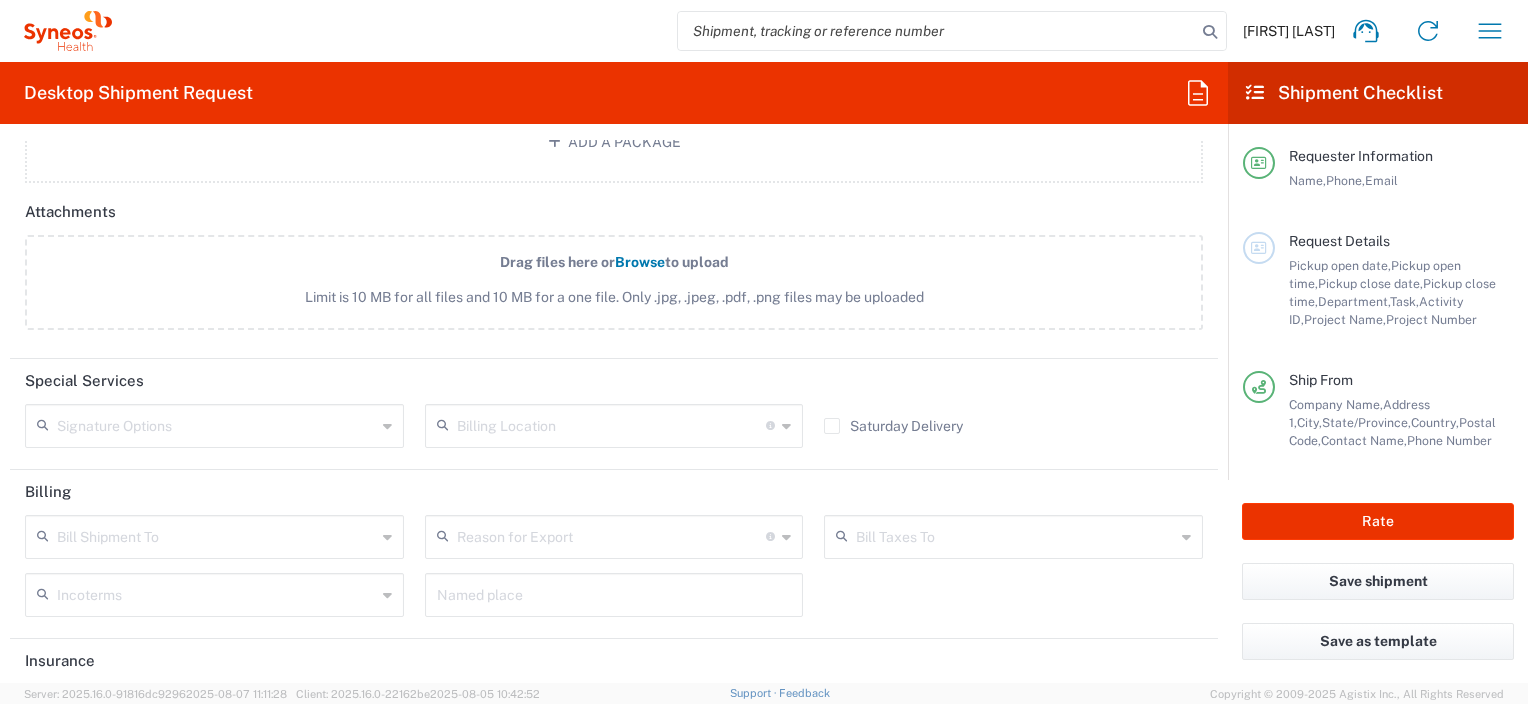 scroll, scrollTop: 2477, scrollLeft: 0, axis: vertical 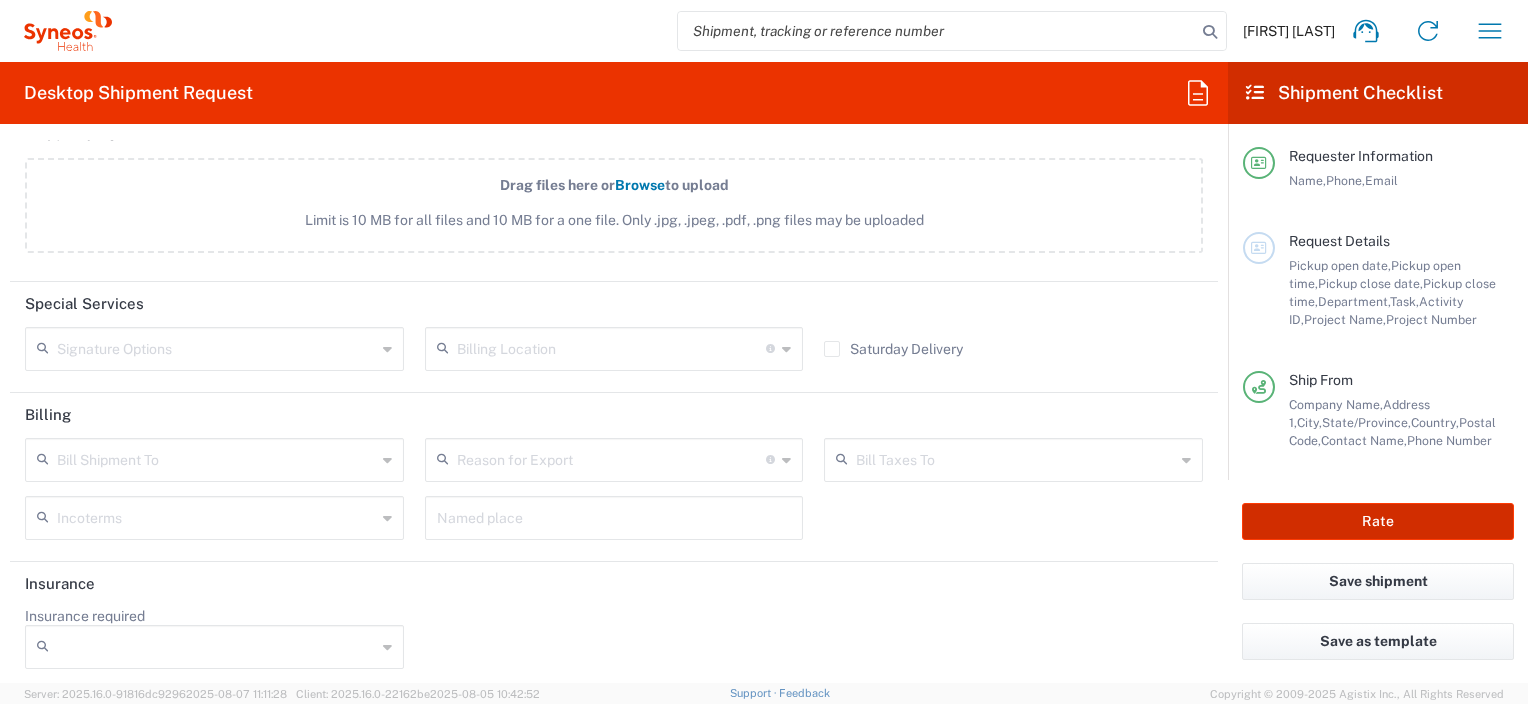 click on "Rate" 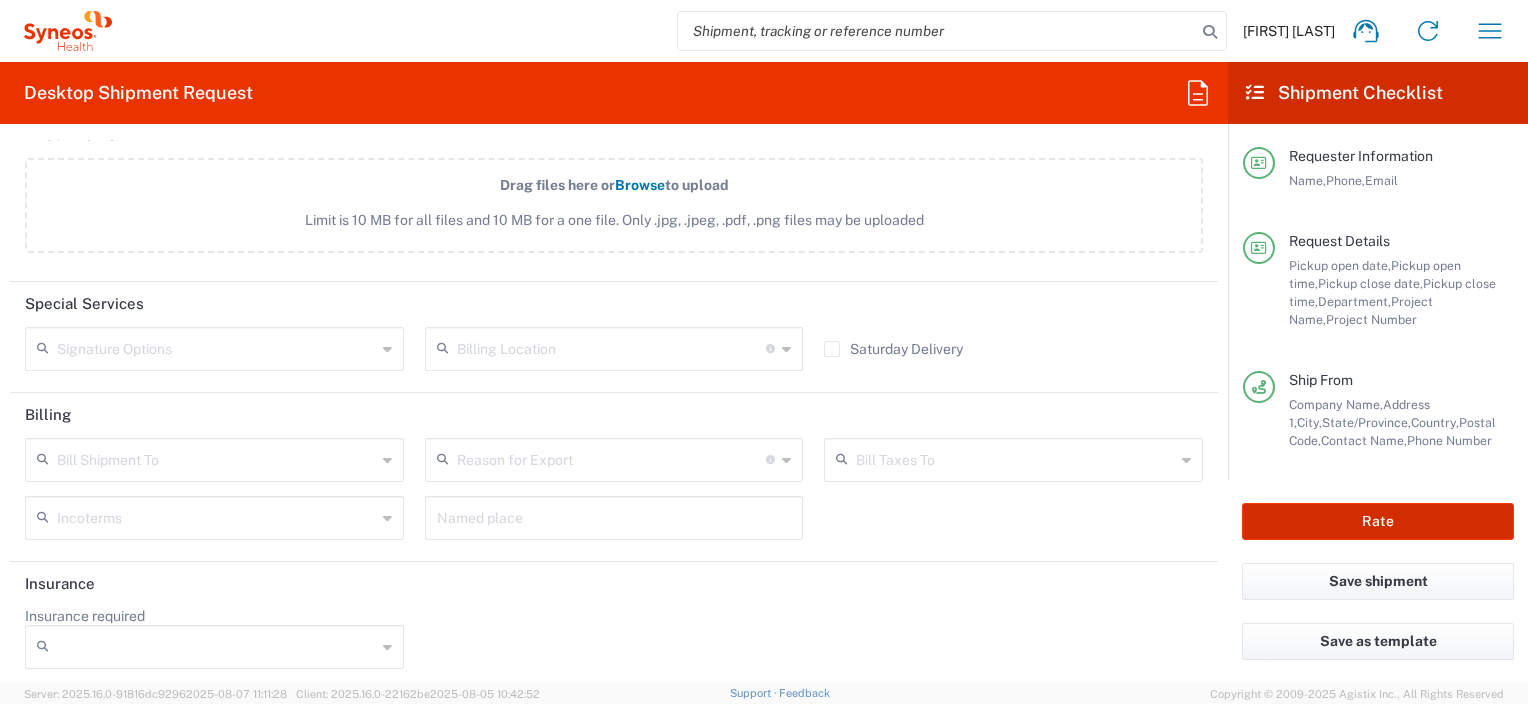type on "**6183 DEPARTMENTAL EXPENSE" 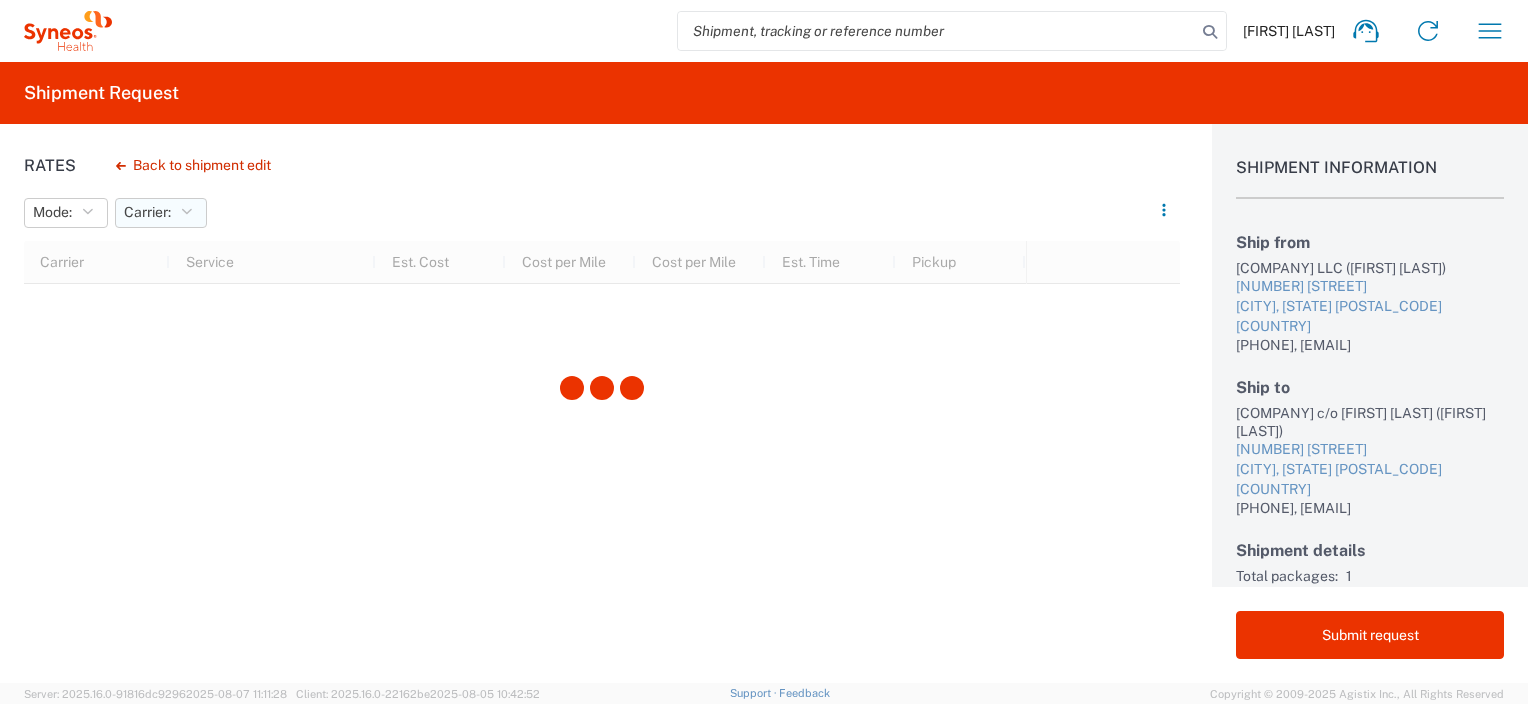click 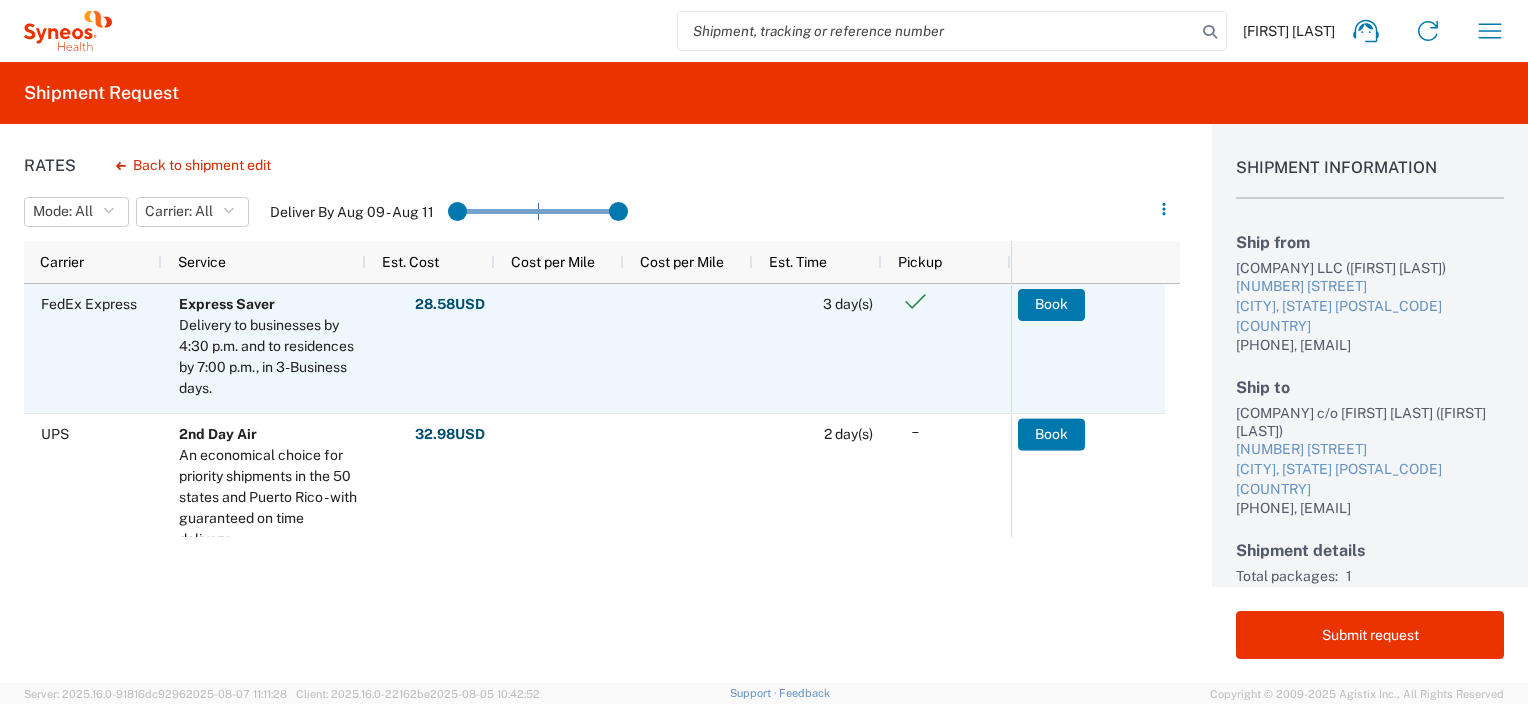 scroll, scrollTop: 72, scrollLeft: 0, axis: vertical 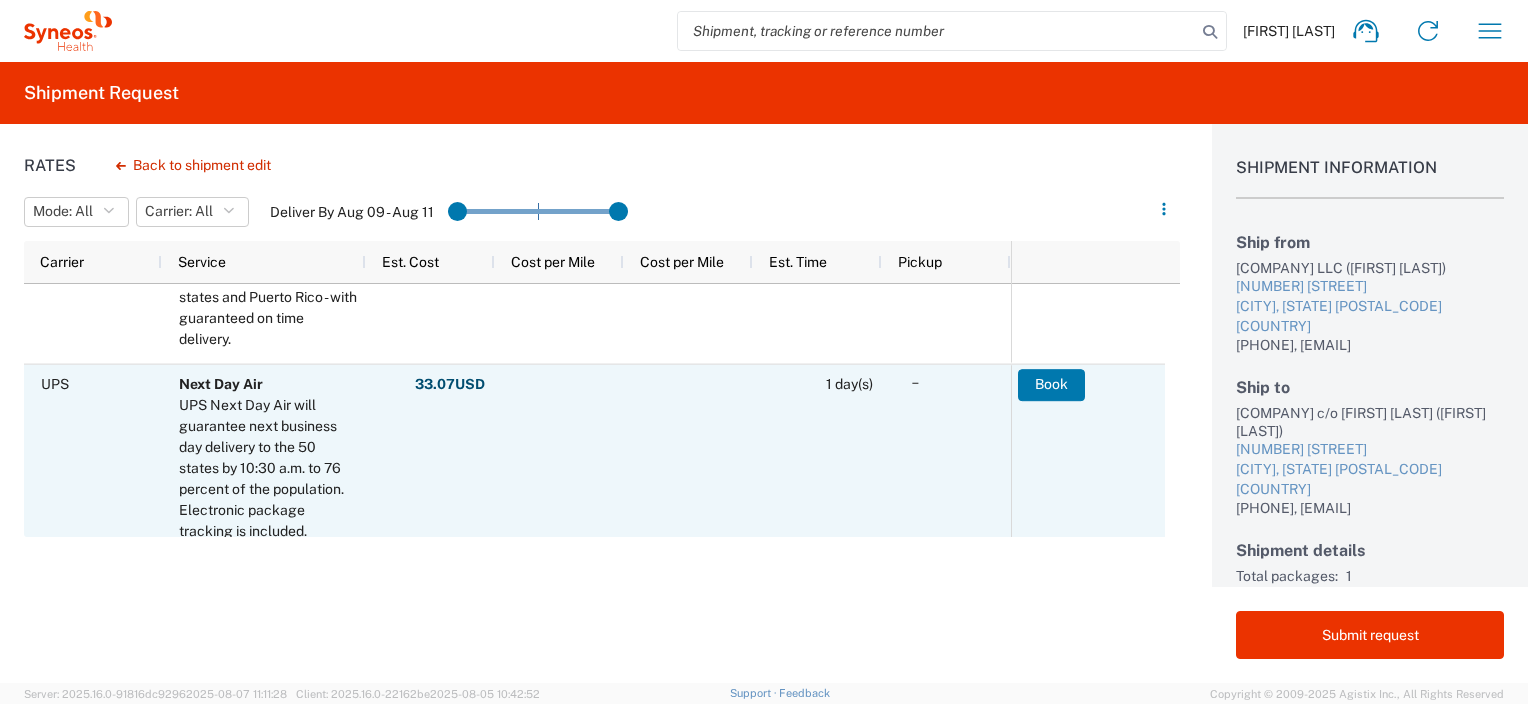click on "UPS Next Day Air will guarantee next business day delivery to the 50 states by 10:30 a.m. to 76 percent of the population. Electronic package tracking is included." 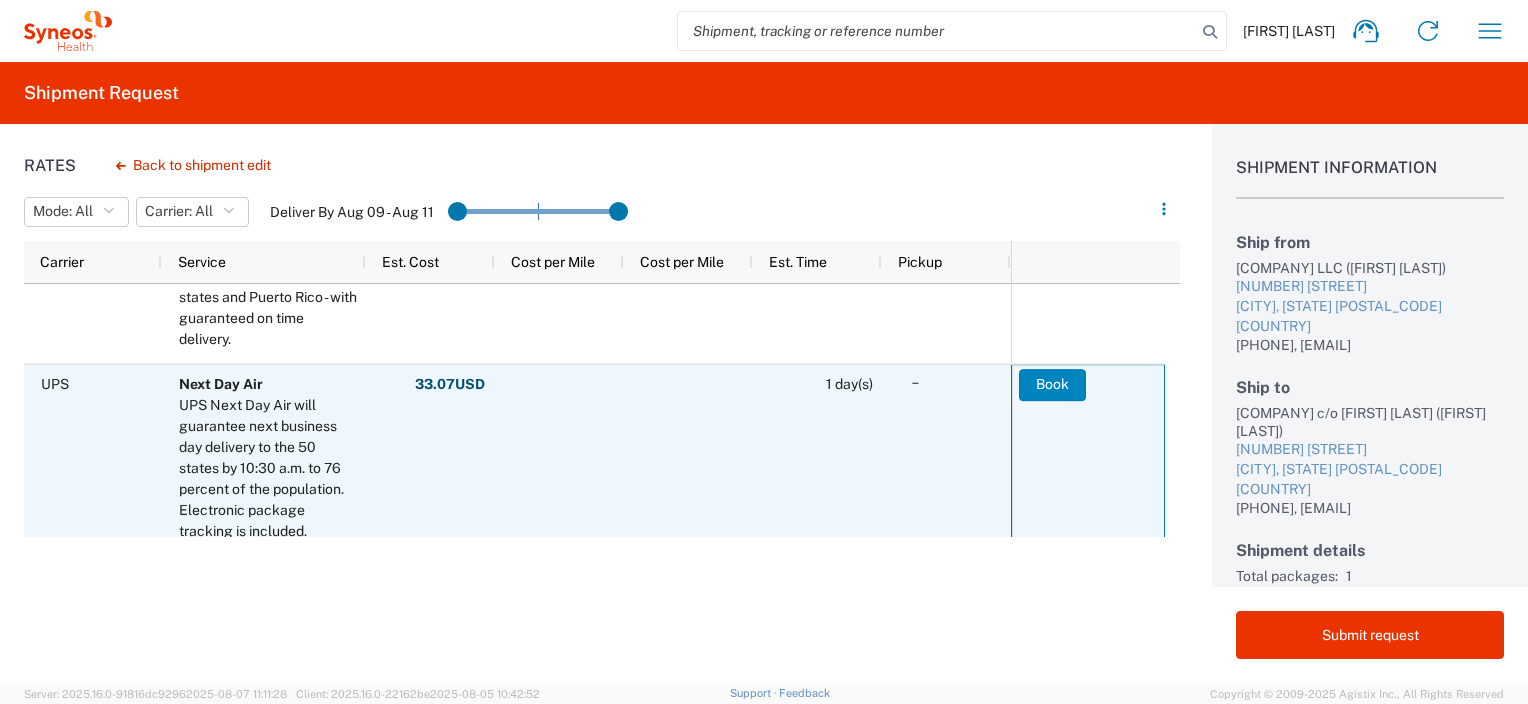 click on "Book" 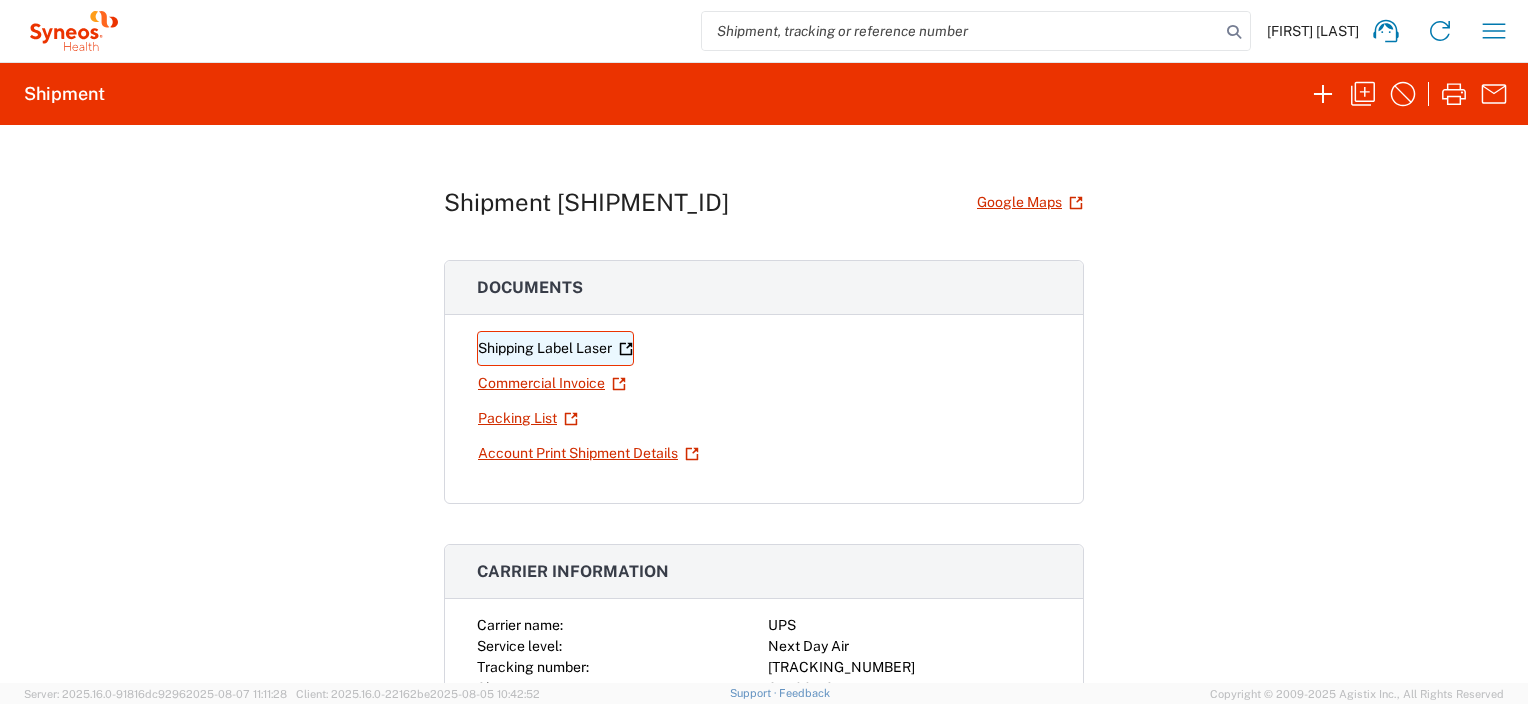 click on "Shipping Label Laser" 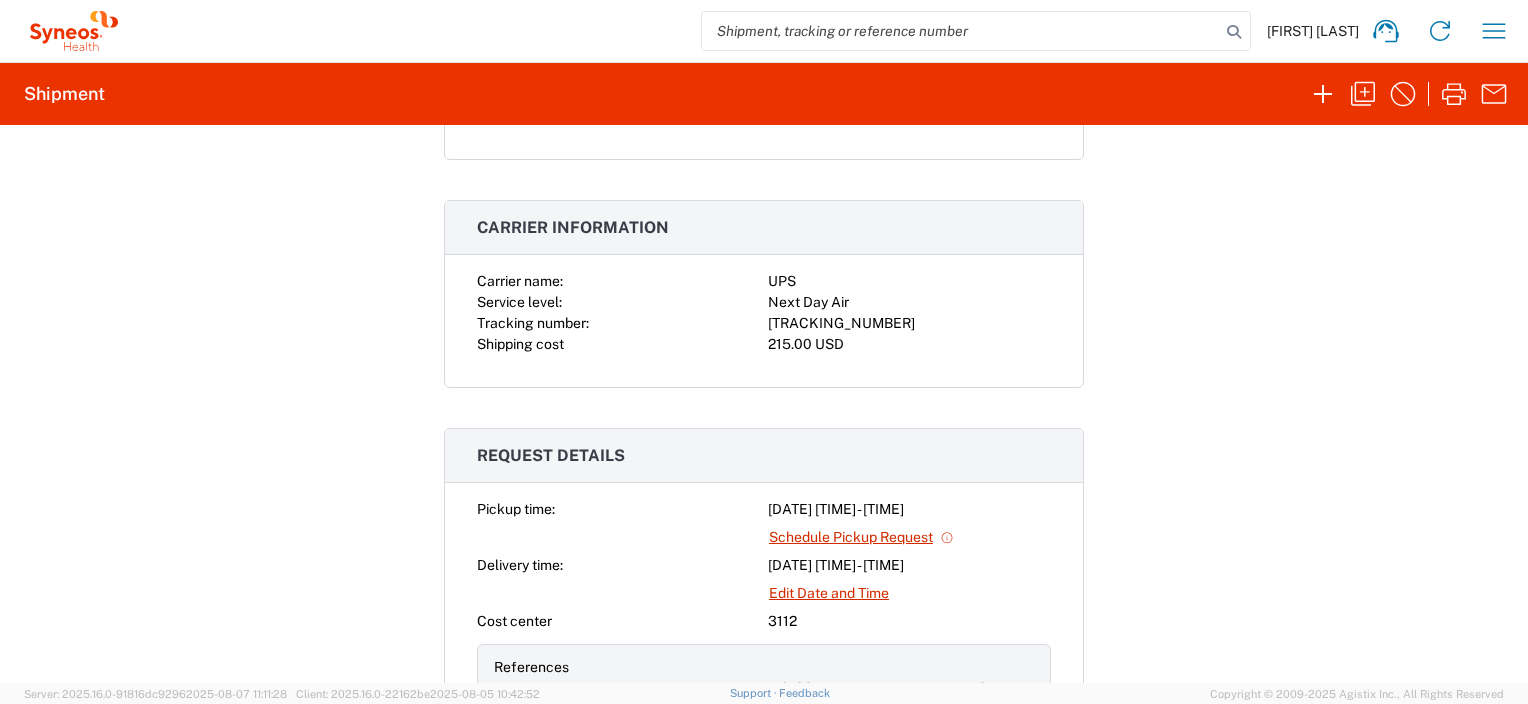 scroll, scrollTop: 500, scrollLeft: 0, axis: vertical 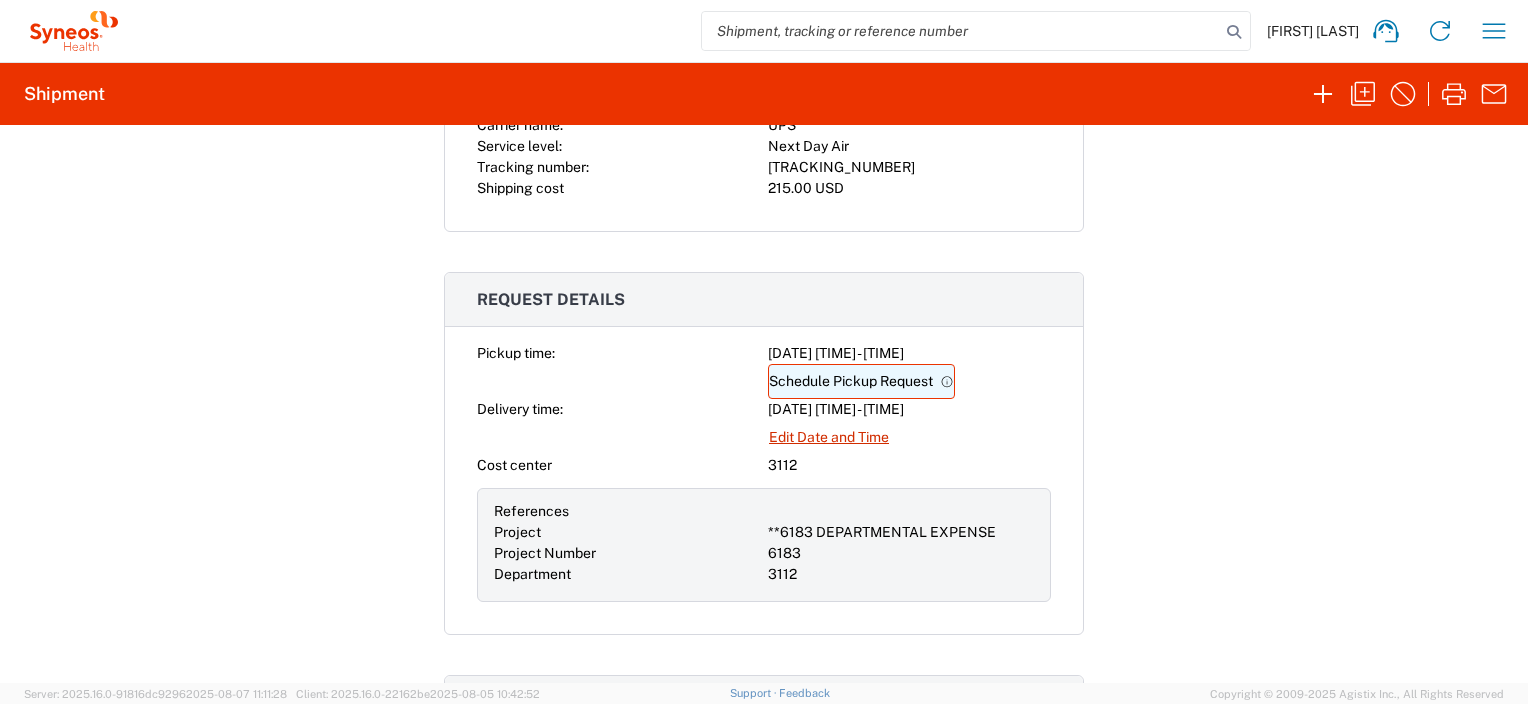 click on "Schedule Pickup Request" 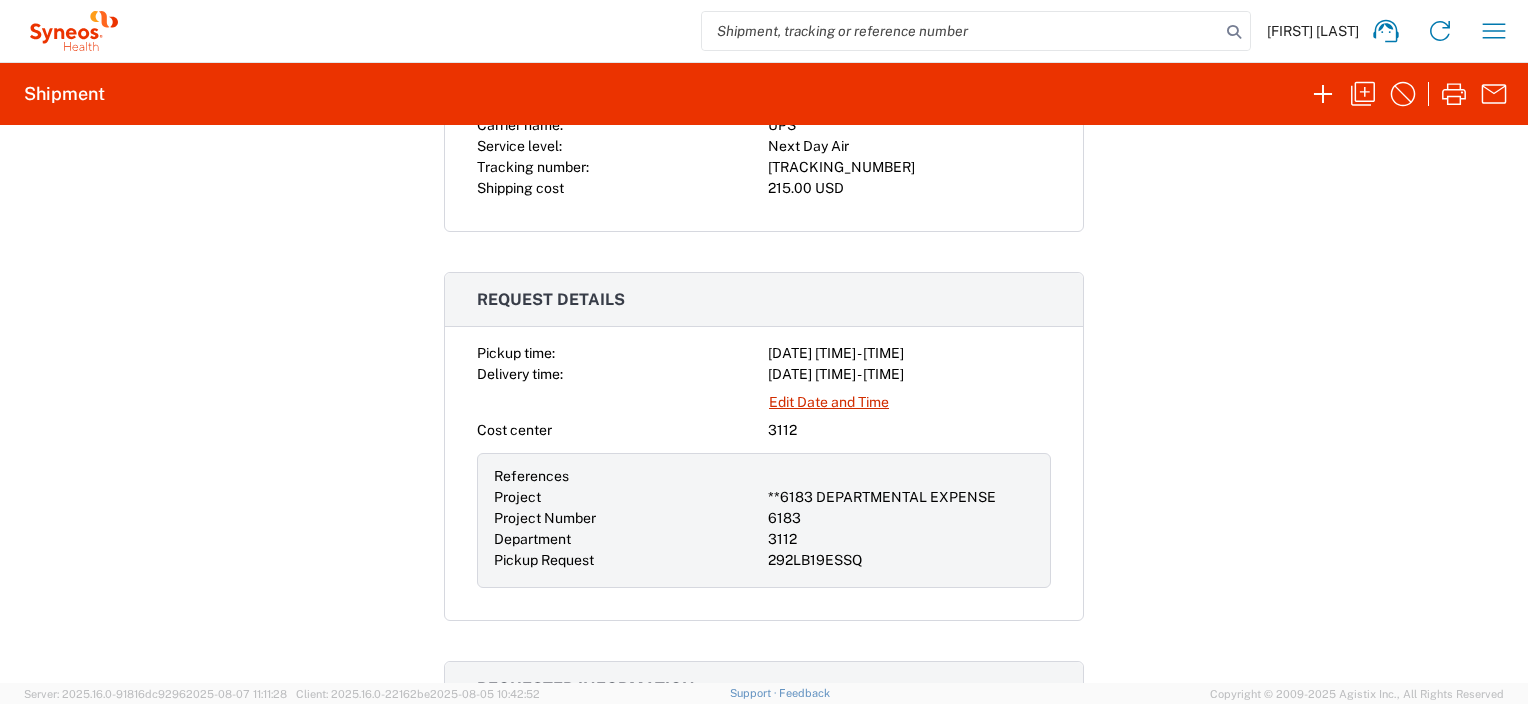 click on "Shipment [SHIPMENT_ID]  Google Maps
Documents  Shipping Label Laser
Commercial Invoice
Packing List
Account Print Shipment Details
Carrier information Carrier name: UPS Service level: Next Day Air Tracking number: [TRACKING_NUMBER] Shipping cost [PRICE] USD Request details Pickup time: [DATE] [TIME] - [TIME] Delivery time: [DATE] [TIME] - [TIME] Edit Date and Time Cost center [NUMBER] References Project **[NUMBER] DEPARTMENTAL EXPENSE Project Number [NUMBER] Department [NUMBER] Pickup Request [REQUEST_ID] Requester information [FIRST] [LAST] [PHONE] [EMAIL] Ship from/to From: To: [COMPANY] LLC [COMPANY] c/o [FIRST] [LAST] [NUMBER] [STREET] [NUMBER] [STREET] [CITY] ,  [STATE] [POSTAL_CODE] ,  [COUNTRY] [POSTAL_CODE] ,  [COUNTRY] Phone:   [PHONE]" 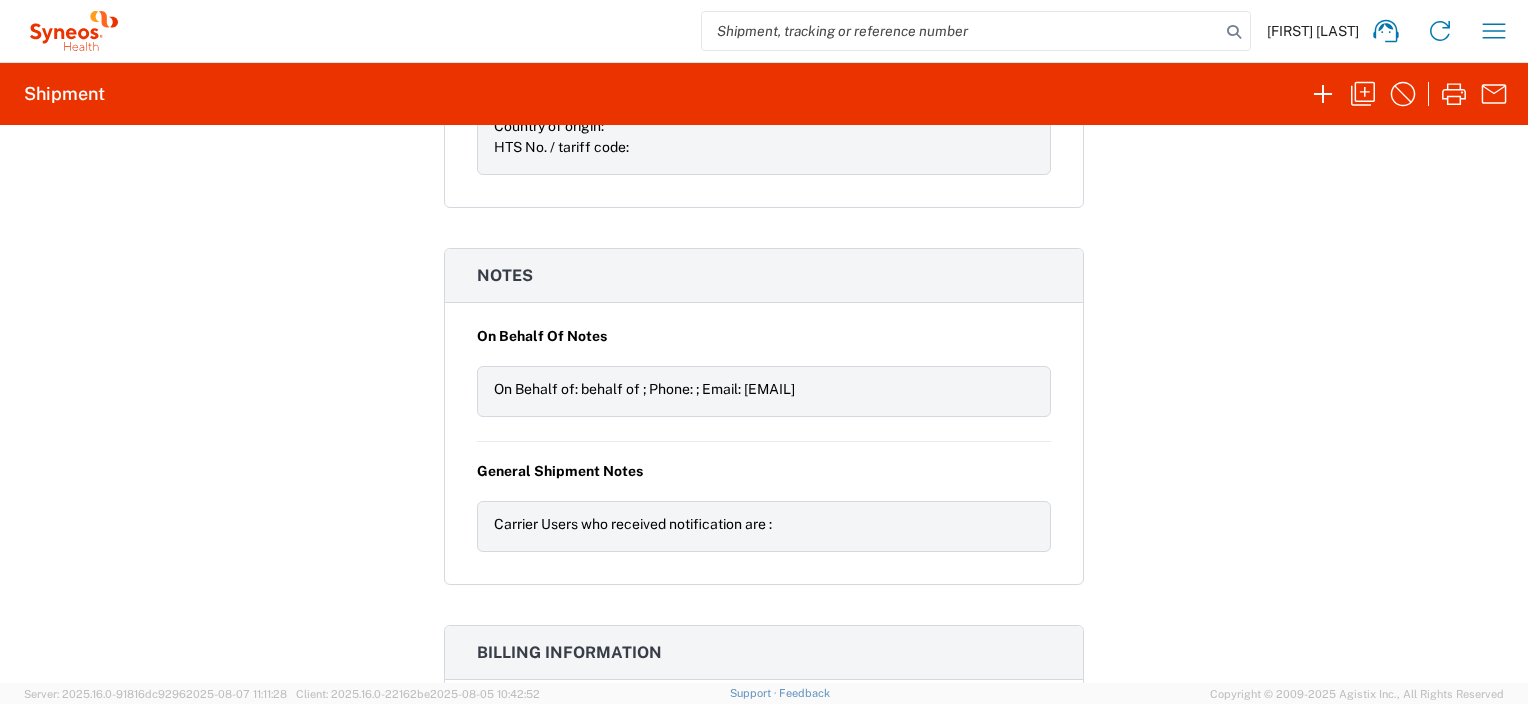 scroll, scrollTop: 2006, scrollLeft: 0, axis: vertical 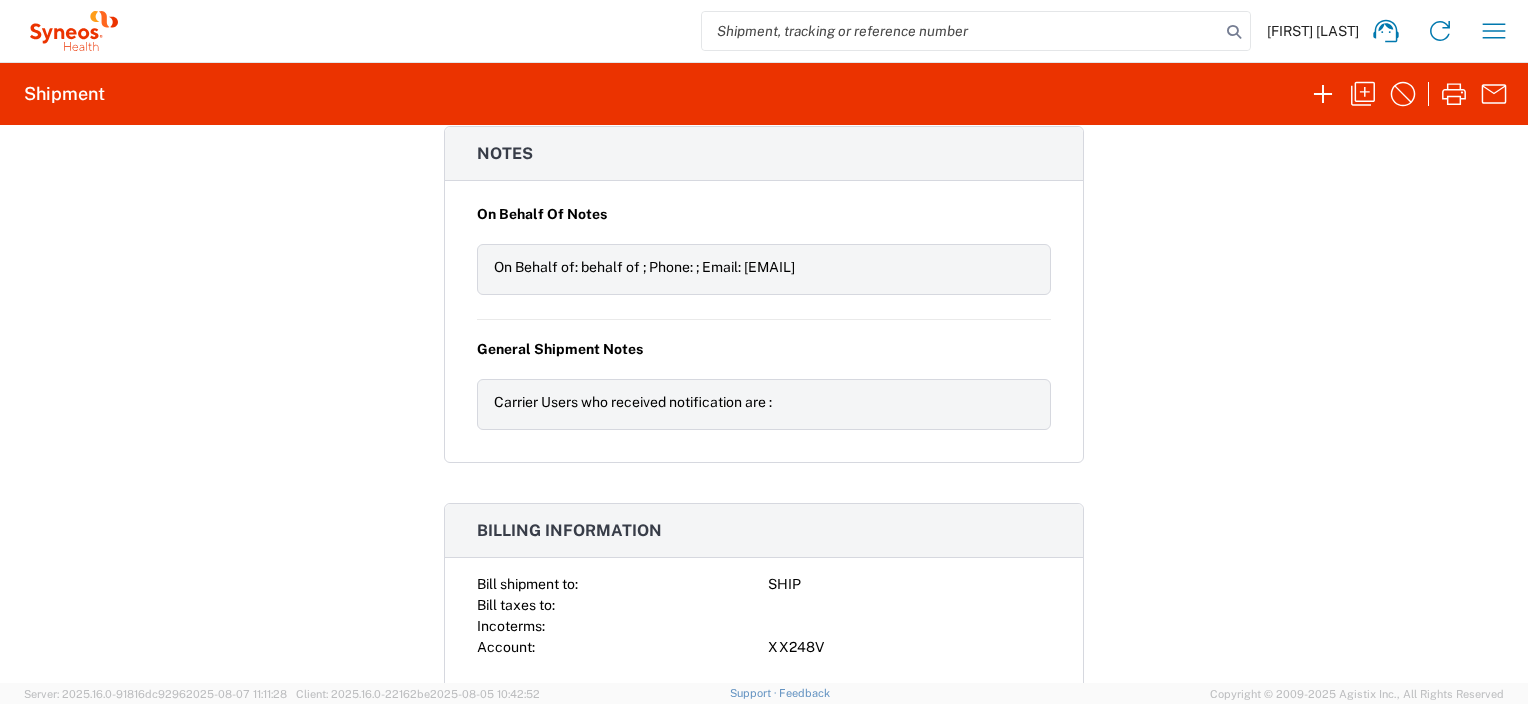 click on "Shipment [SHIPMENT_ID]  Google Maps
Documents  Shipping Label Laser
Commercial Invoice
Packing List
Account Print Shipment Details
Carrier information Carrier name: UPS Service level: Next Day Air Tracking number: [TRACKING_NUMBER] Shipping cost [PRICE] USD Request details Pickup time: [DATE] [TIME] - [TIME] Delivery time: [DATE] [TIME] - [TIME] Edit Date and Time Cost center [NUMBER] References Project **[NUMBER] DEPARTMENTAL EXPENSE Project Number [NUMBER] Department [NUMBER] Pickup Request [REQUEST_ID] Requester information [FIRST] [LAST] [PHONE] [EMAIL] Ship from/to From: To: [COMPANY] LLC [COMPANY] c/o [FIRST] [LAST] [NUMBER] [STREET] [NUMBER] [STREET] [CITY] ,  [STATE] [POSTAL_CODE] ,  [COUNTRY] [POSTAL_CODE] ,  [COUNTRY] Phone:   [PHONE]" 